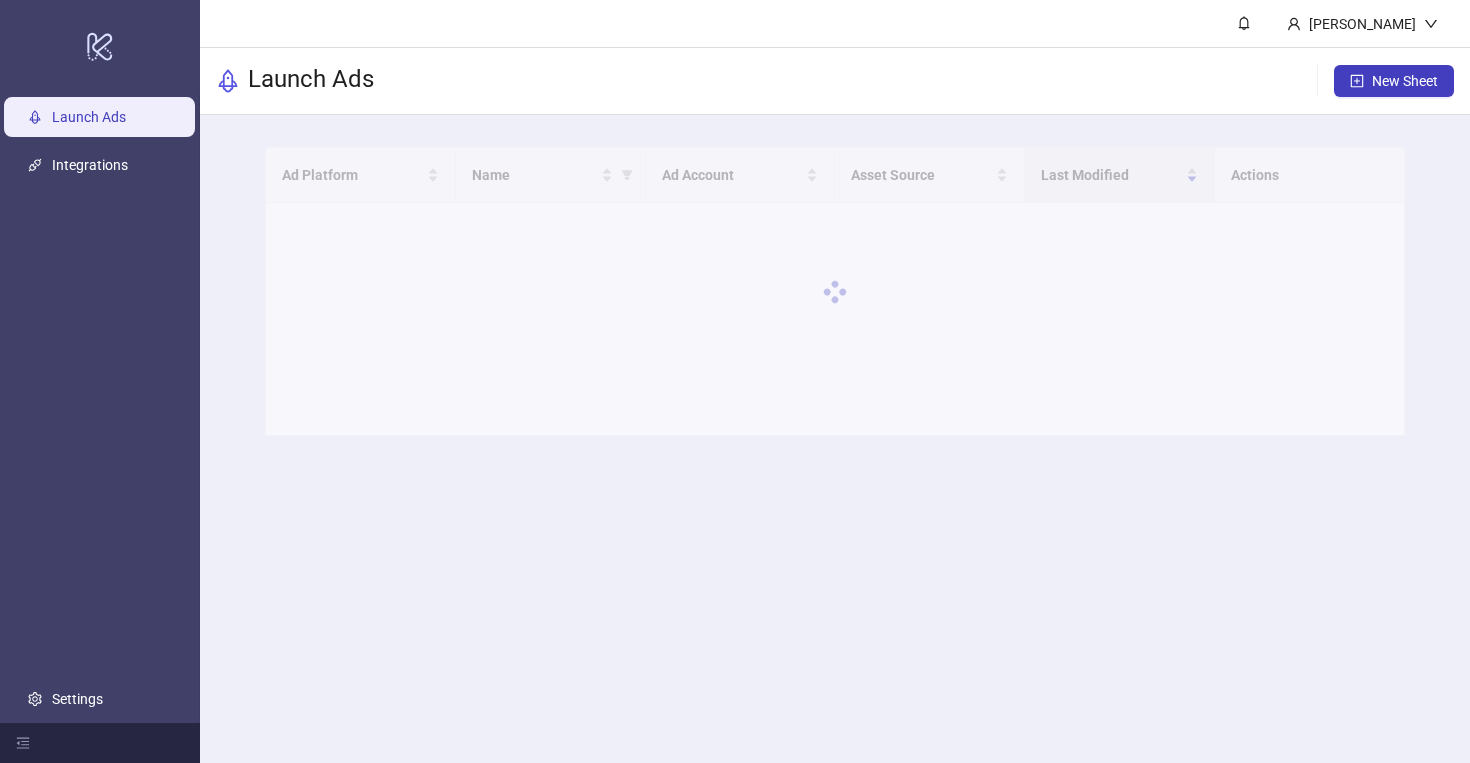 scroll, scrollTop: 0, scrollLeft: 0, axis: both 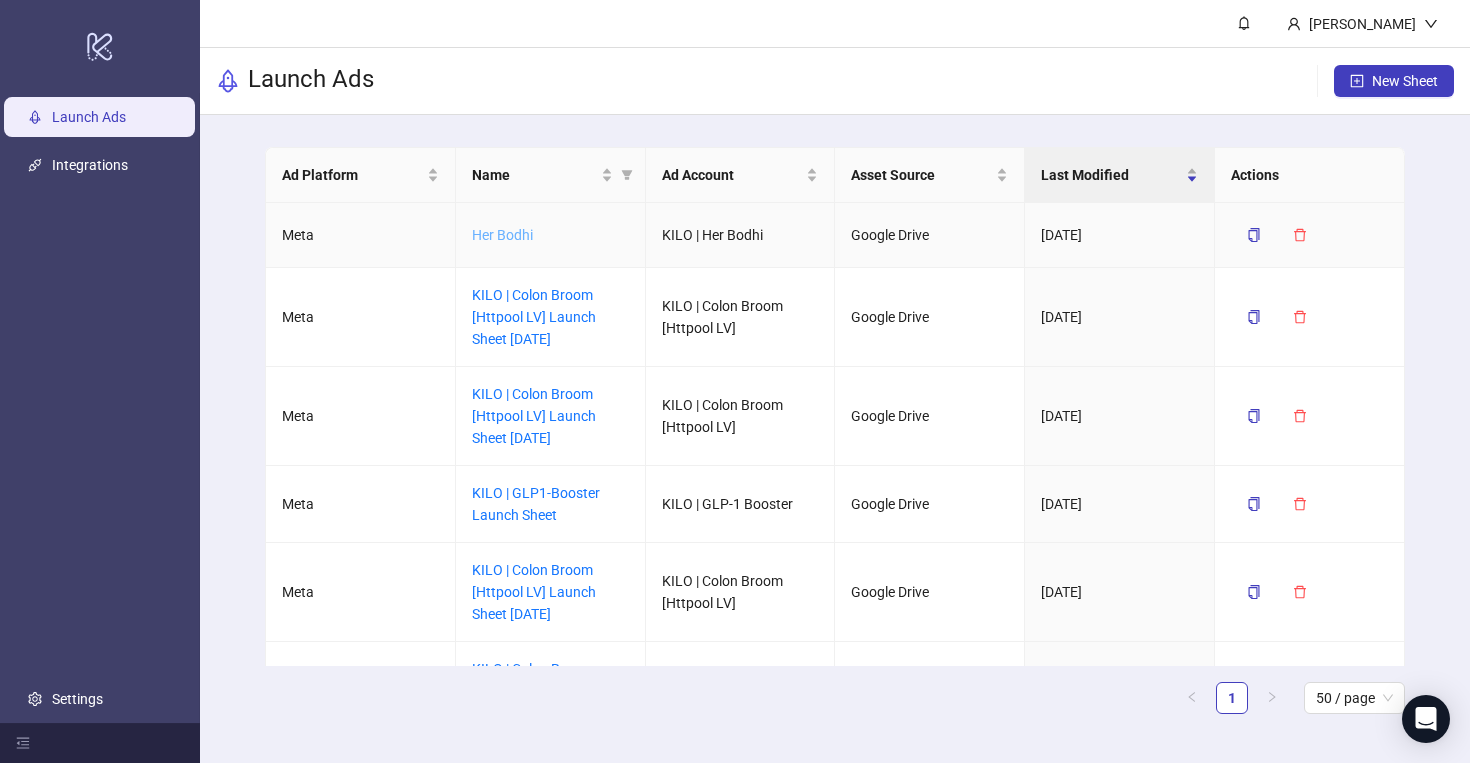 click on "Her Bodhi" at bounding box center (502, 235) 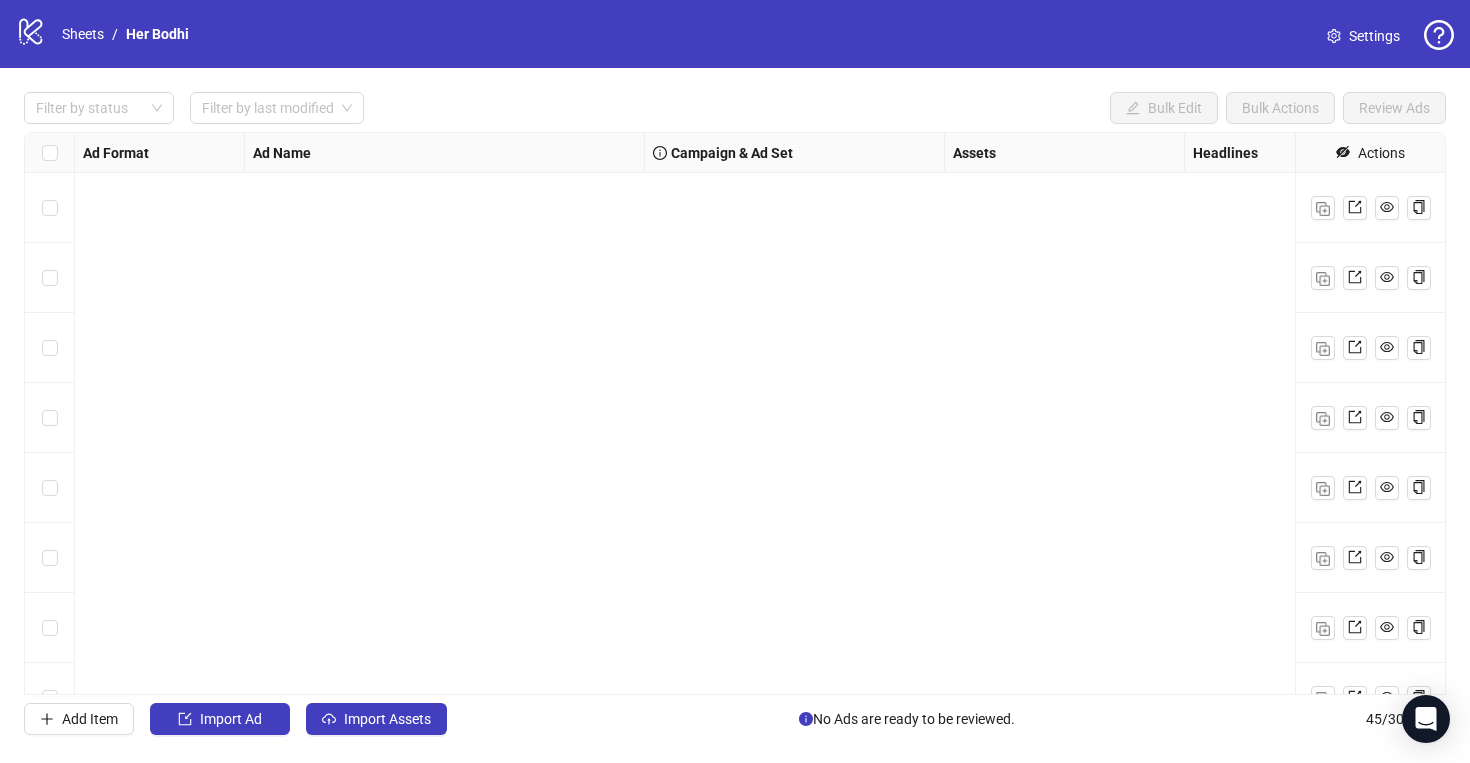 scroll, scrollTop: 2629, scrollLeft: 0, axis: vertical 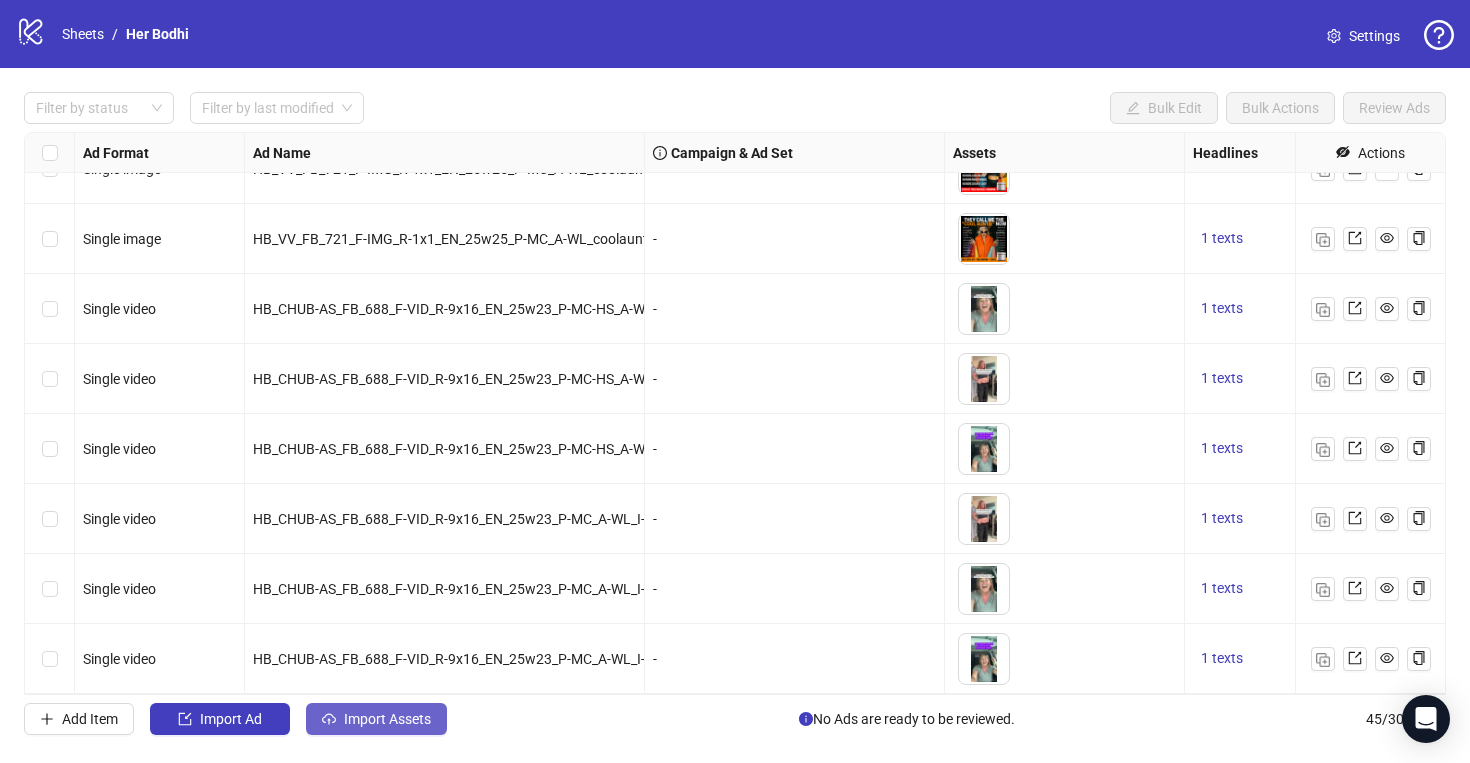click on "Import Assets" at bounding box center (387, 719) 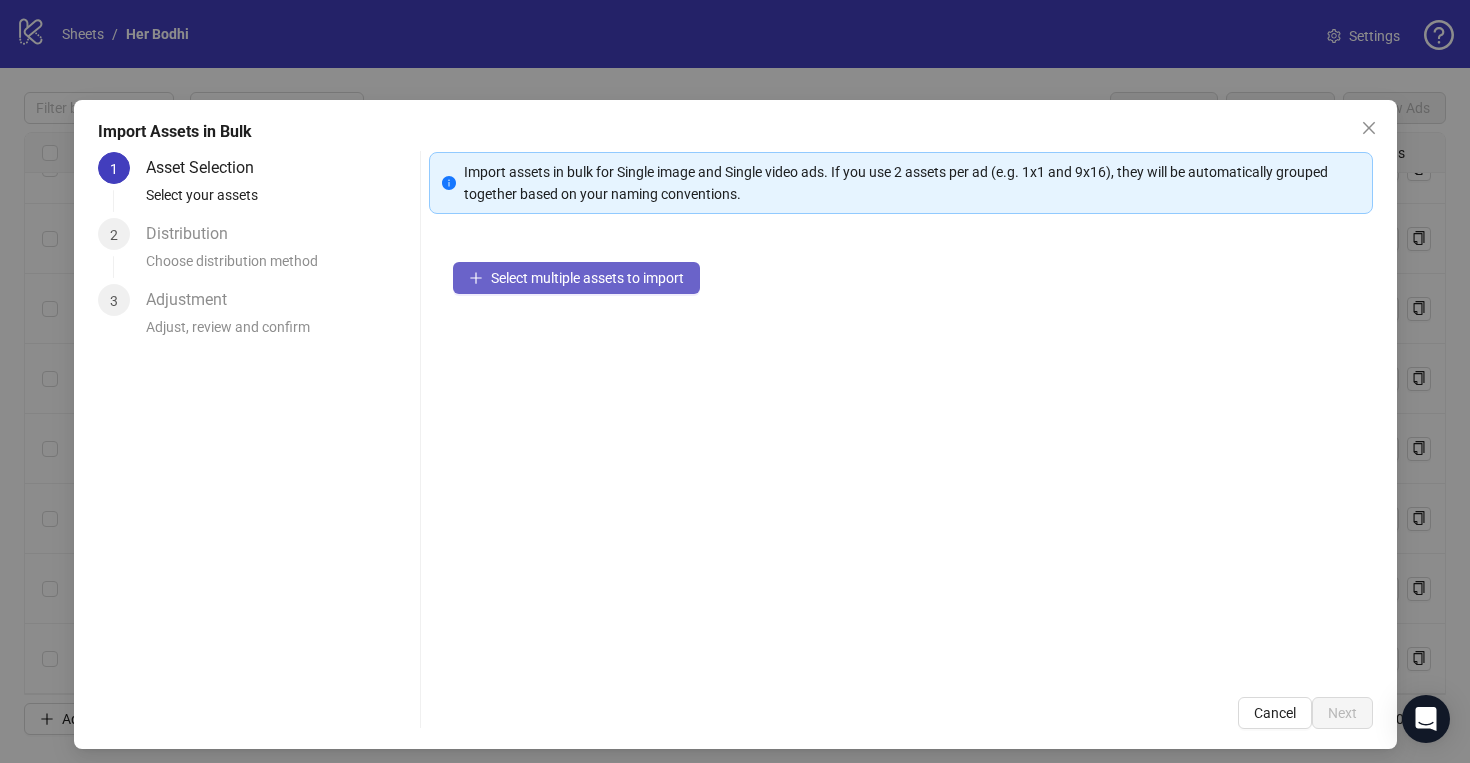 click on "Select multiple assets to import" at bounding box center [587, 278] 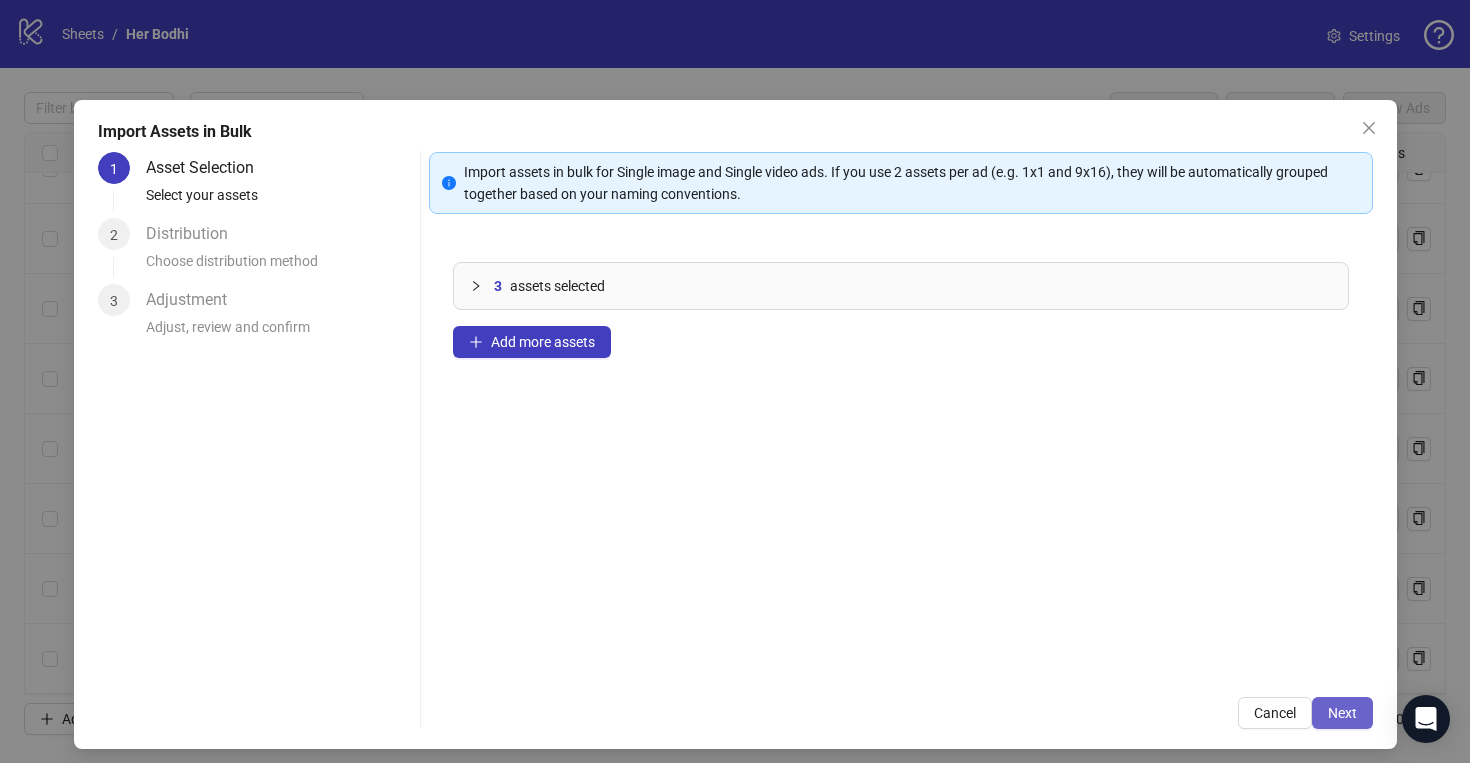 click on "Next" at bounding box center (1342, 713) 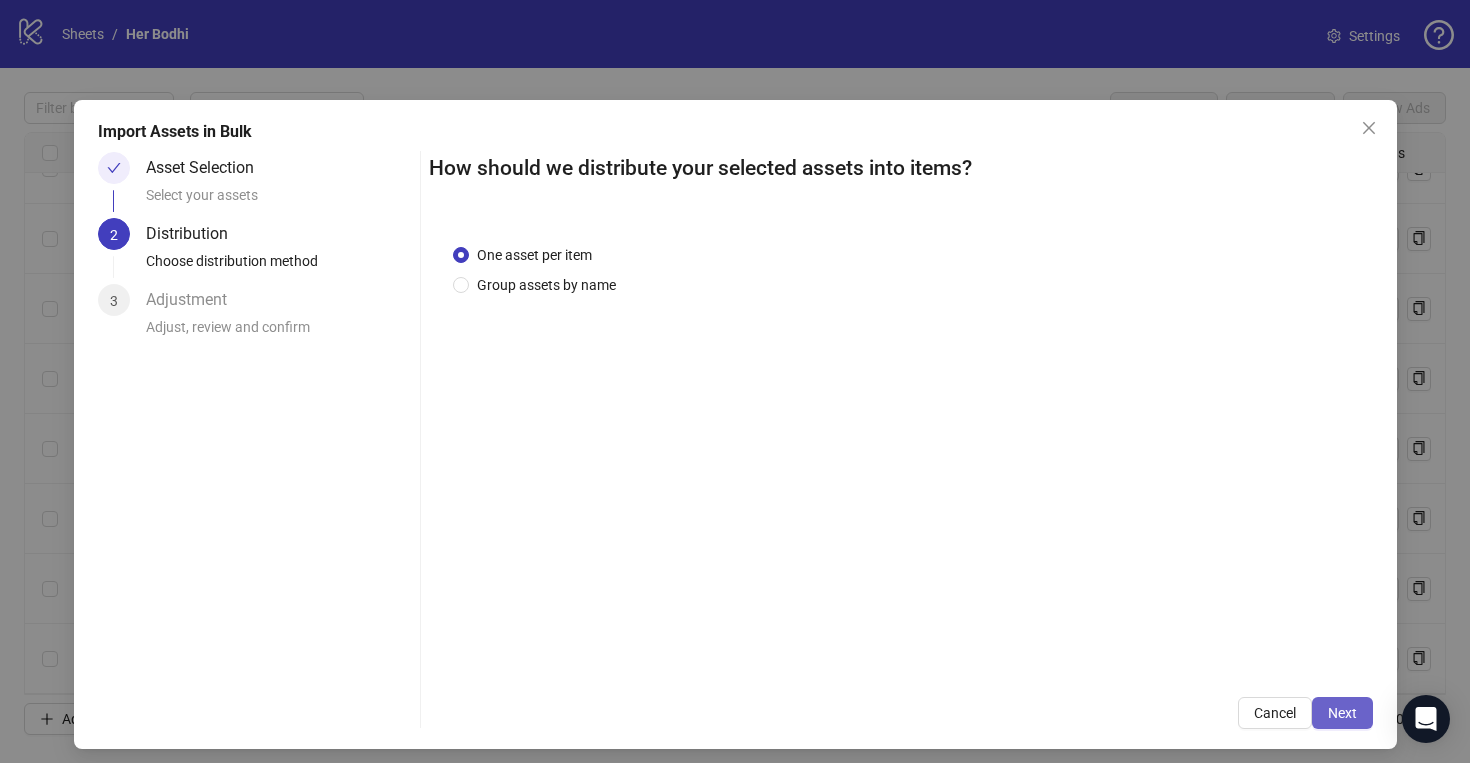click on "Next" at bounding box center [1342, 713] 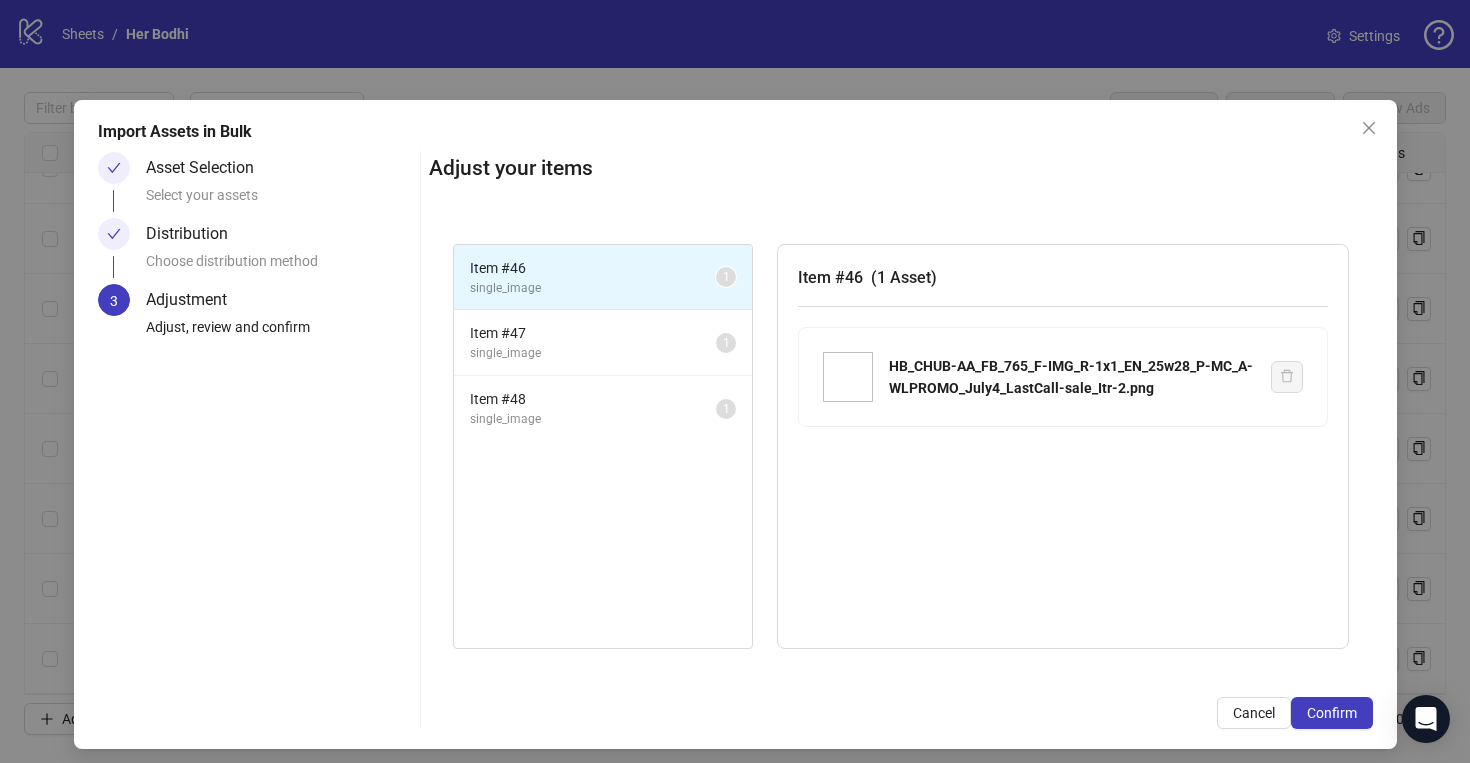 click on "Confirm" at bounding box center [1332, 713] 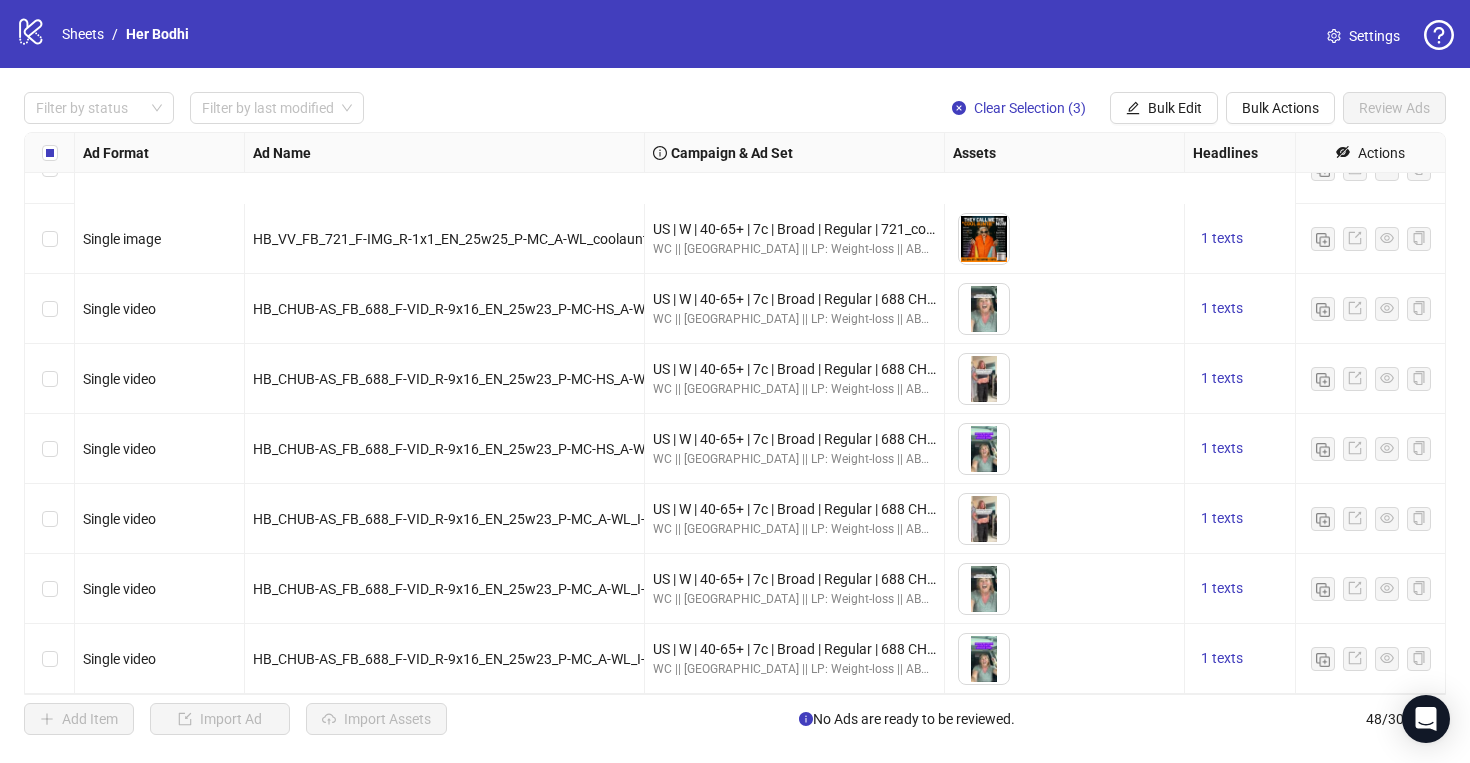 scroll, scrollTop: 2839, scrollLeft: 0, axis: vertical 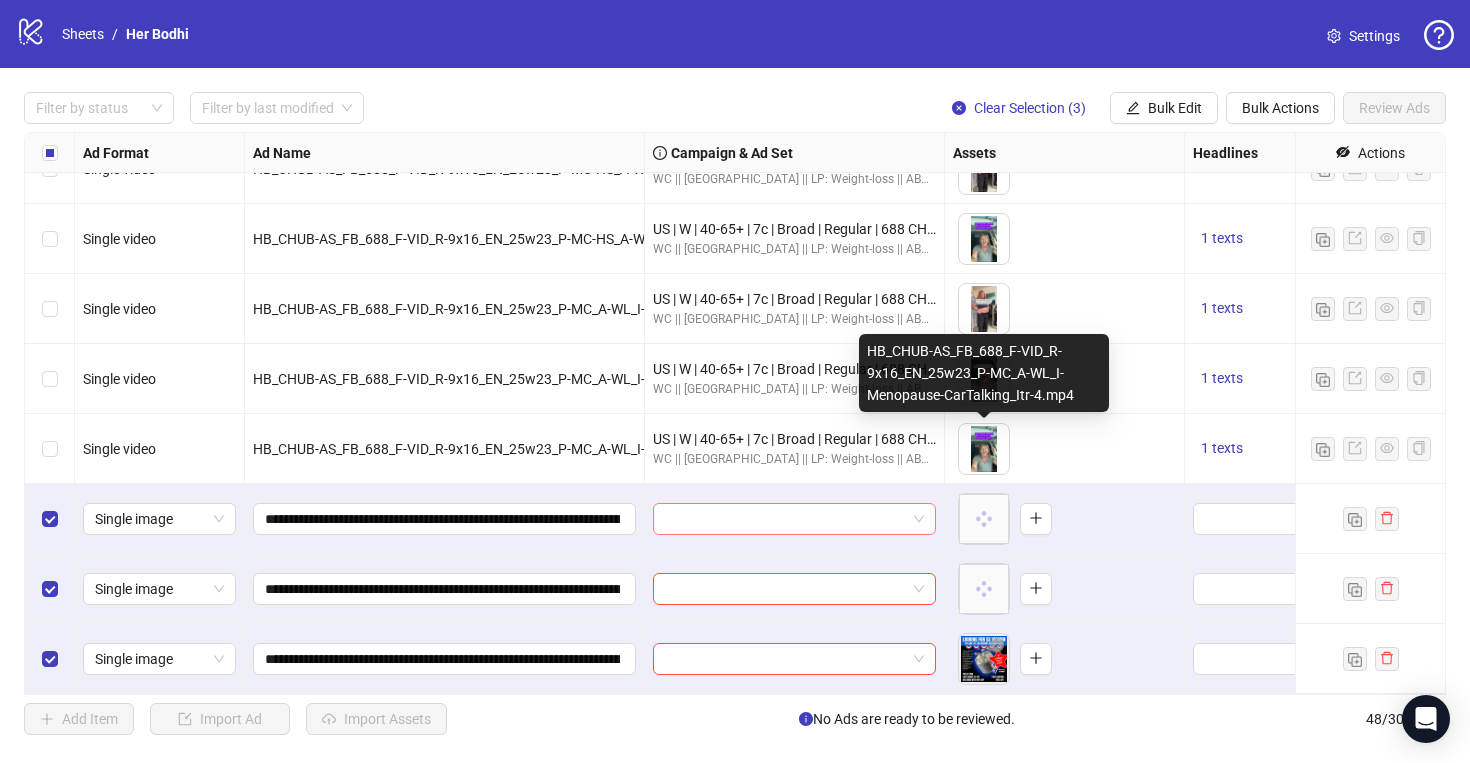 click at bounding box center [794, 519] 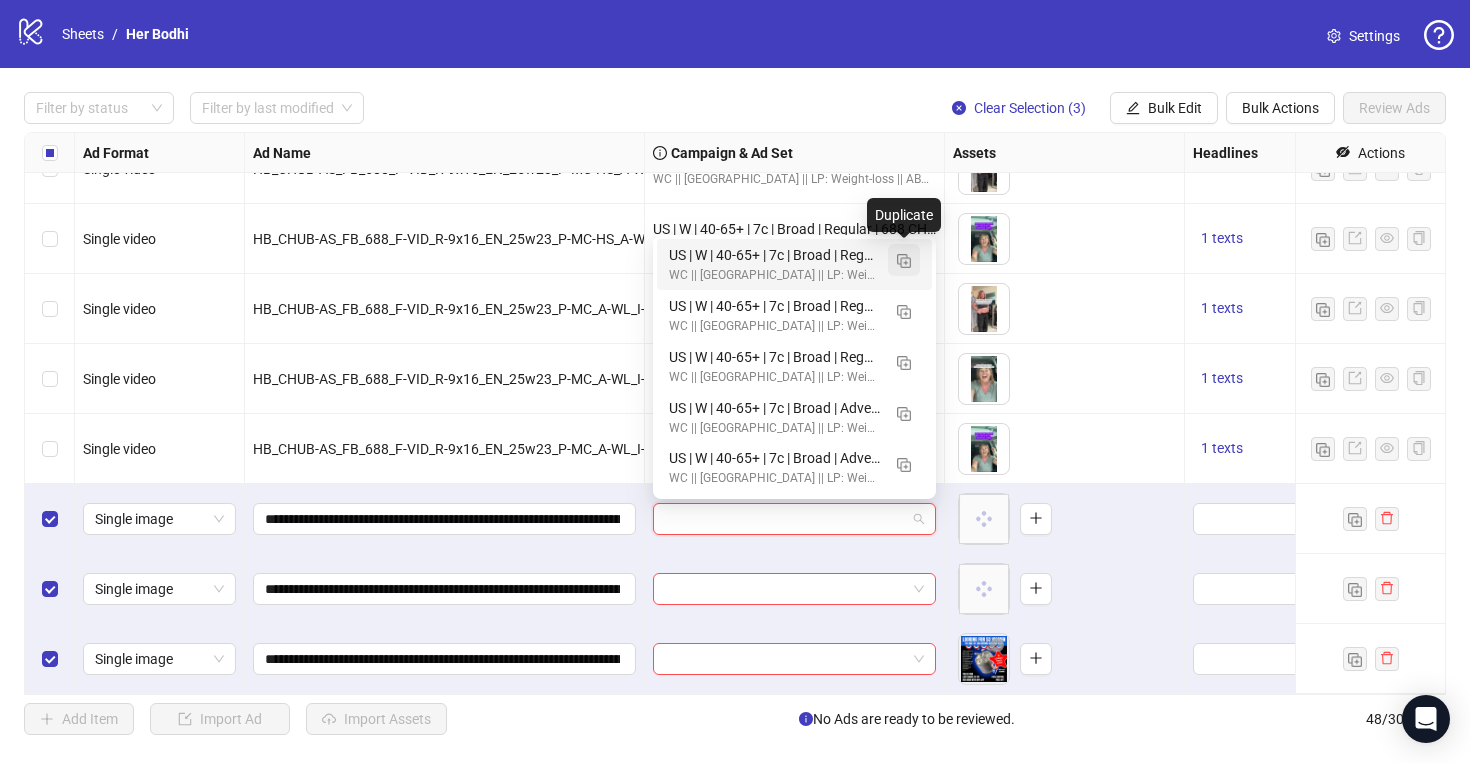 click at bounding box center [904, 261] 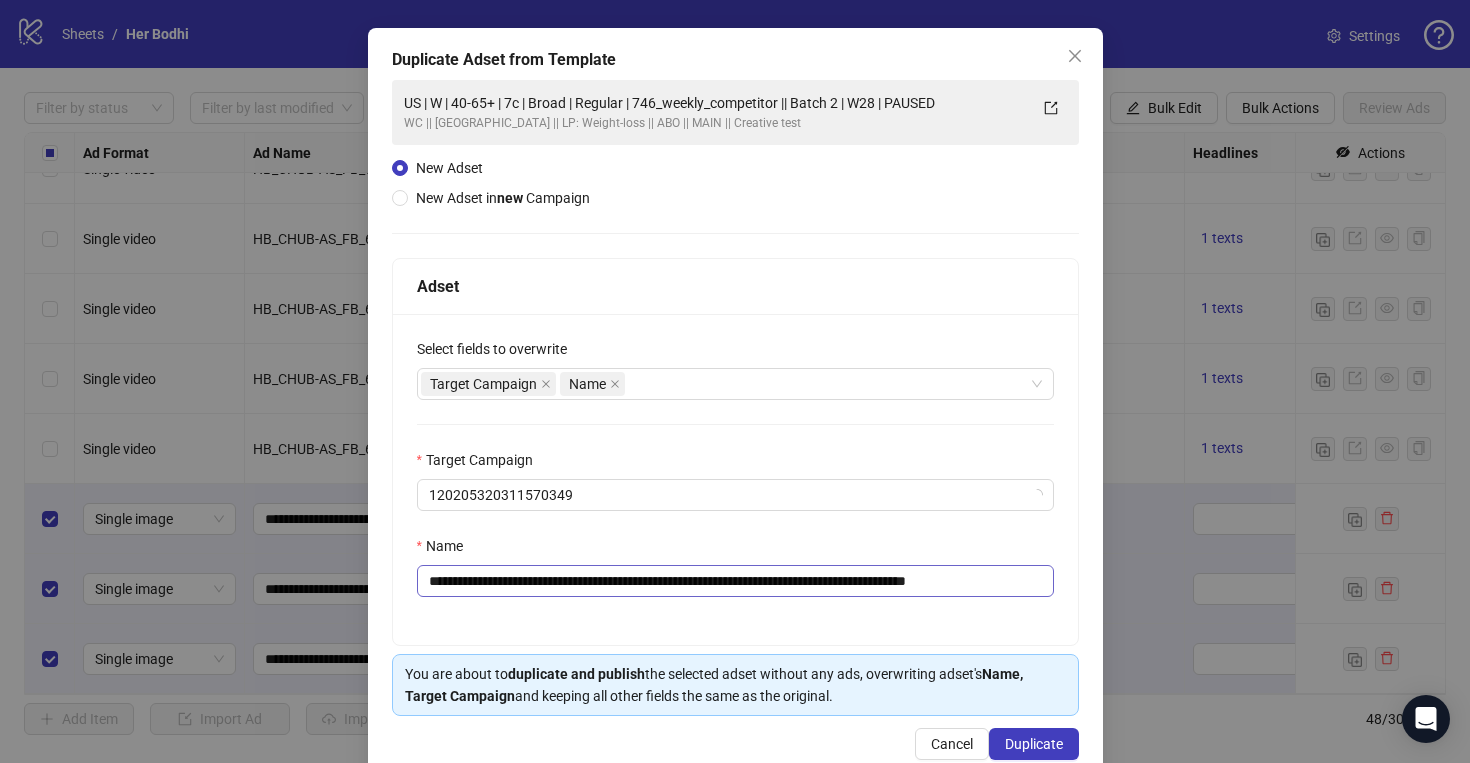 scroll, scrollTop: 114, scrollLeft: 0, axis: vertical 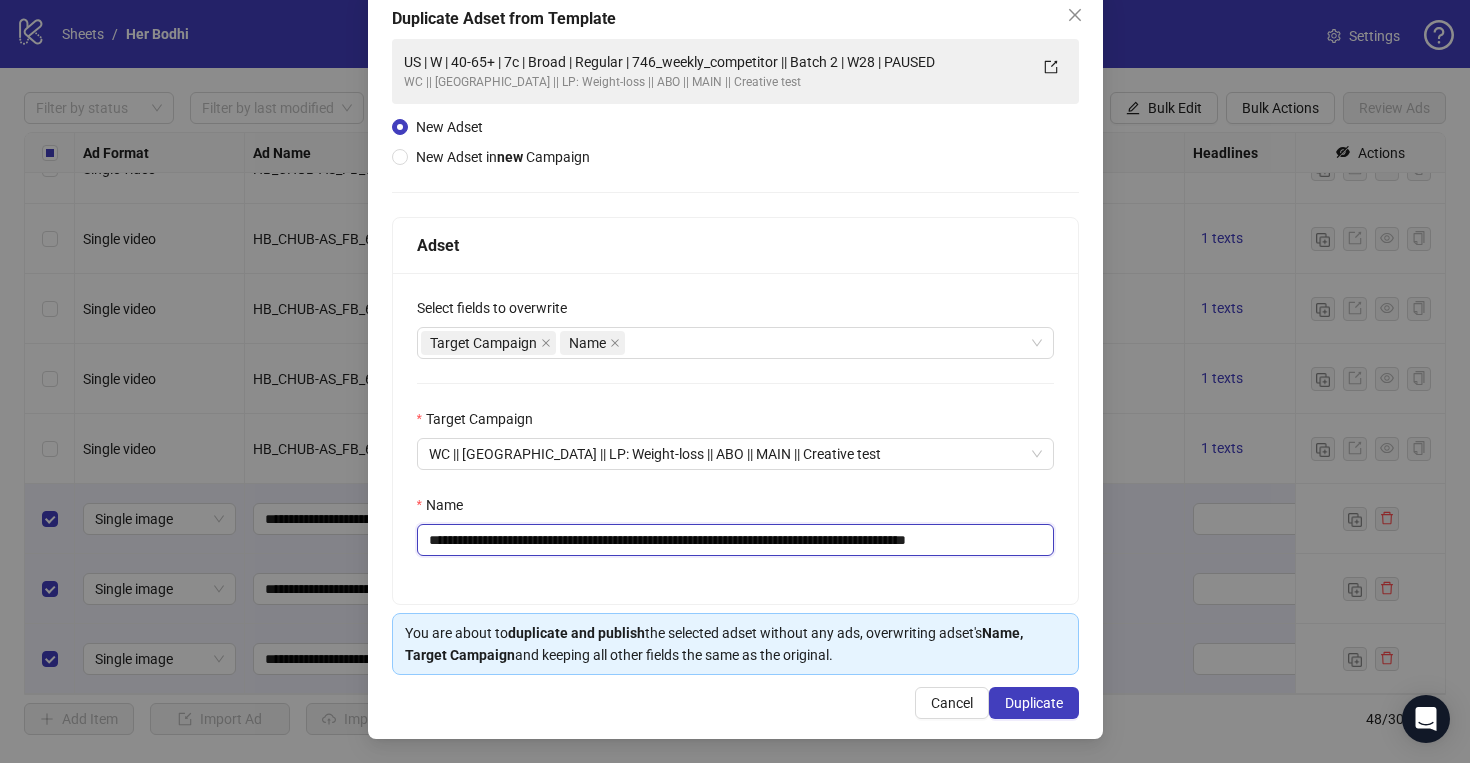 drag, startPoint x: 810, startPoint y: 536, endPoint x: 663, endPoint y: 539, distance: 147.03061 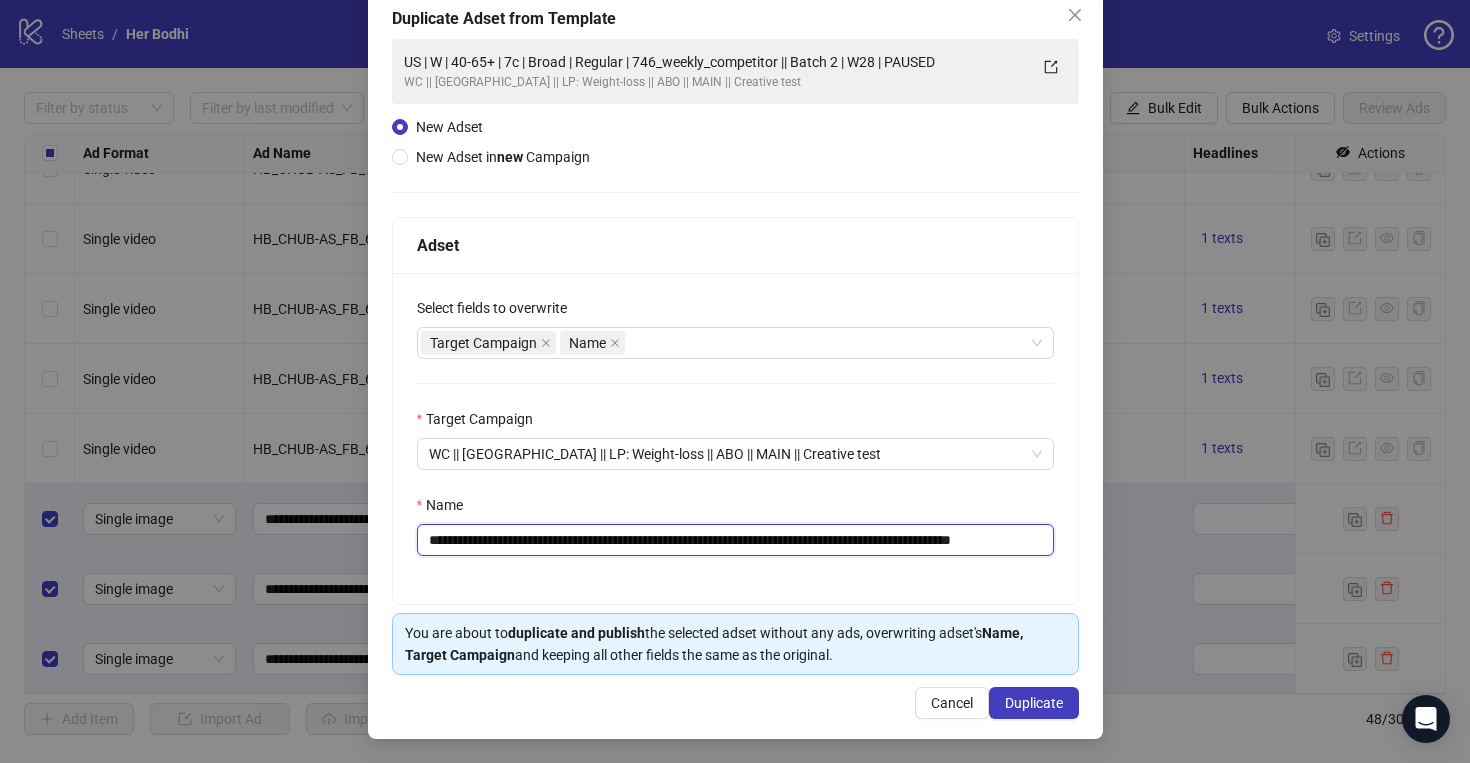 scroll, scrollTop: 0, scrollLeft: 20, axis: horizontal 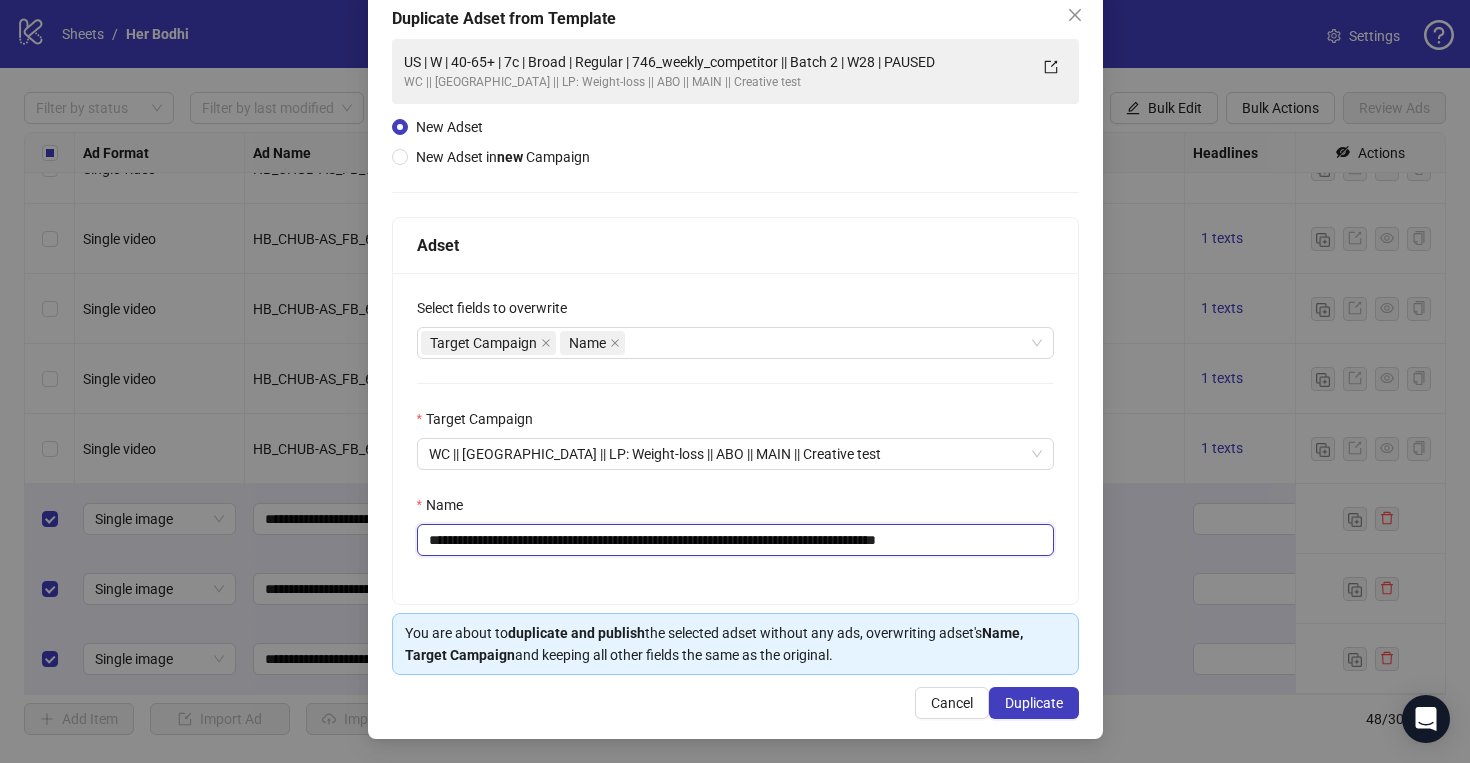 click on "**********" at bounding box center [735, 540] 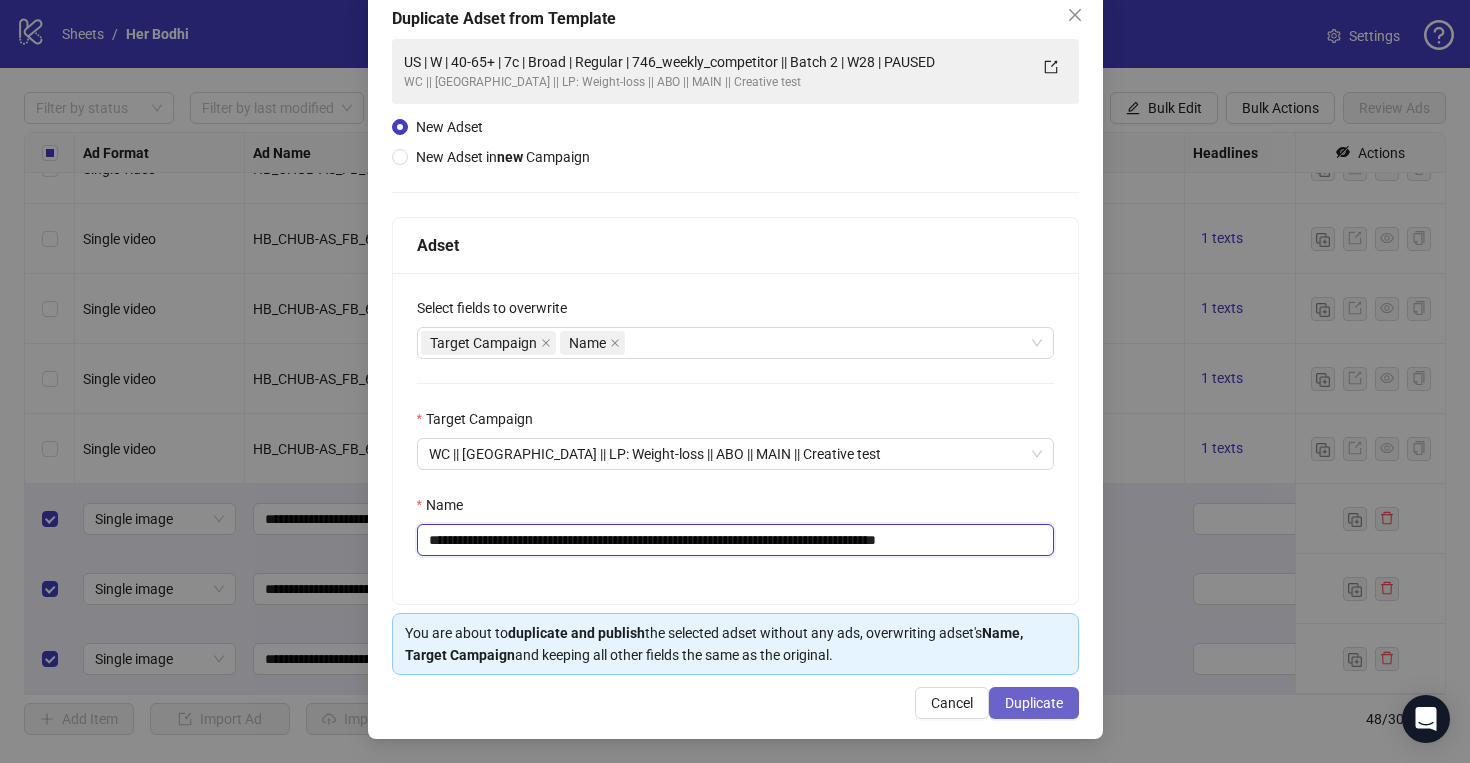 type on "**********" 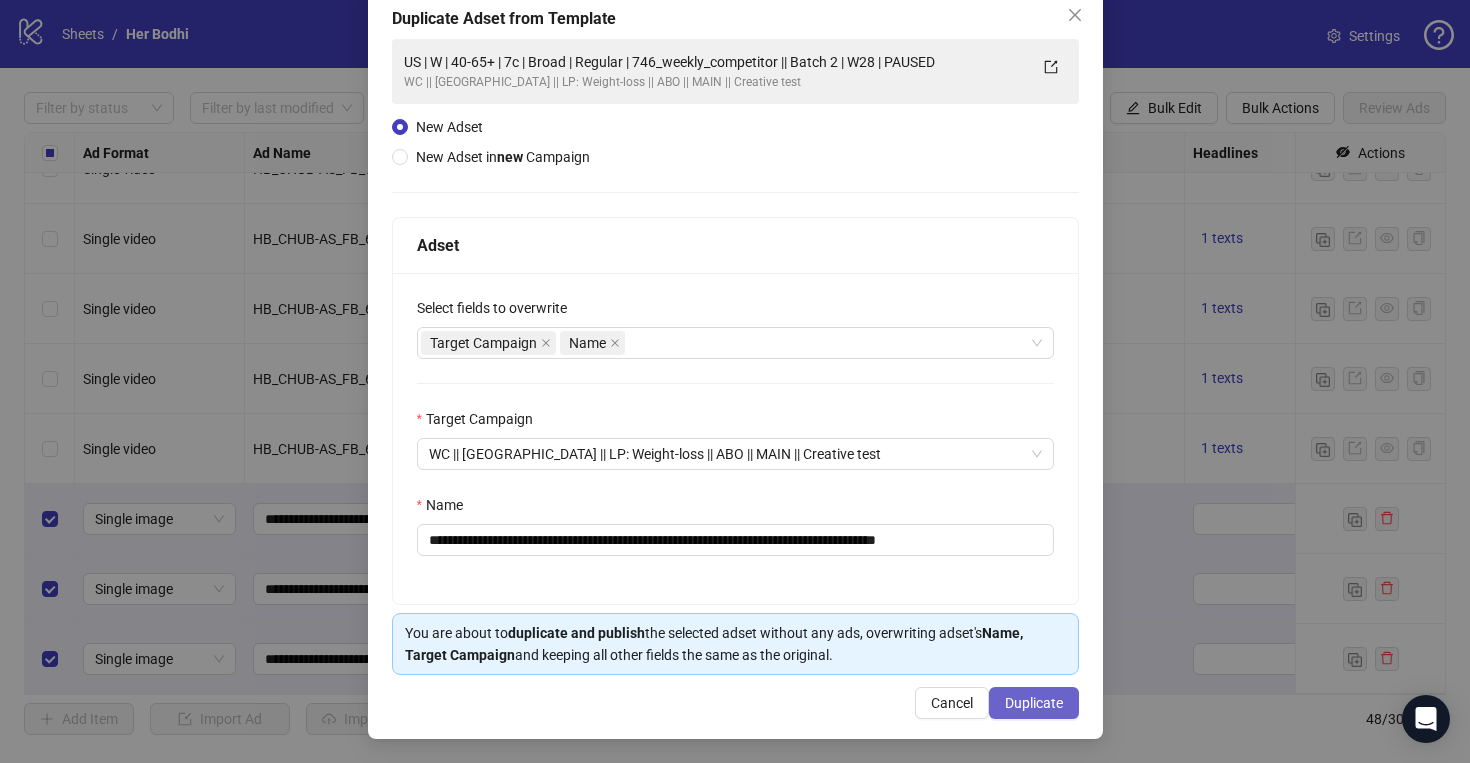 click on "Duplicate" at bounding box center (1034, 703) 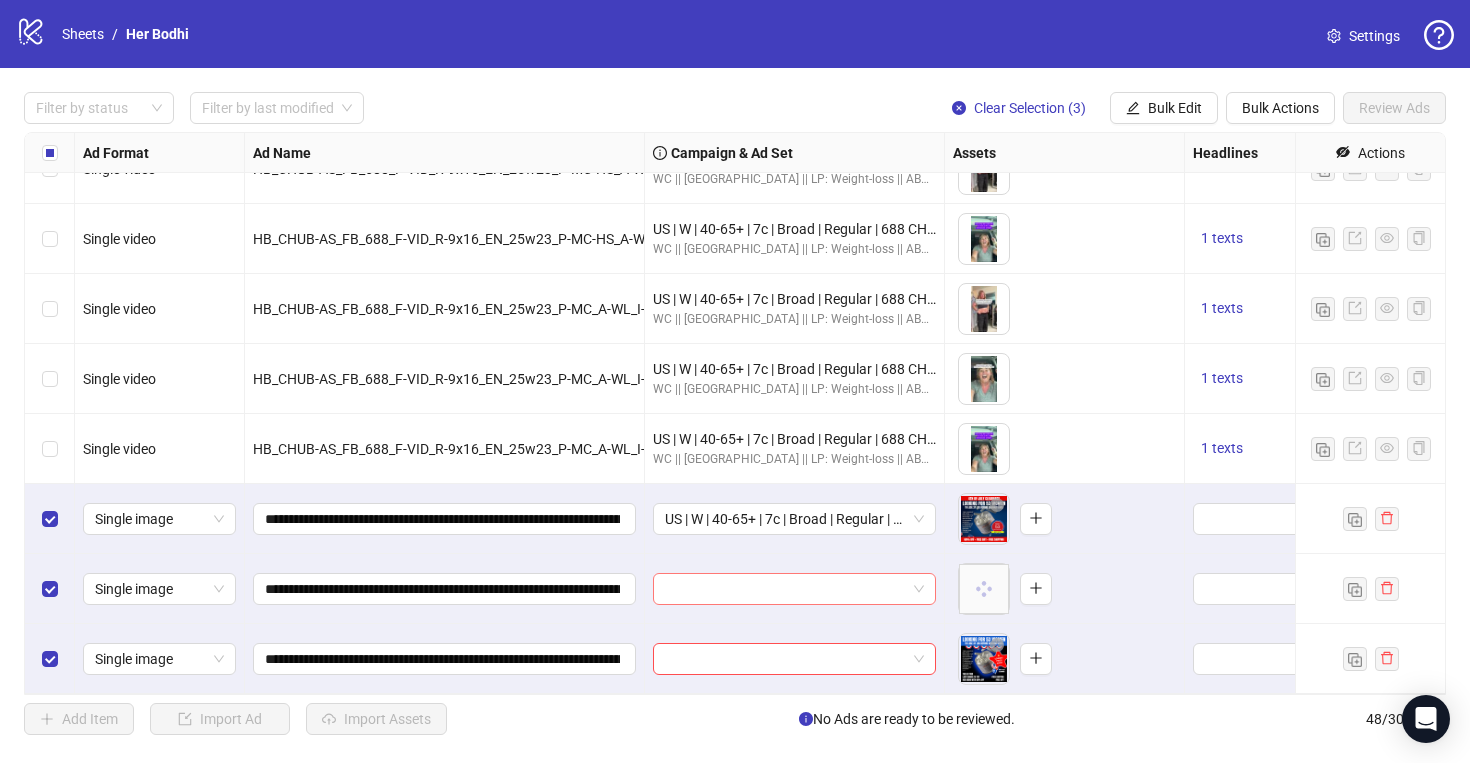 click at bounding box center (785, 589) 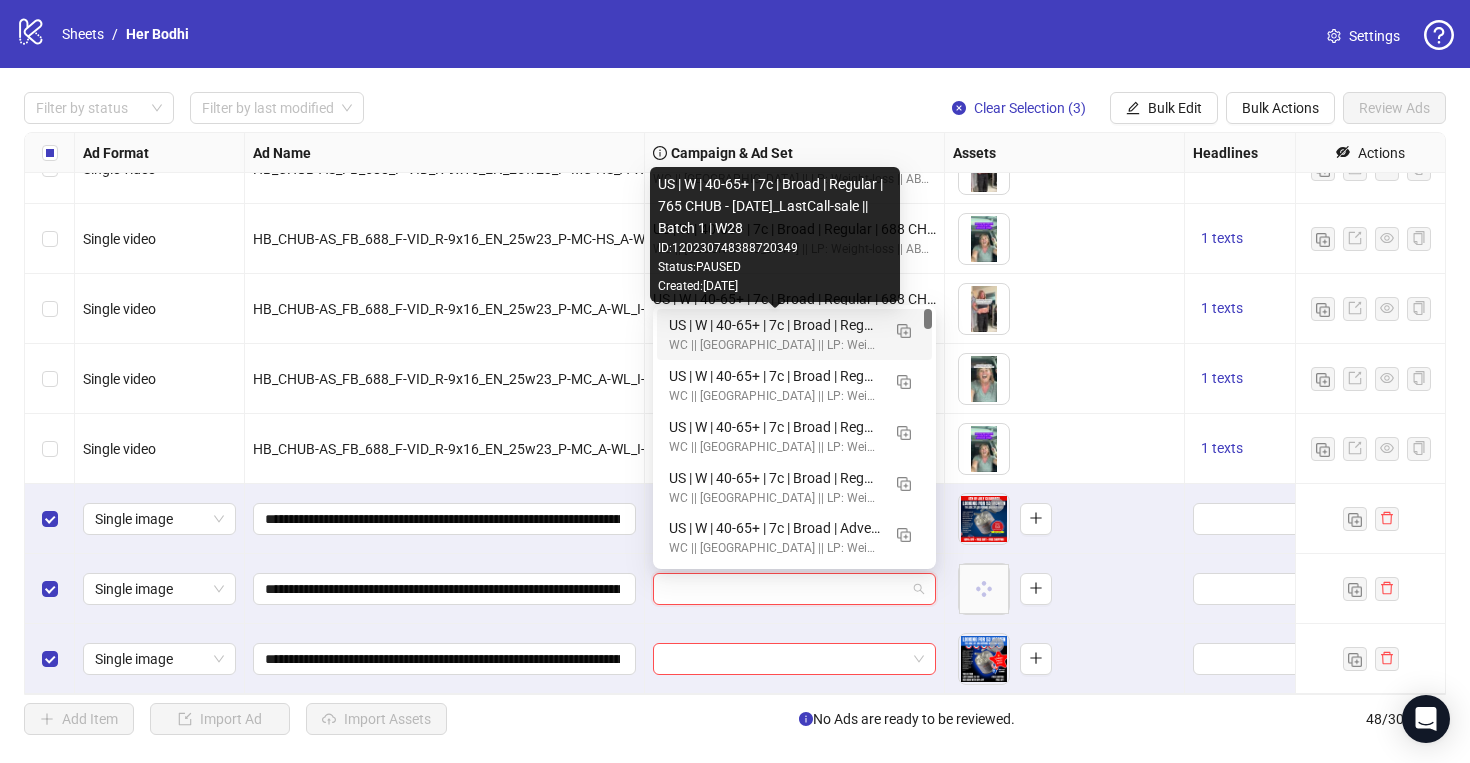 click on "US | W | 40-65+ | 7c | Broad | Regular | 765 CHUB - [DATE]_LastCall-sale || Batch 1 | W28" at bounding box center [774, 325] 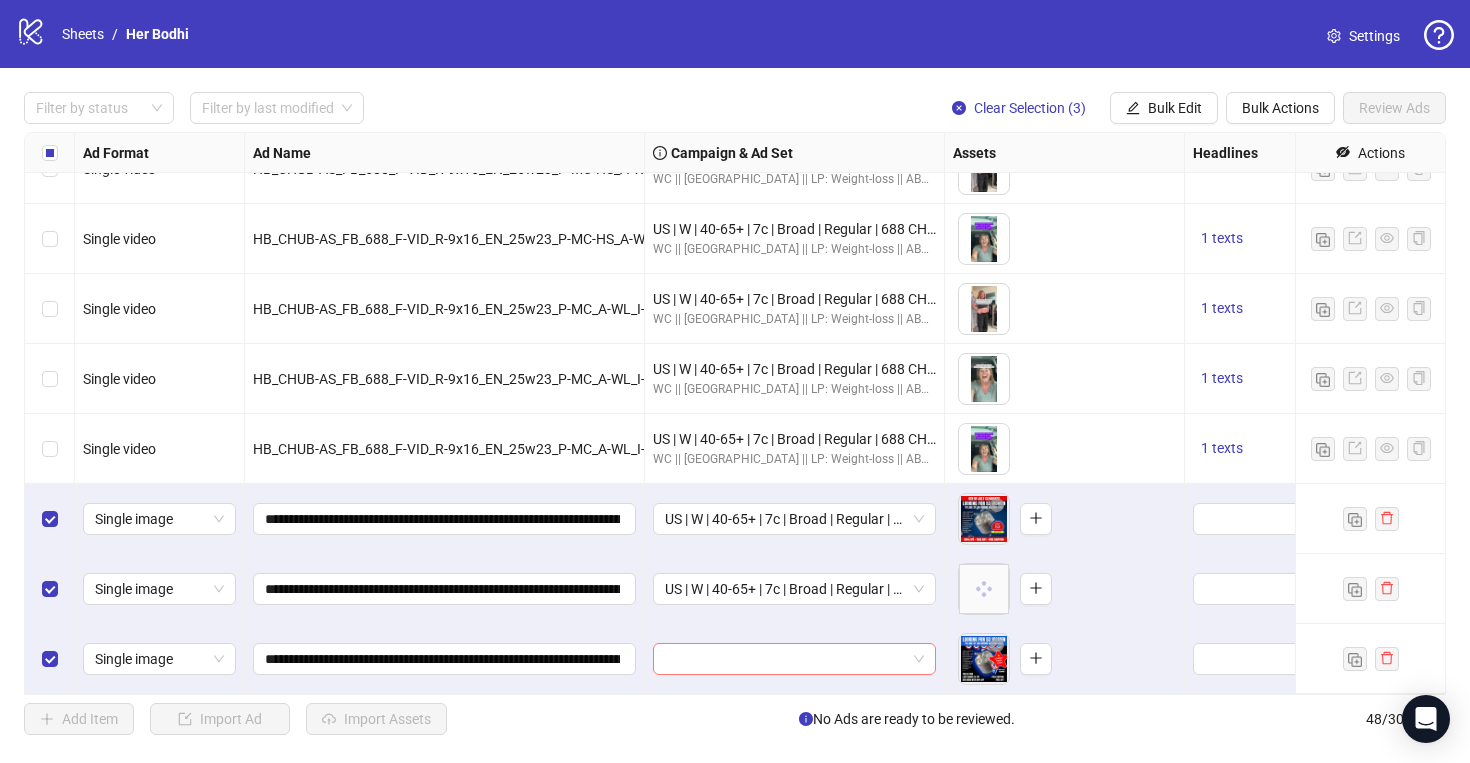 click at bounding box center (785, 659) 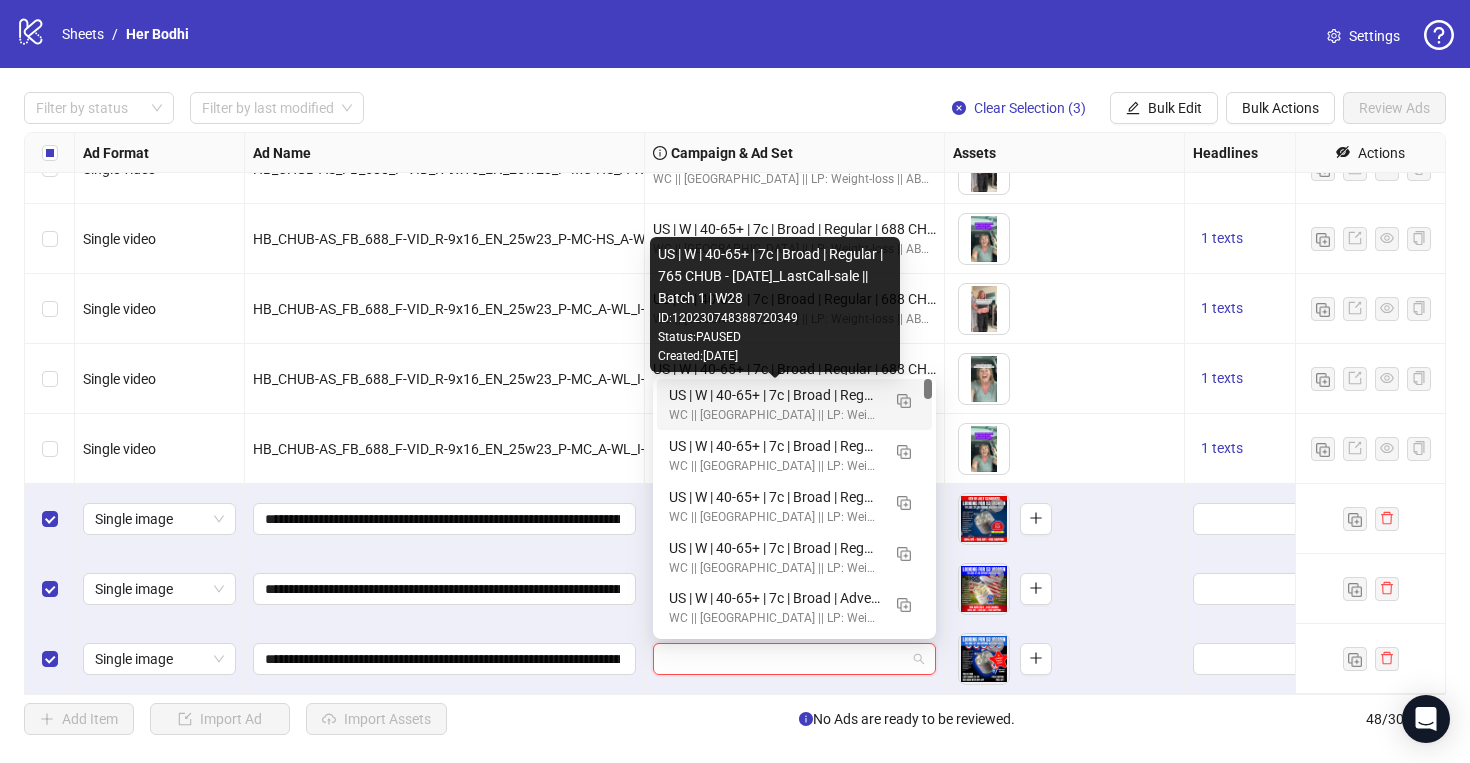 click on "US | W | 40-65+ | 7c | Broad | Regular | 765 CHUB - [DATE]_LastCall-sale || Batch 1 | W28" at bounding box center [774, 395] 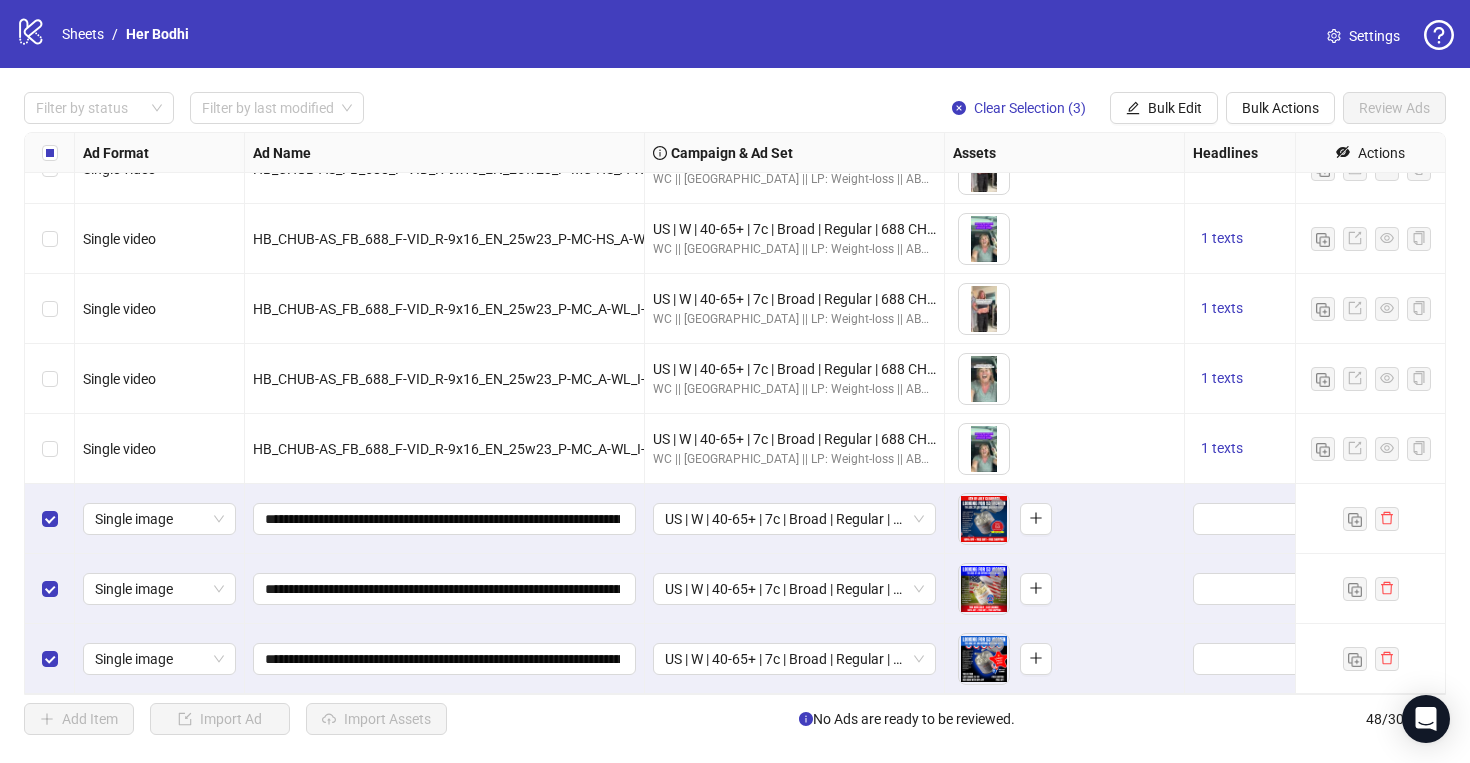 scroll, scrollTop: 2839, scrollLeft: 277, axis: both 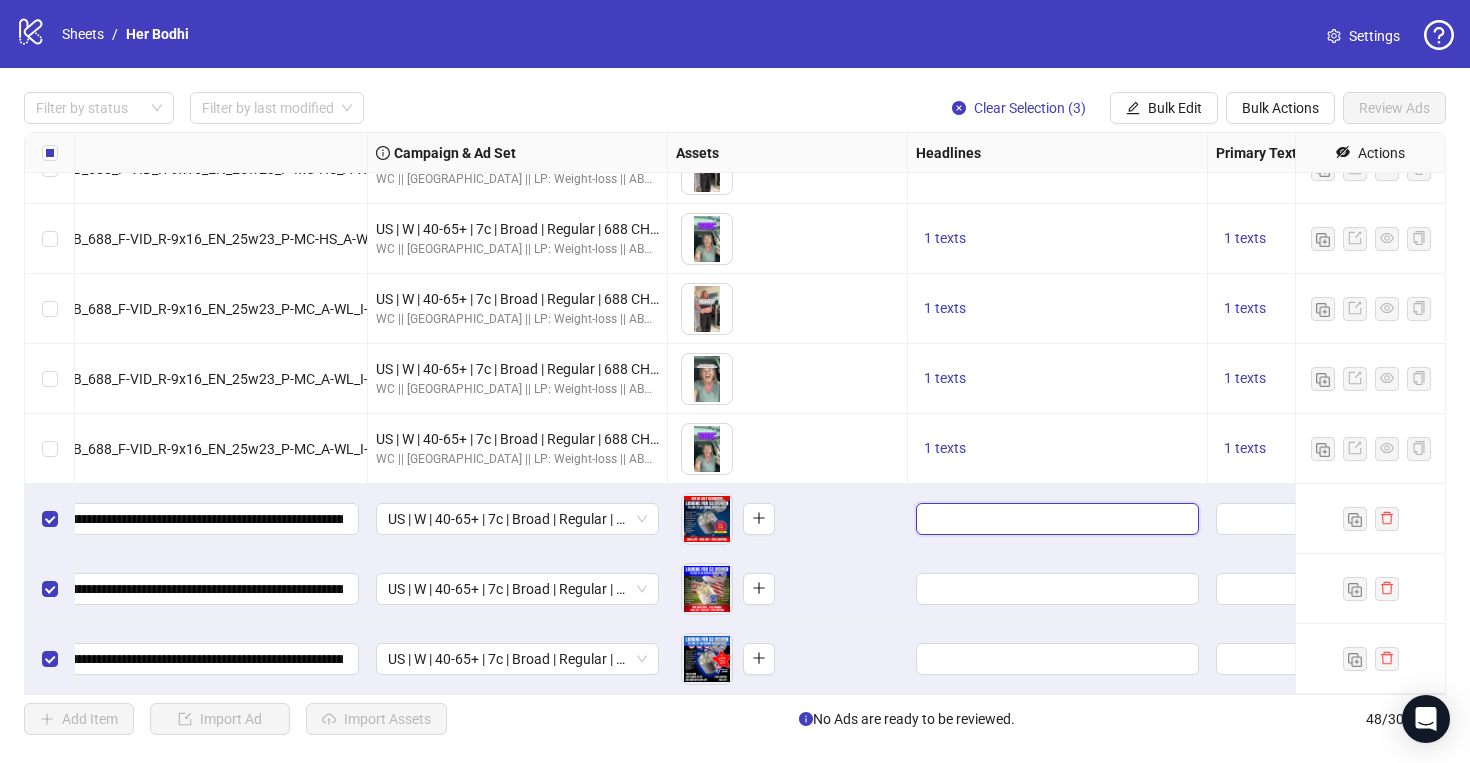 click at bounding box center [1055, 519] 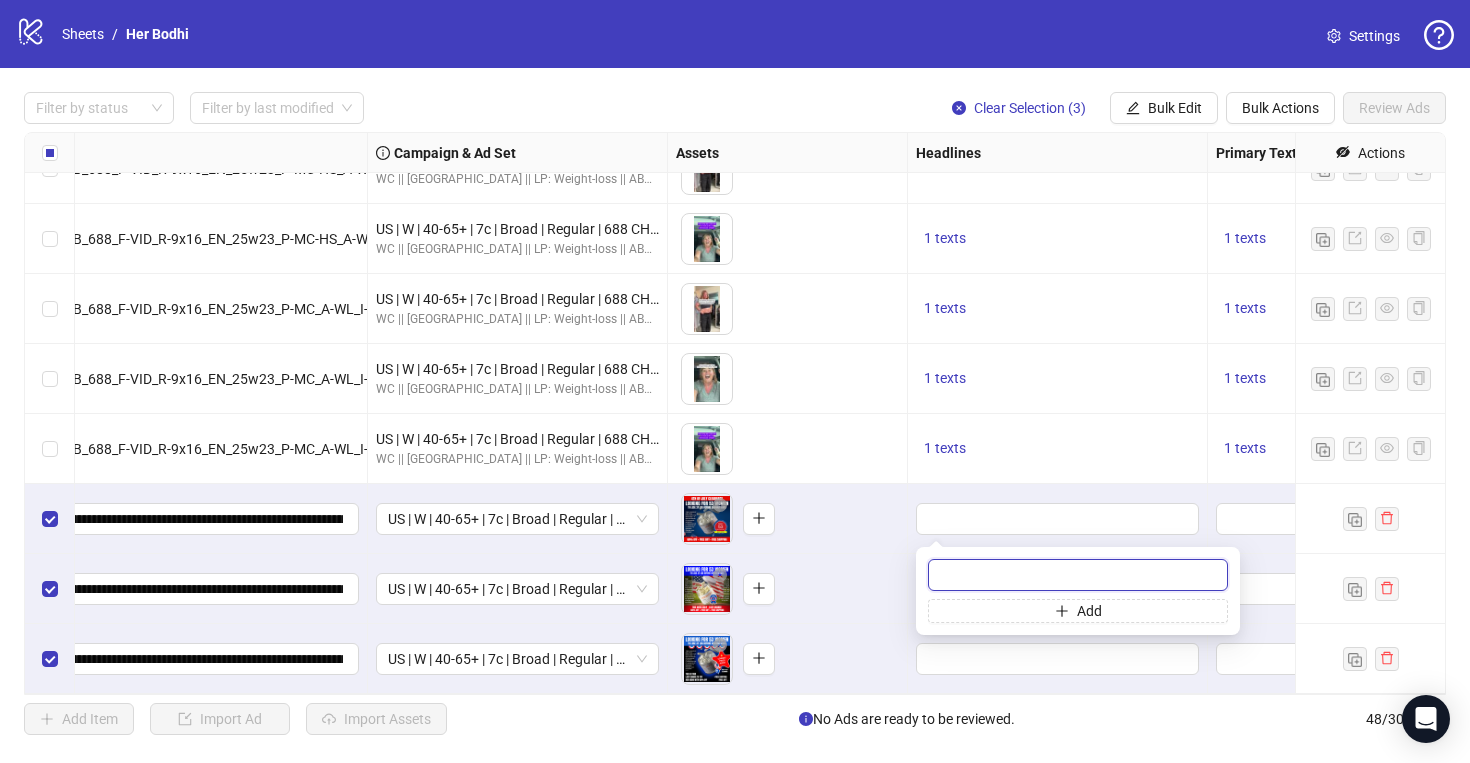 paste on "**********" 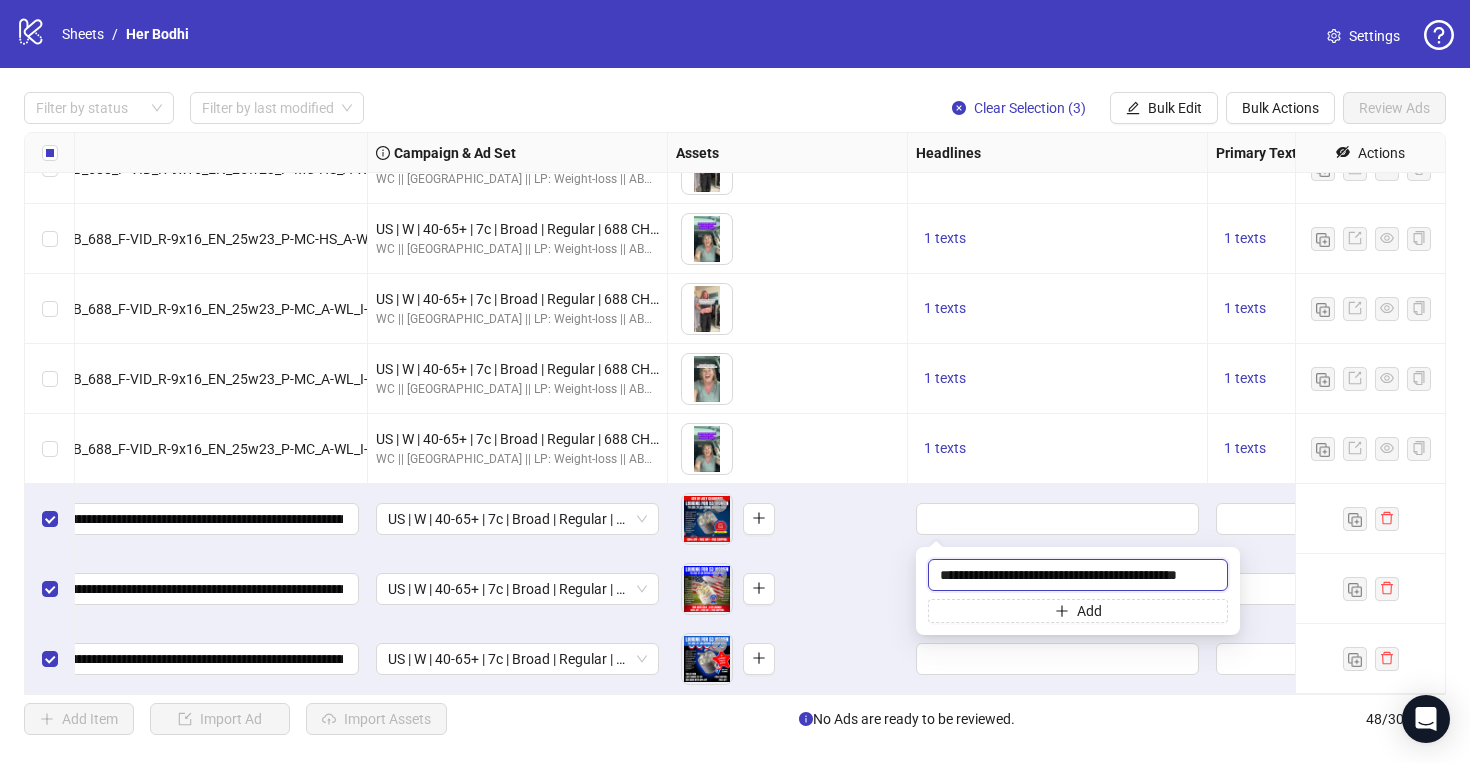 scroll, scrollTop: 0, scrollLeft: 10, axis: horizontal 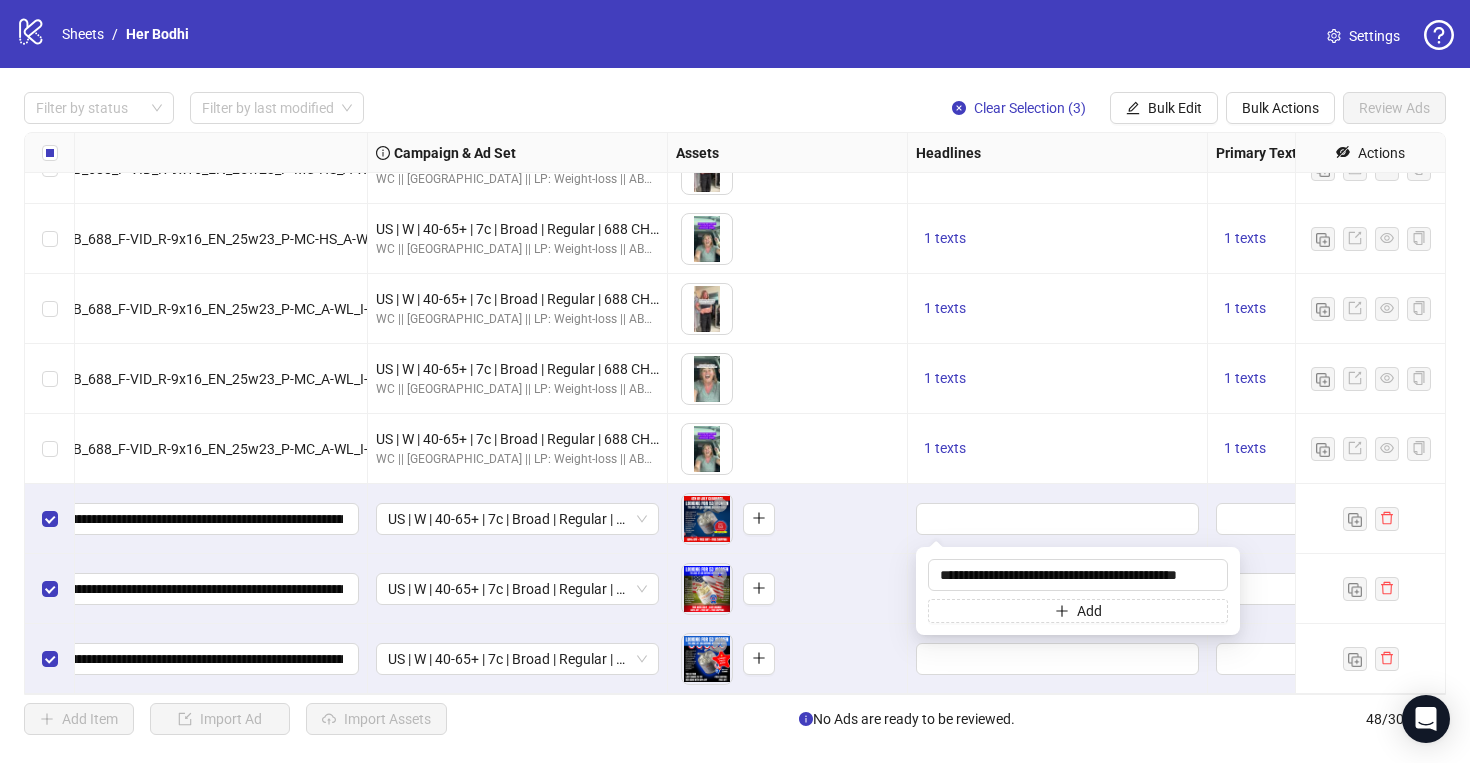 click on "To pick up a draggable item, press the space bar.
While dragging, use the arrow keys to move the item.
Press space again to drop the item in its new position, or press escape to cancel." at bounding box center [788, 519] 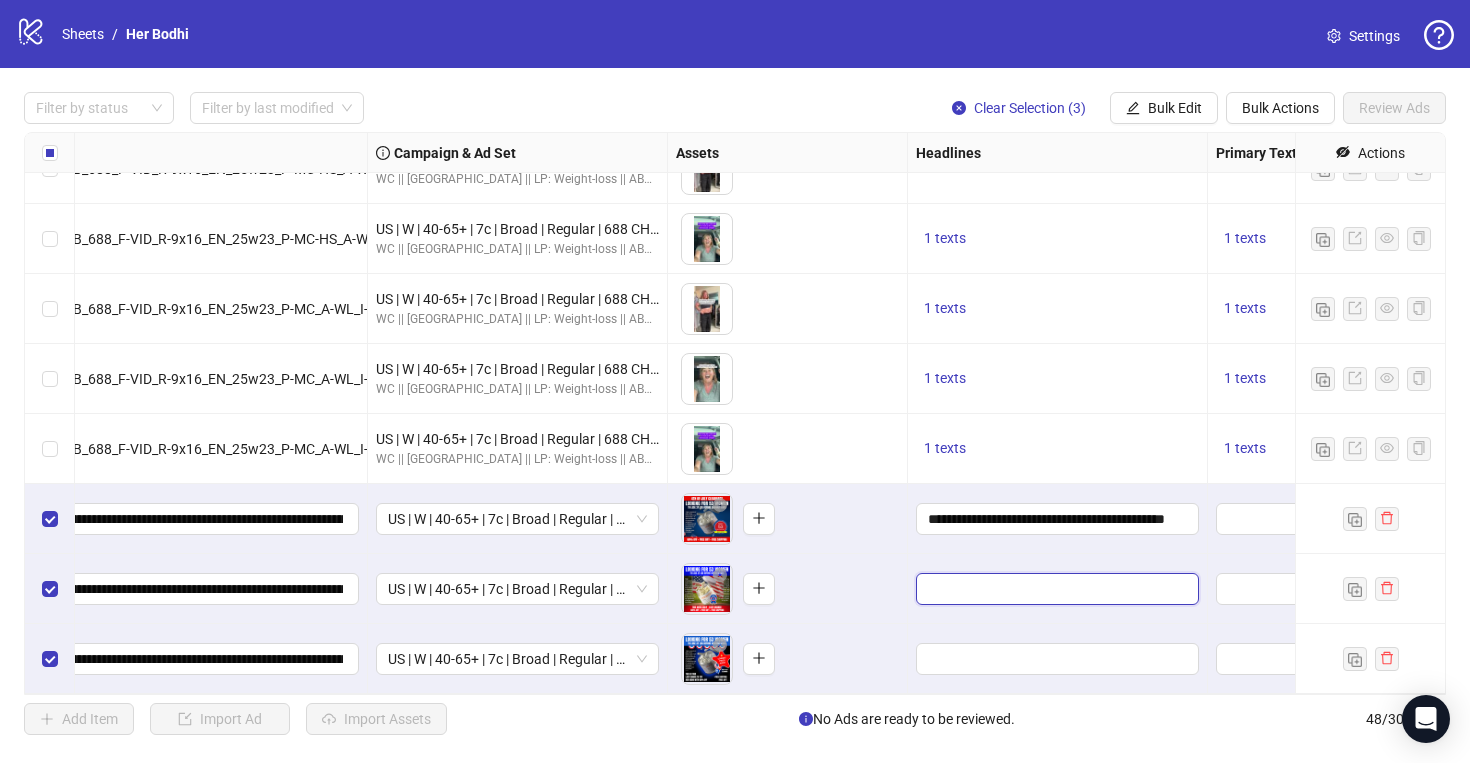 click at bounding box center (1055, 589) 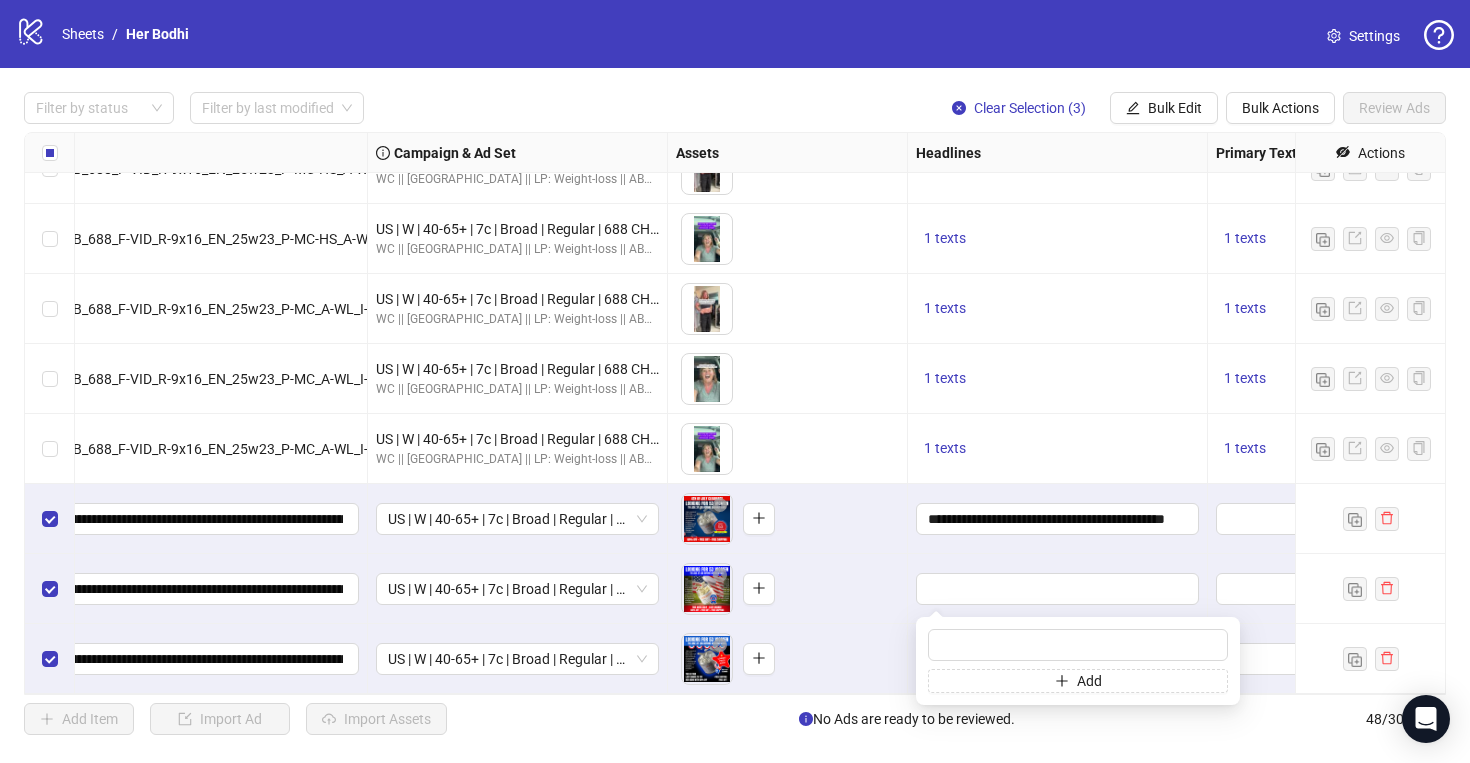type on "**********" 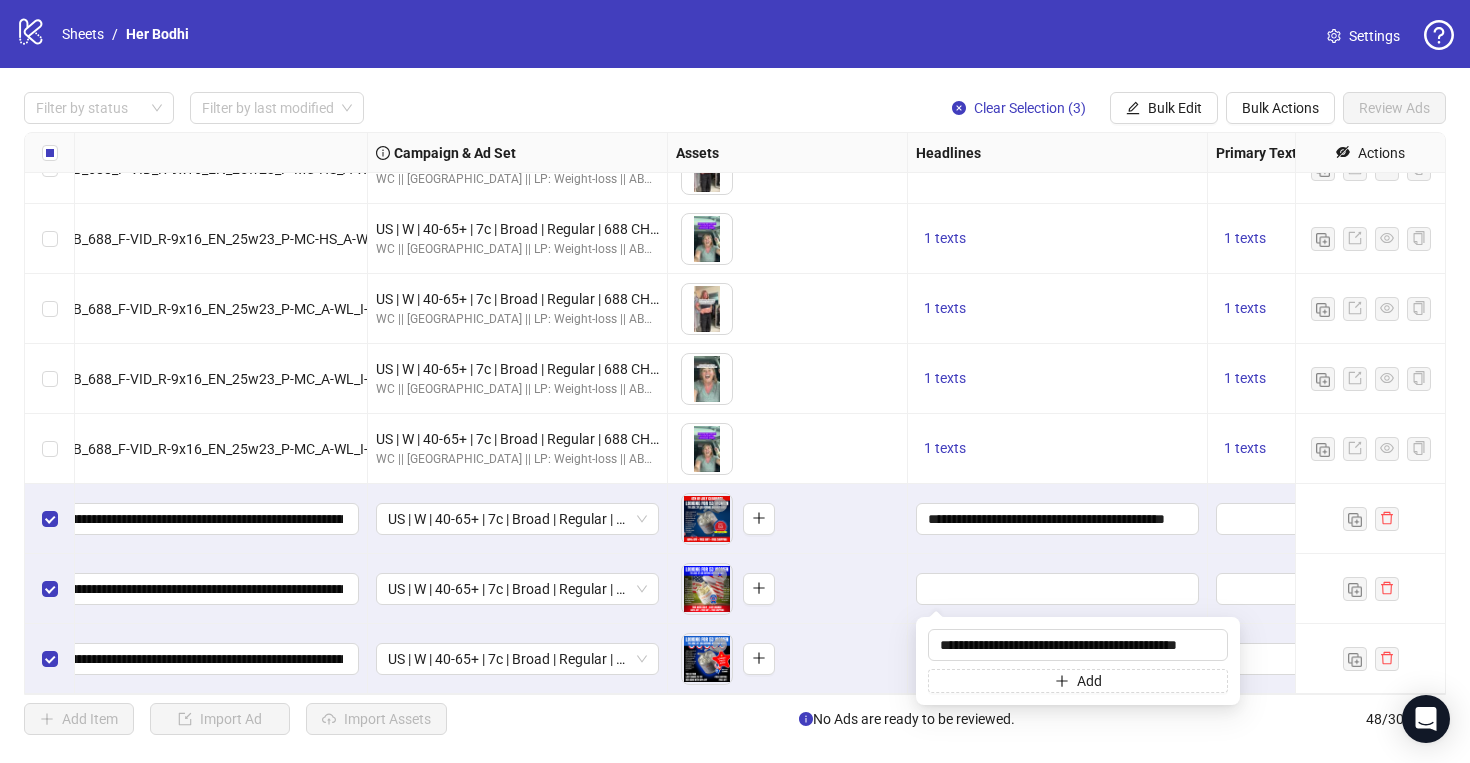 scroll, scrollTop: 0, scrollLeft: 10, axis: horizontal 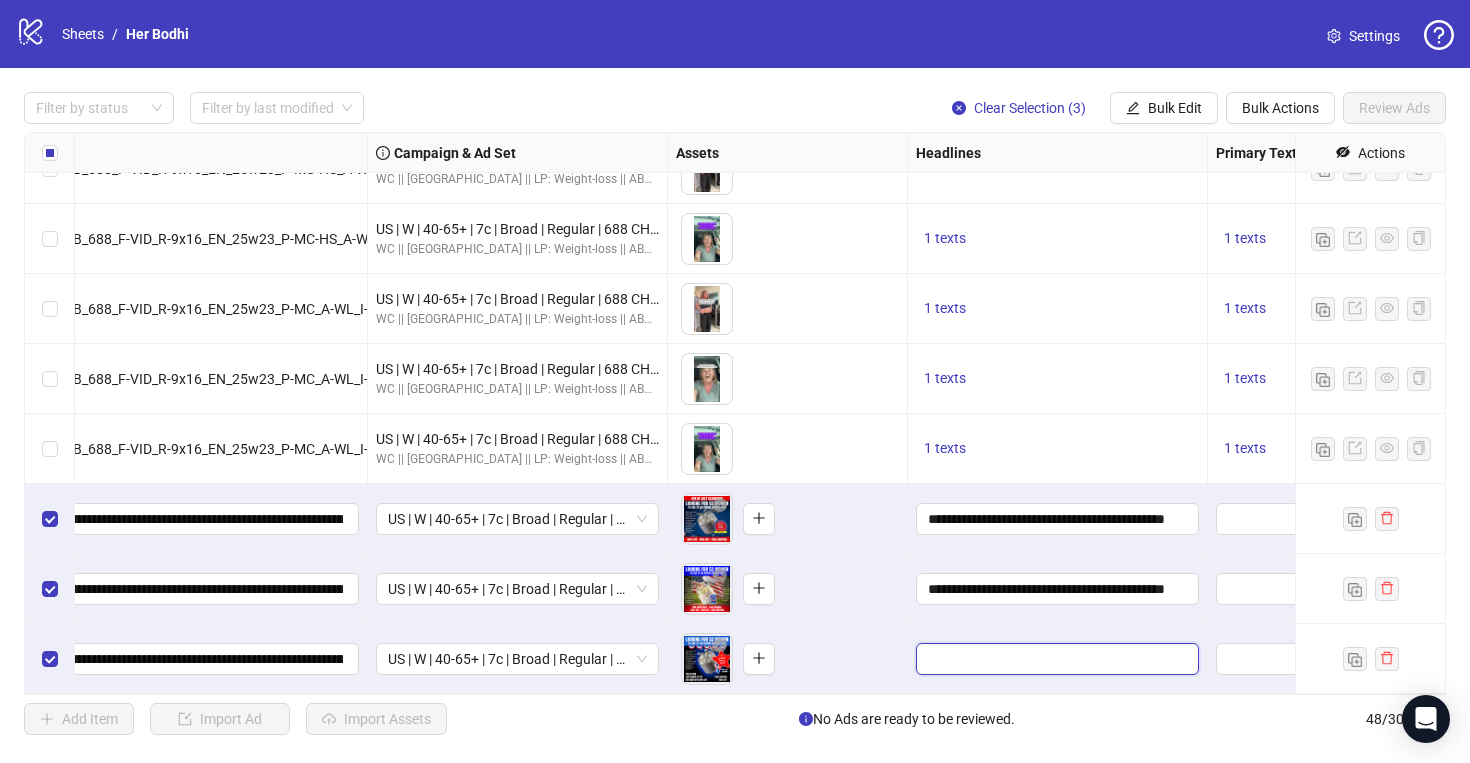 click at bounding box center [1055, 659] 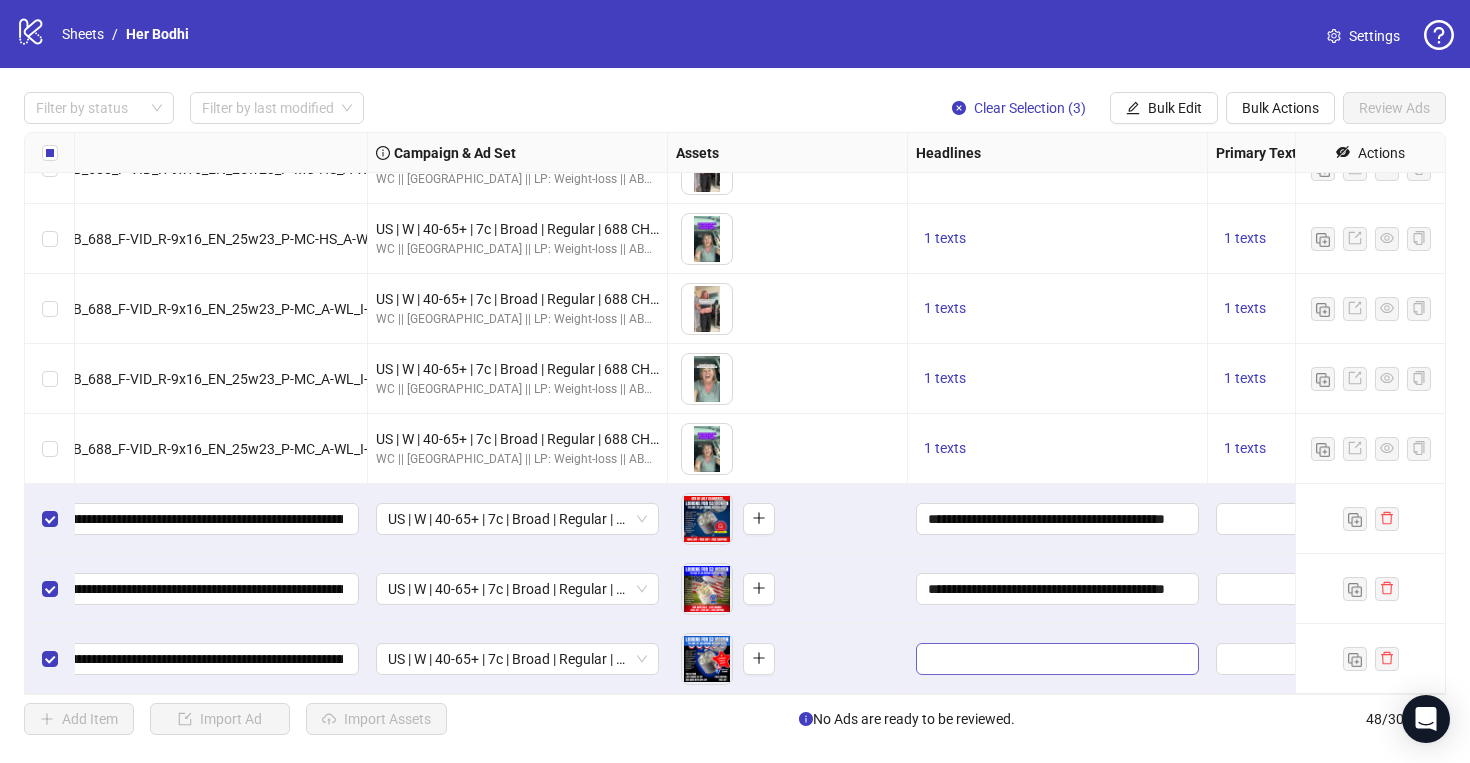 type on "**********" 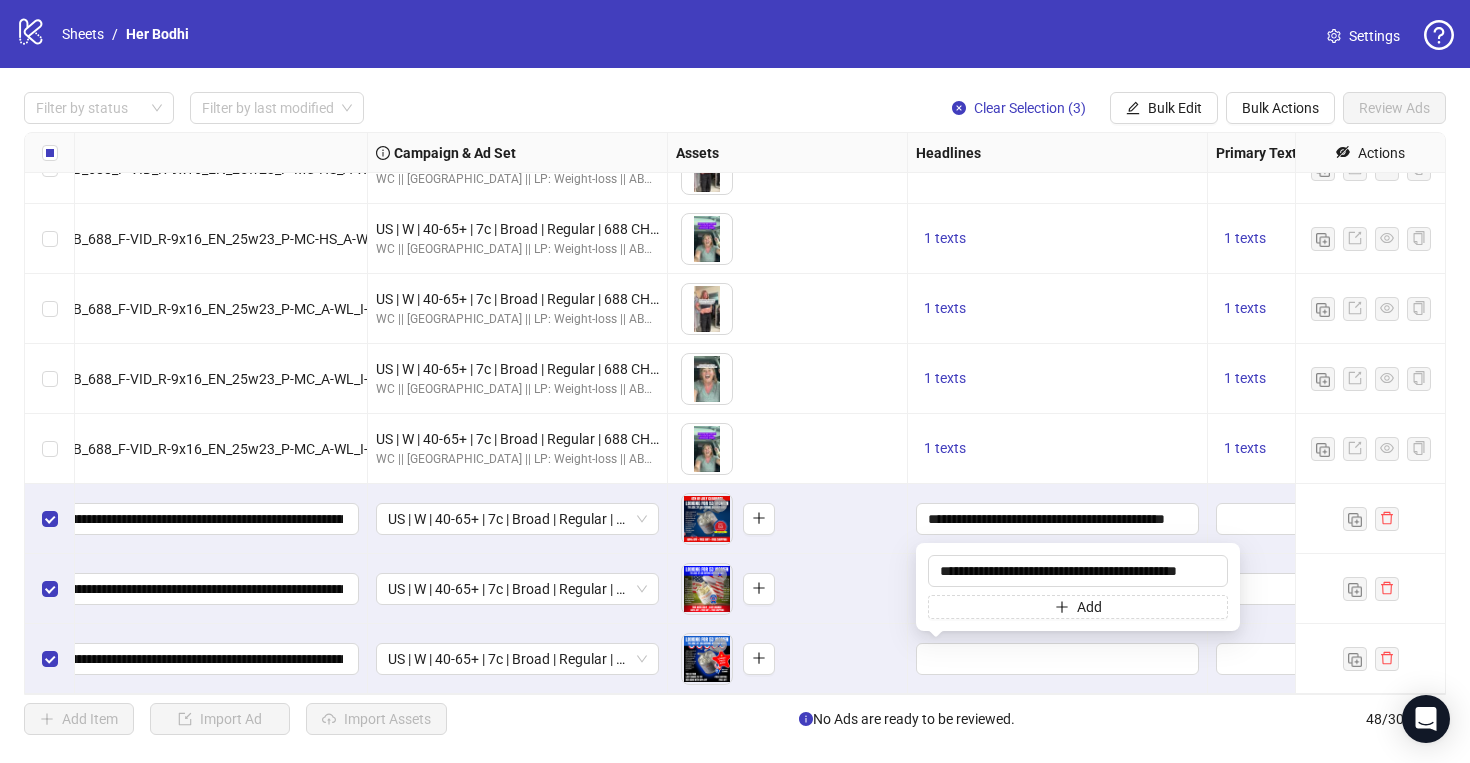 scroll, scrollTop: 0, scrollLeft: 10, axis: horizontal 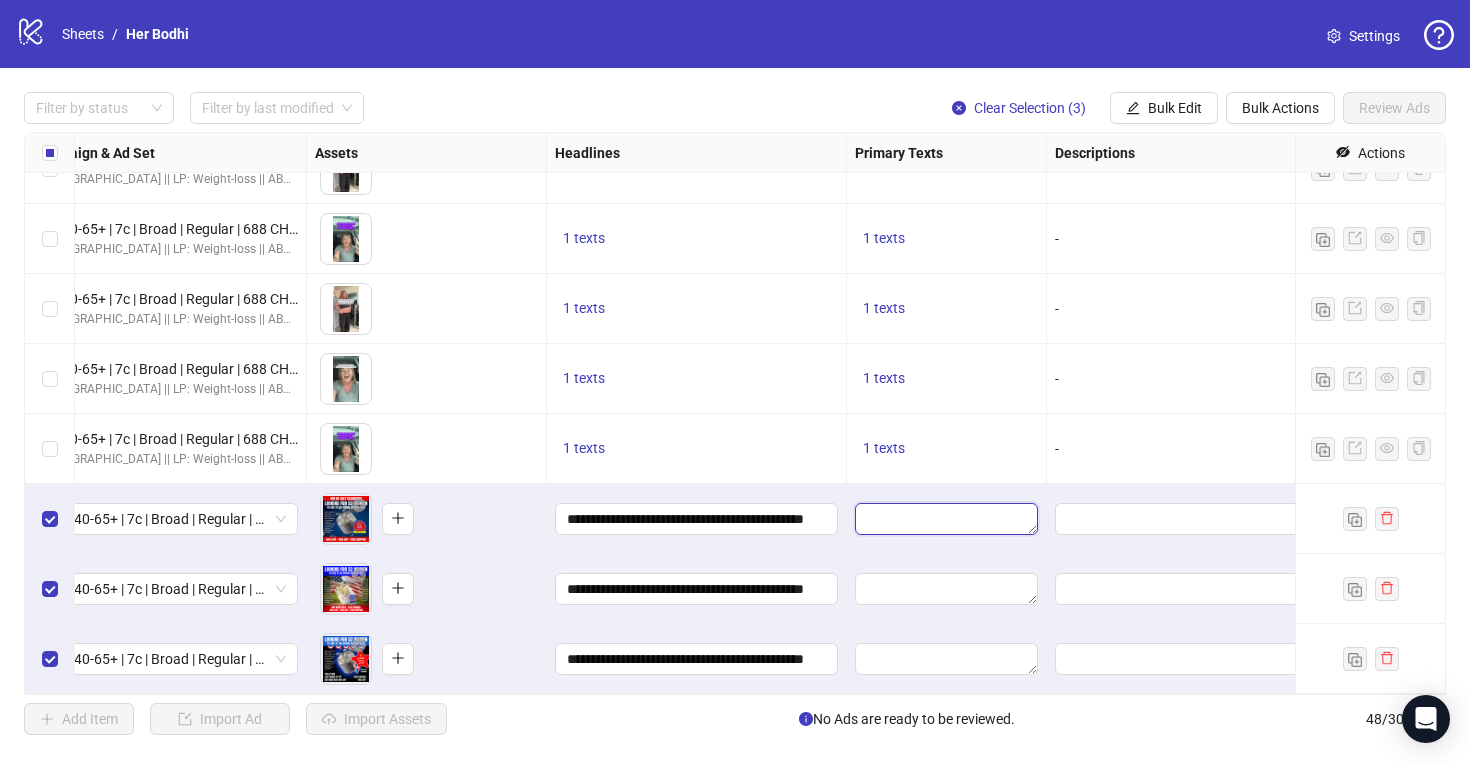 click at bounding box center (946, 519) 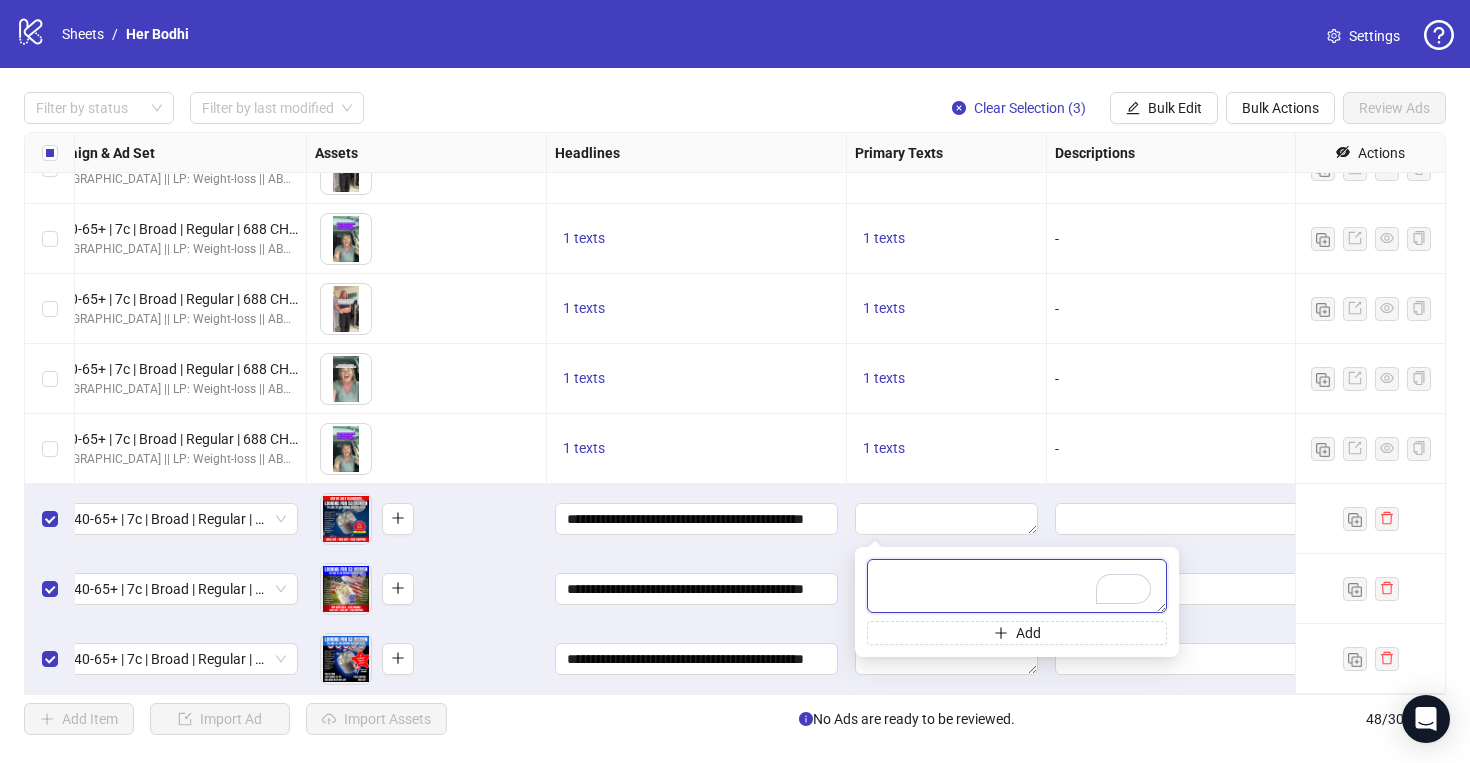 paste on "**********" 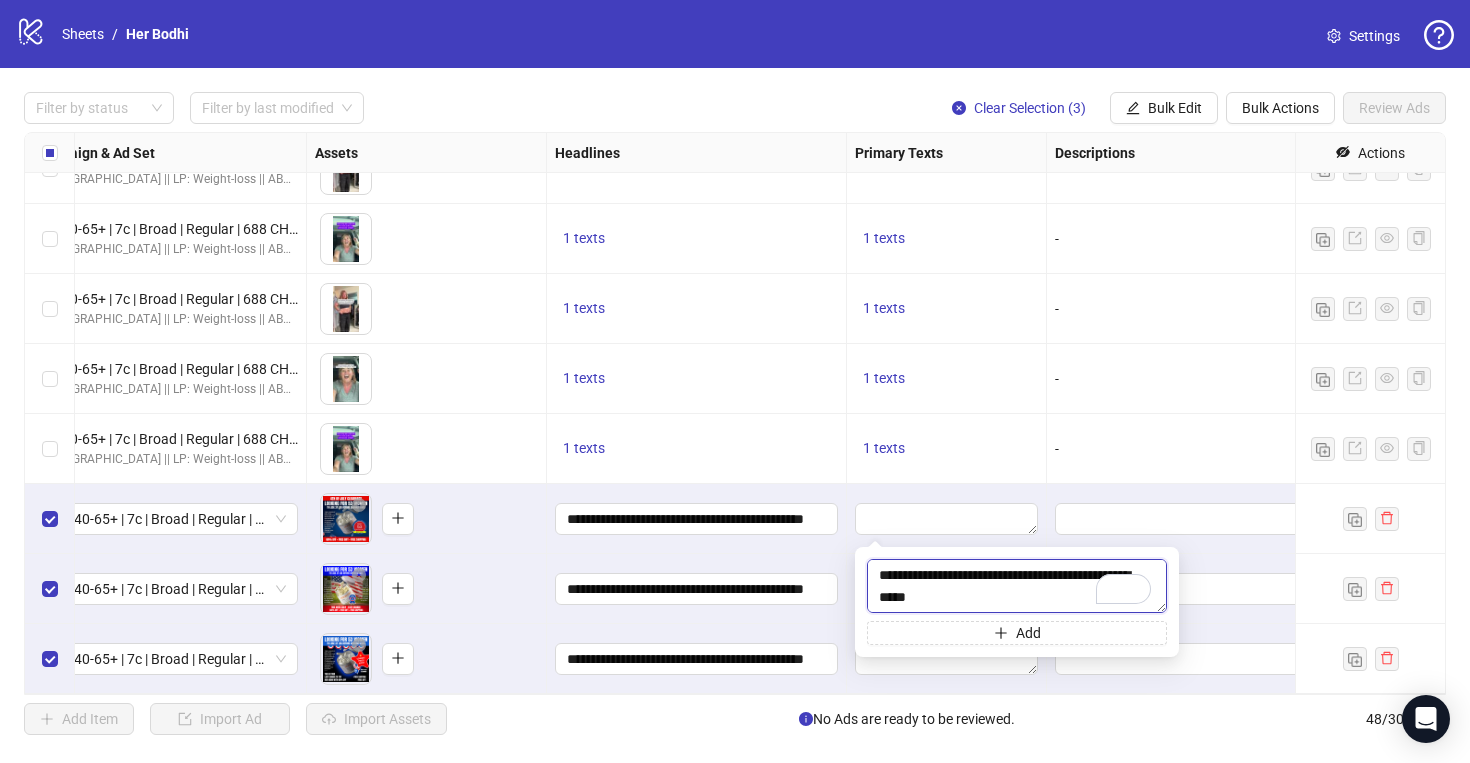 scroll, scrollTop: 455, scrollLeft: 0, axis: vertical 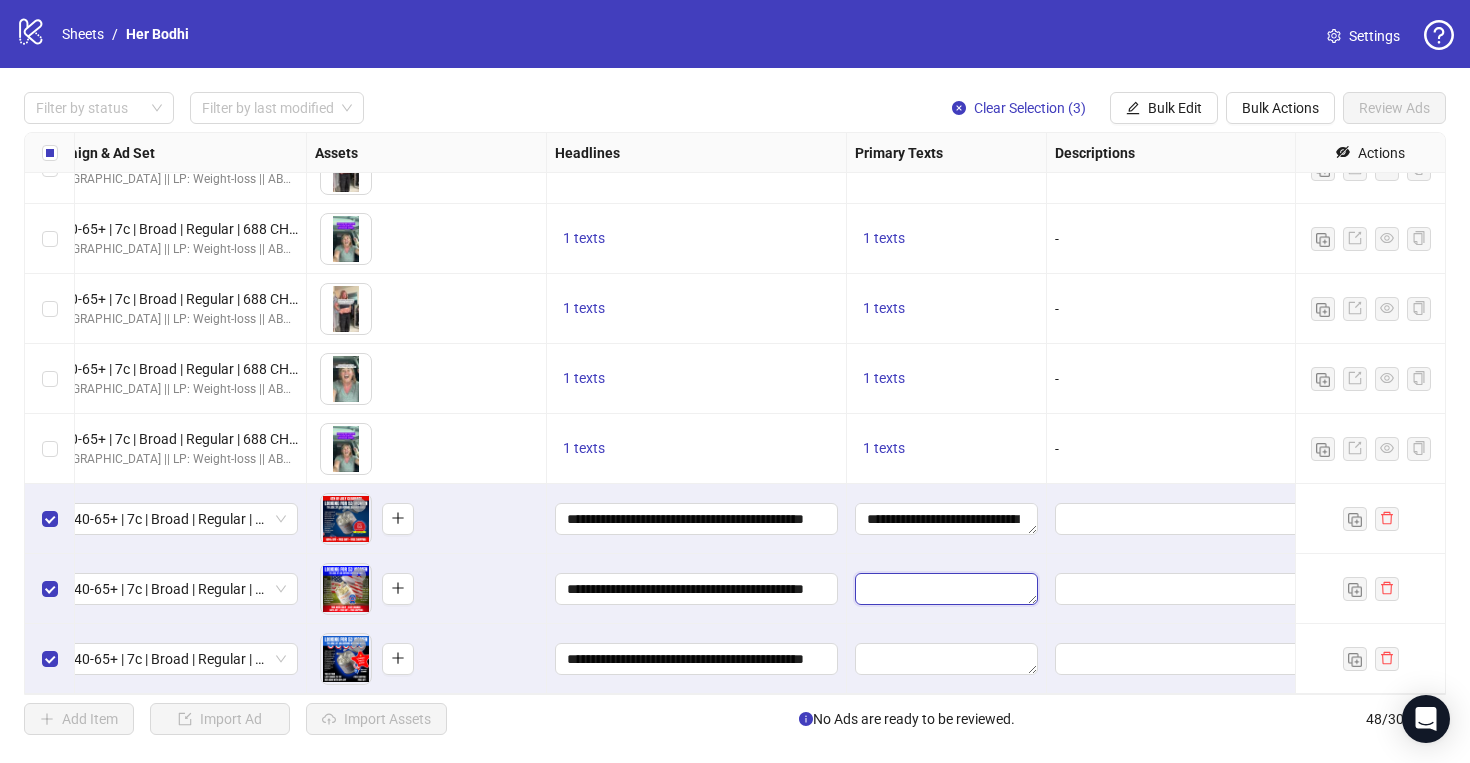 click at bounding box center (946, 589) 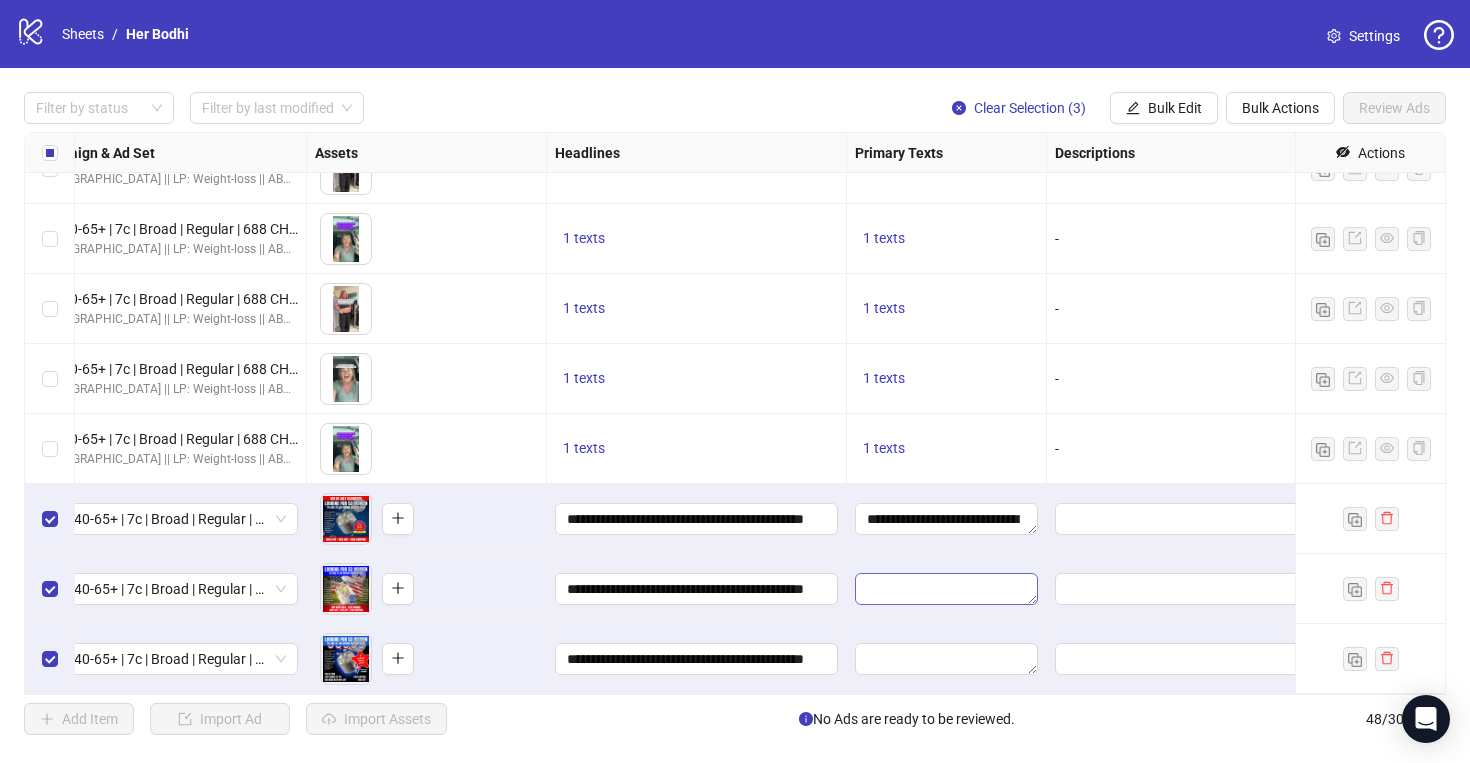 scroll, scrollTop: 455, scrollLeft: 0, axis: vertical 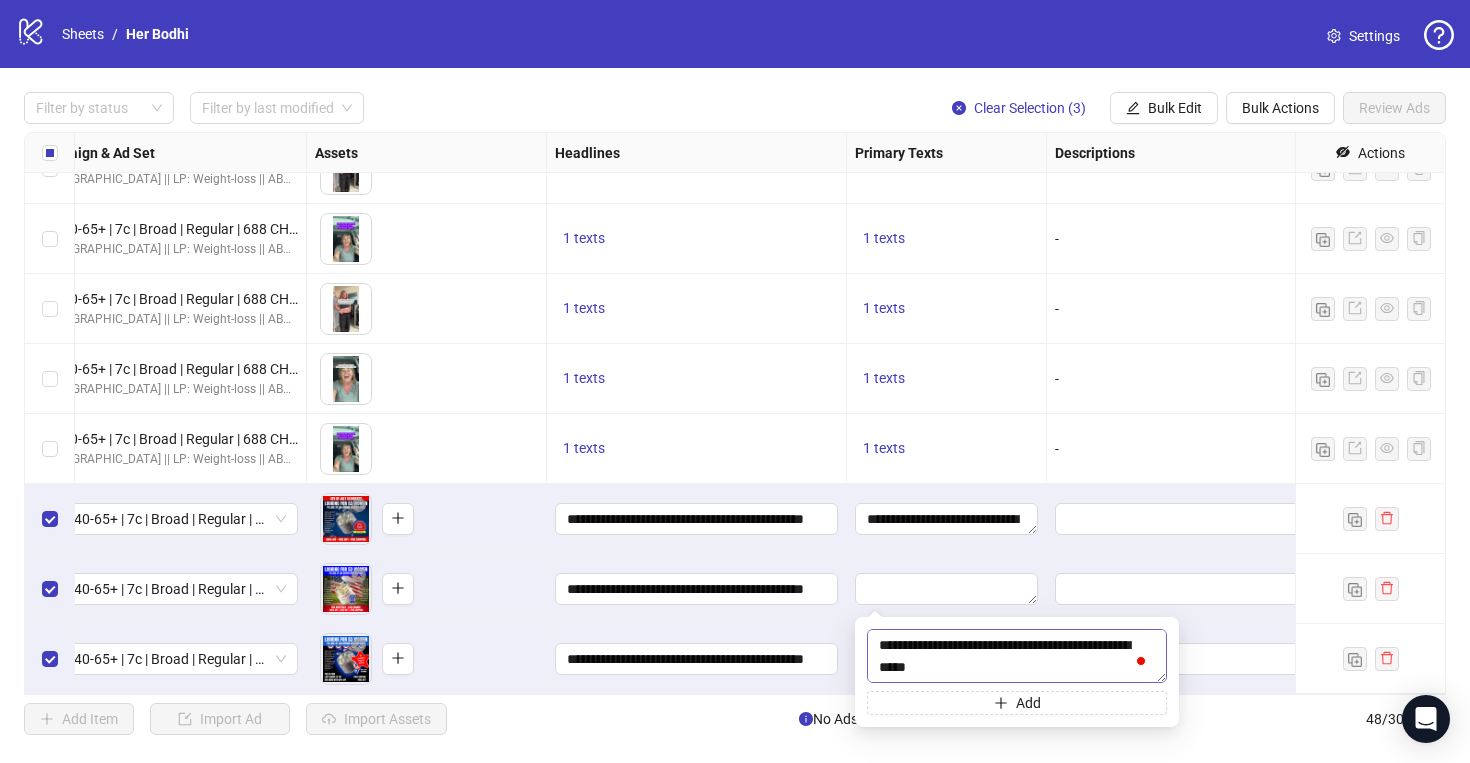 click on "**********" at bounding box center [1017, 656] 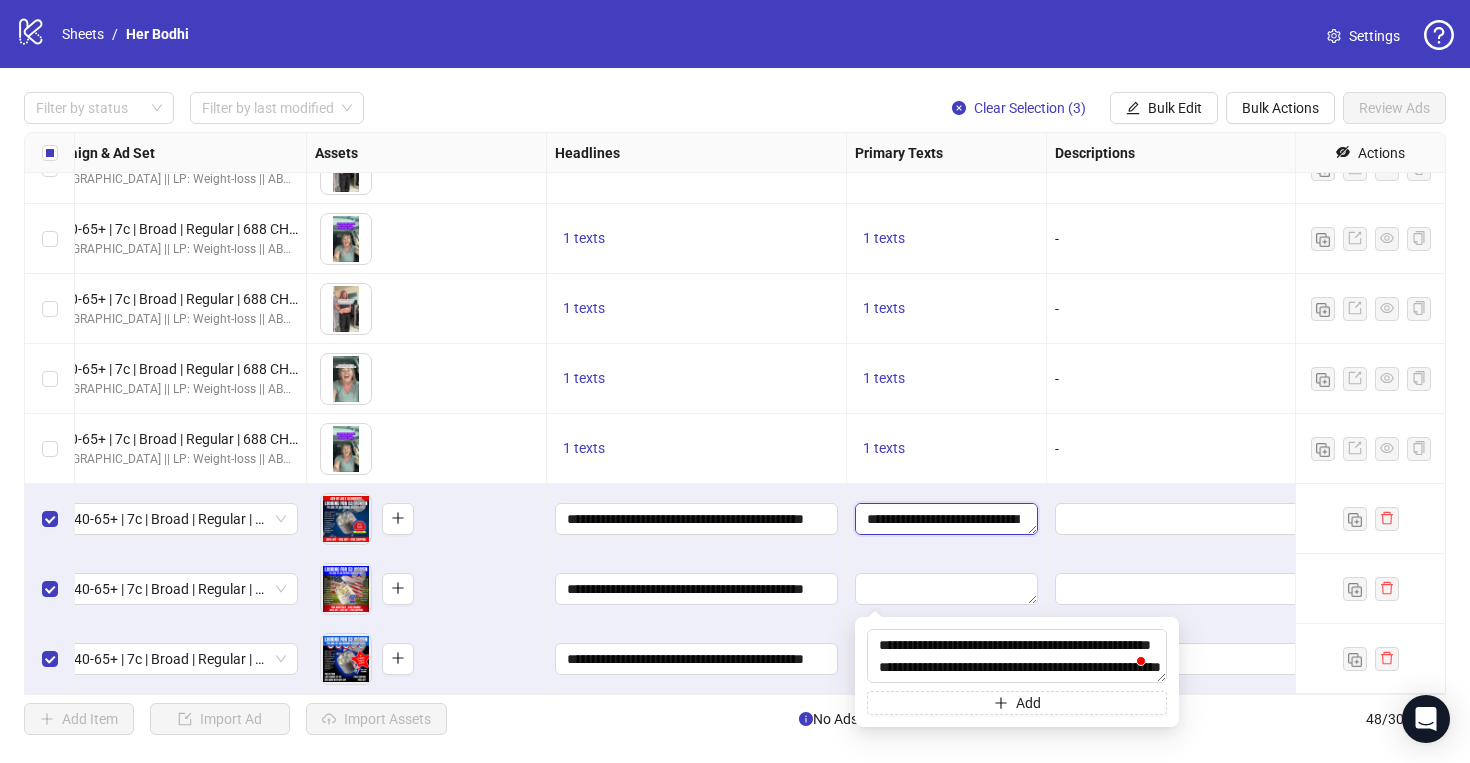 click on "**********" at bounding box center [946, 519] 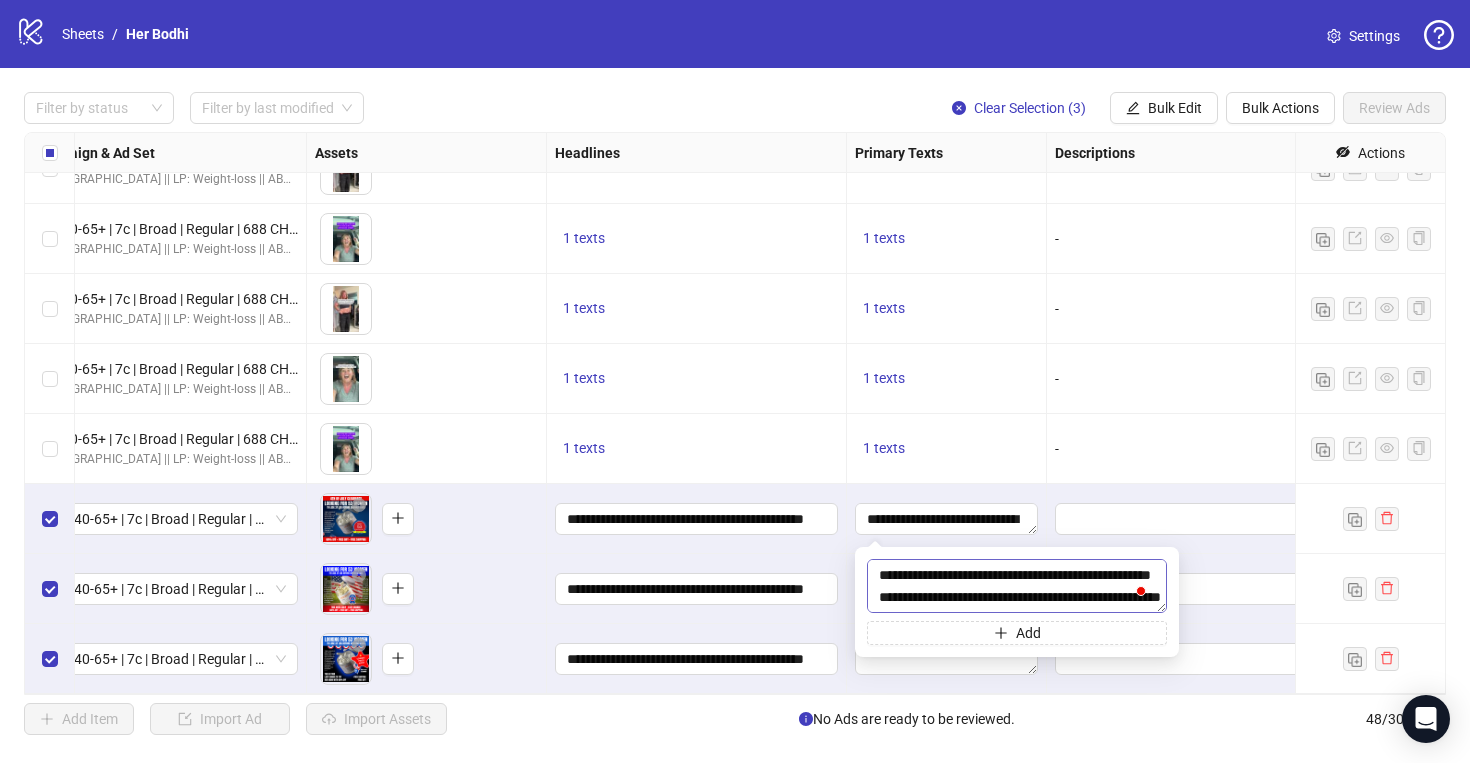 scroll, scrollTop: 462, scrollLeft: 0, axis: vertical 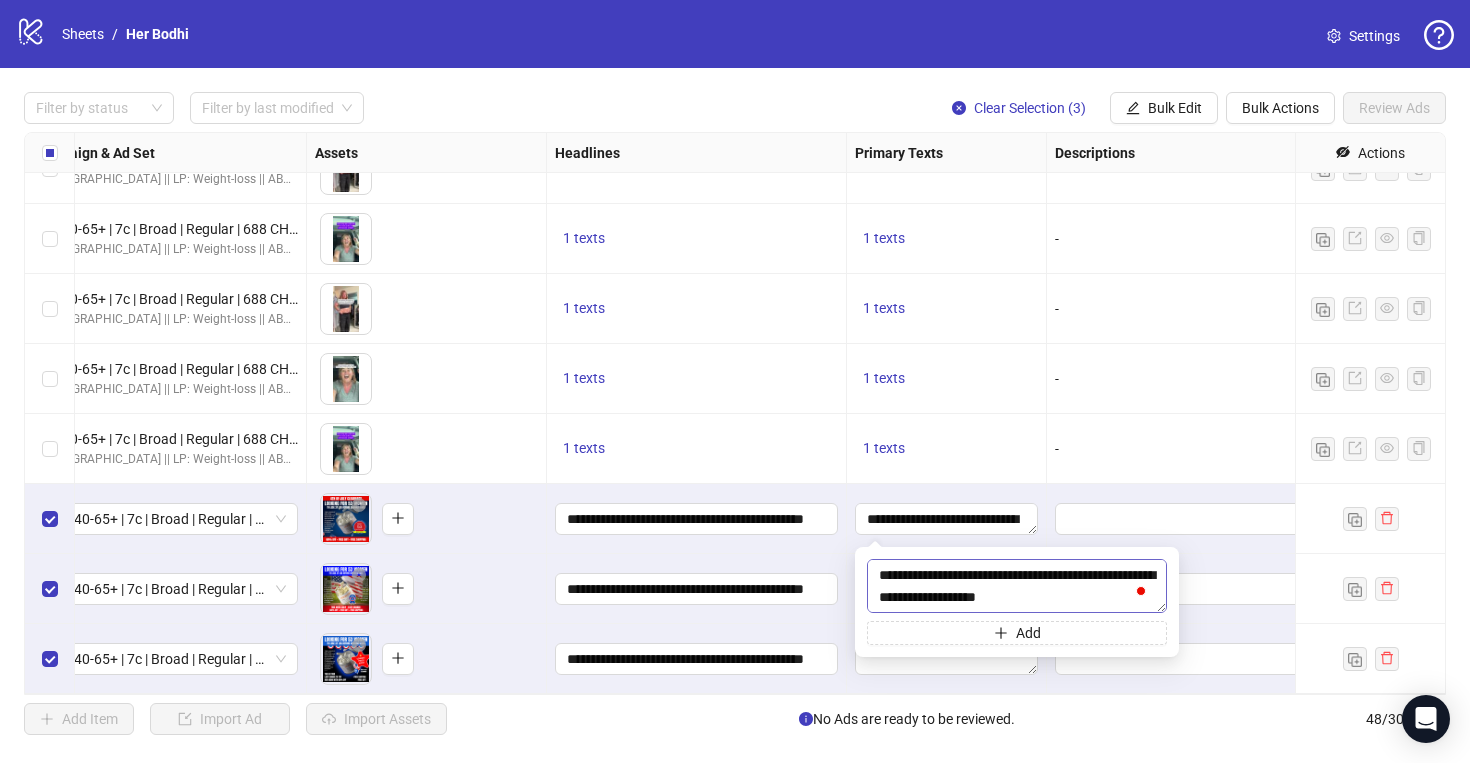 click on "**********" at bounding box center (1017, 586) 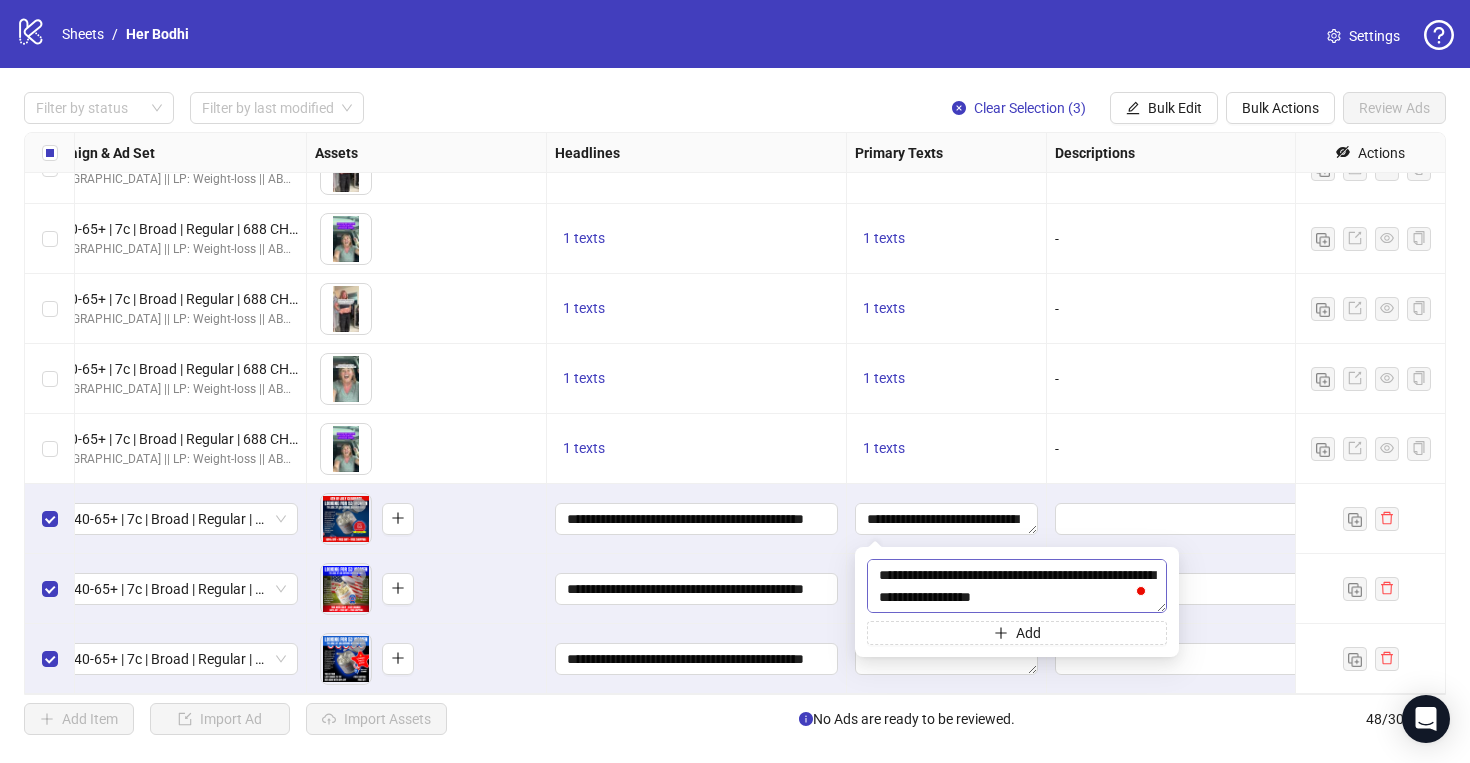 type on "**********" 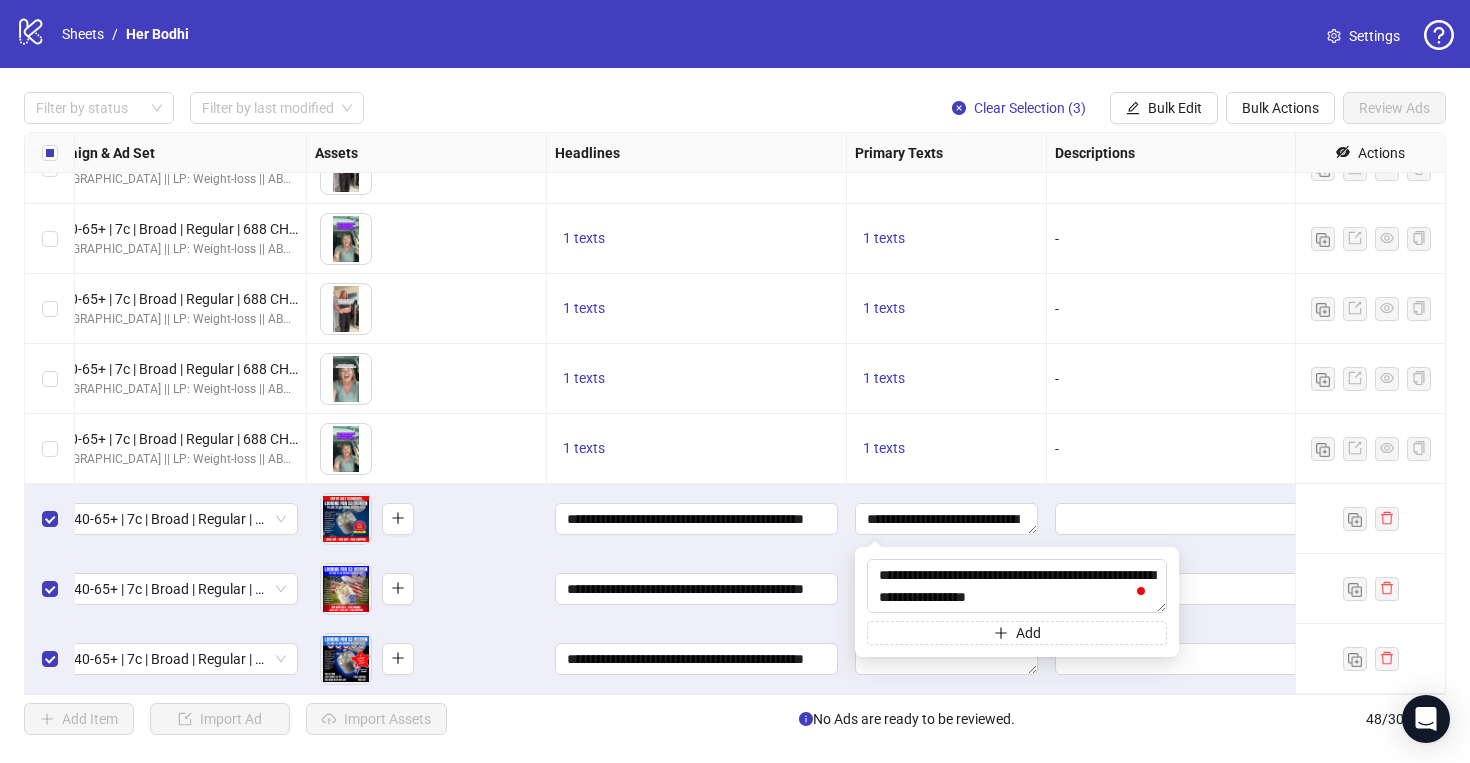 click on "**********" at bounding box center [697, 589] 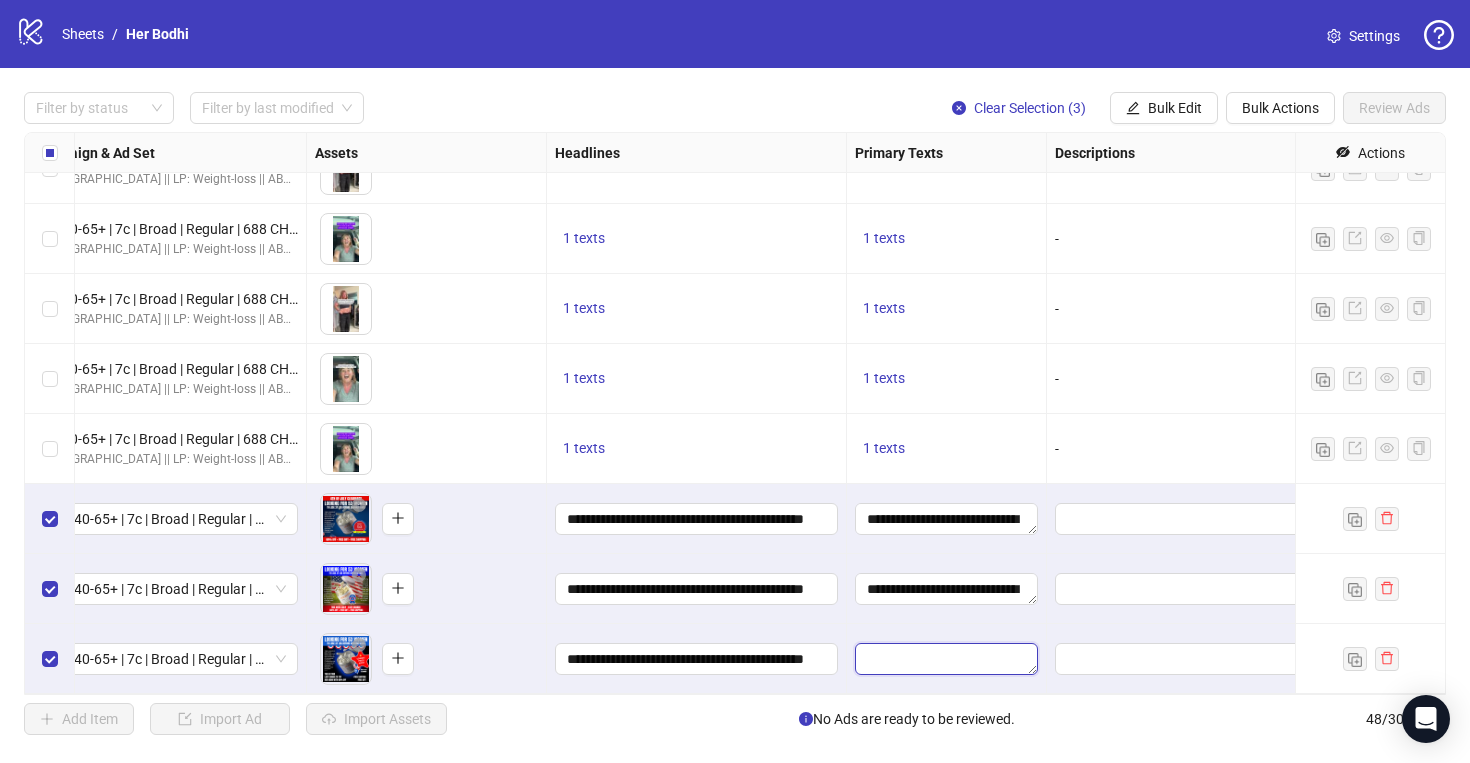 click at bounding box center [946, 659] 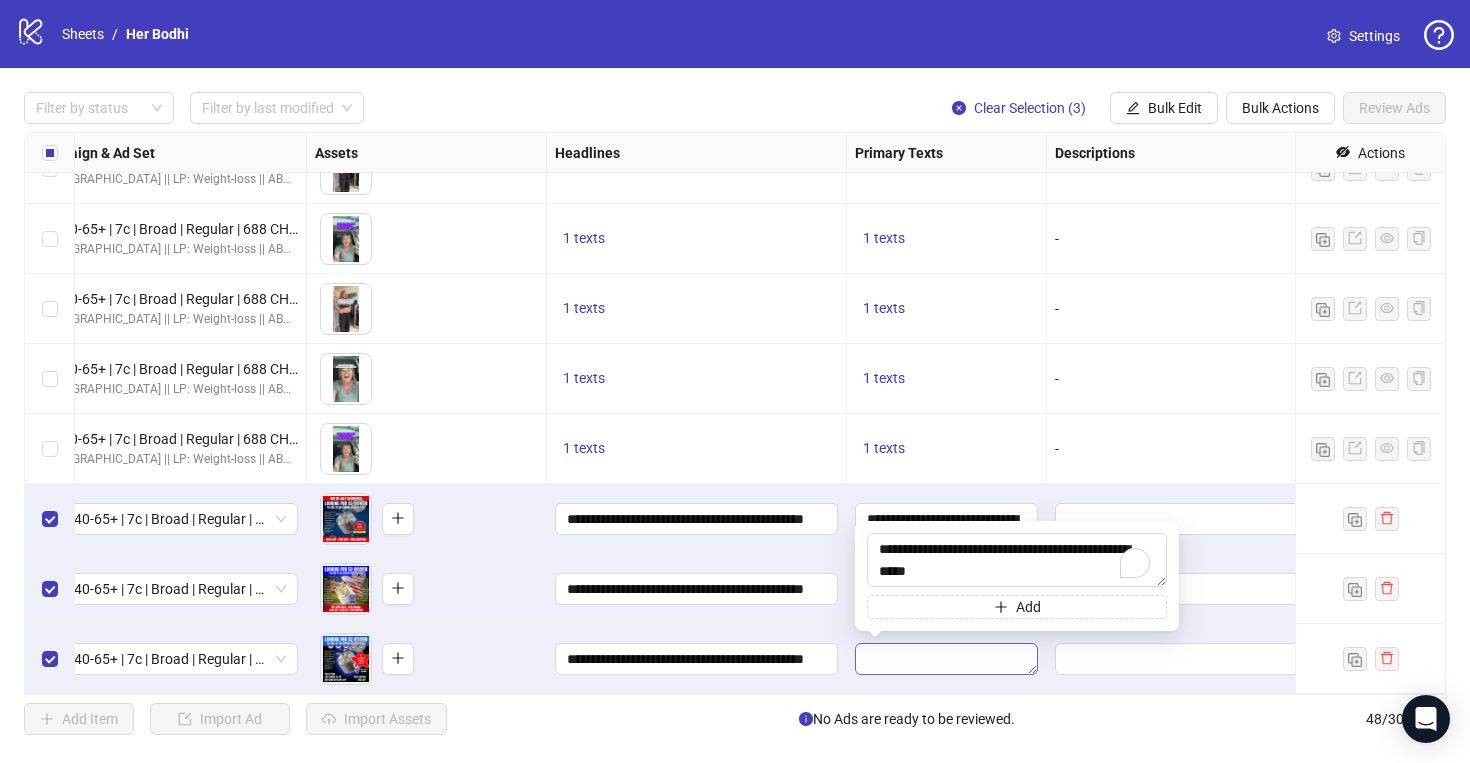 scroll, scrollTop: 455, scrollLeft: 0, axis: vertical 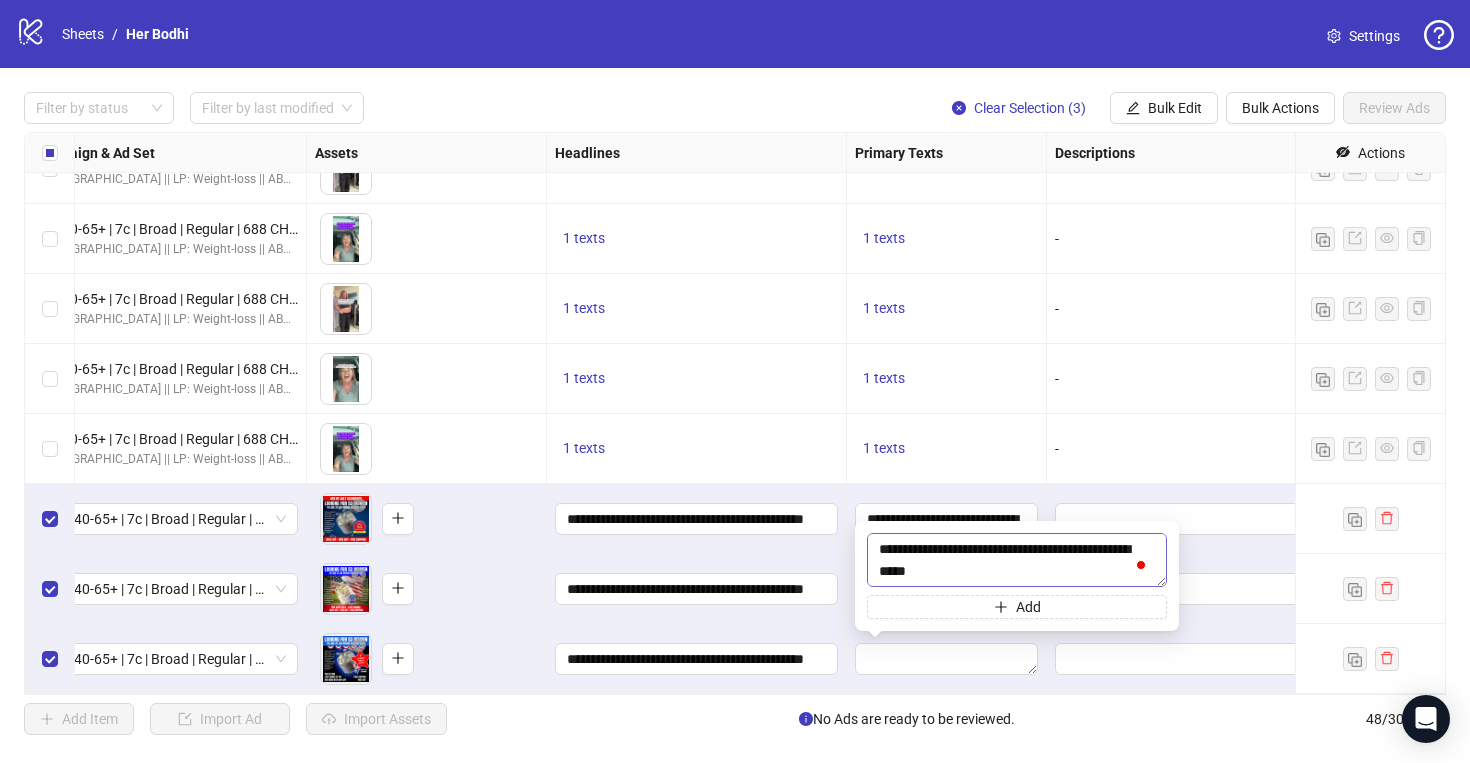 click on "**********" at bounding box center (1017, 560) 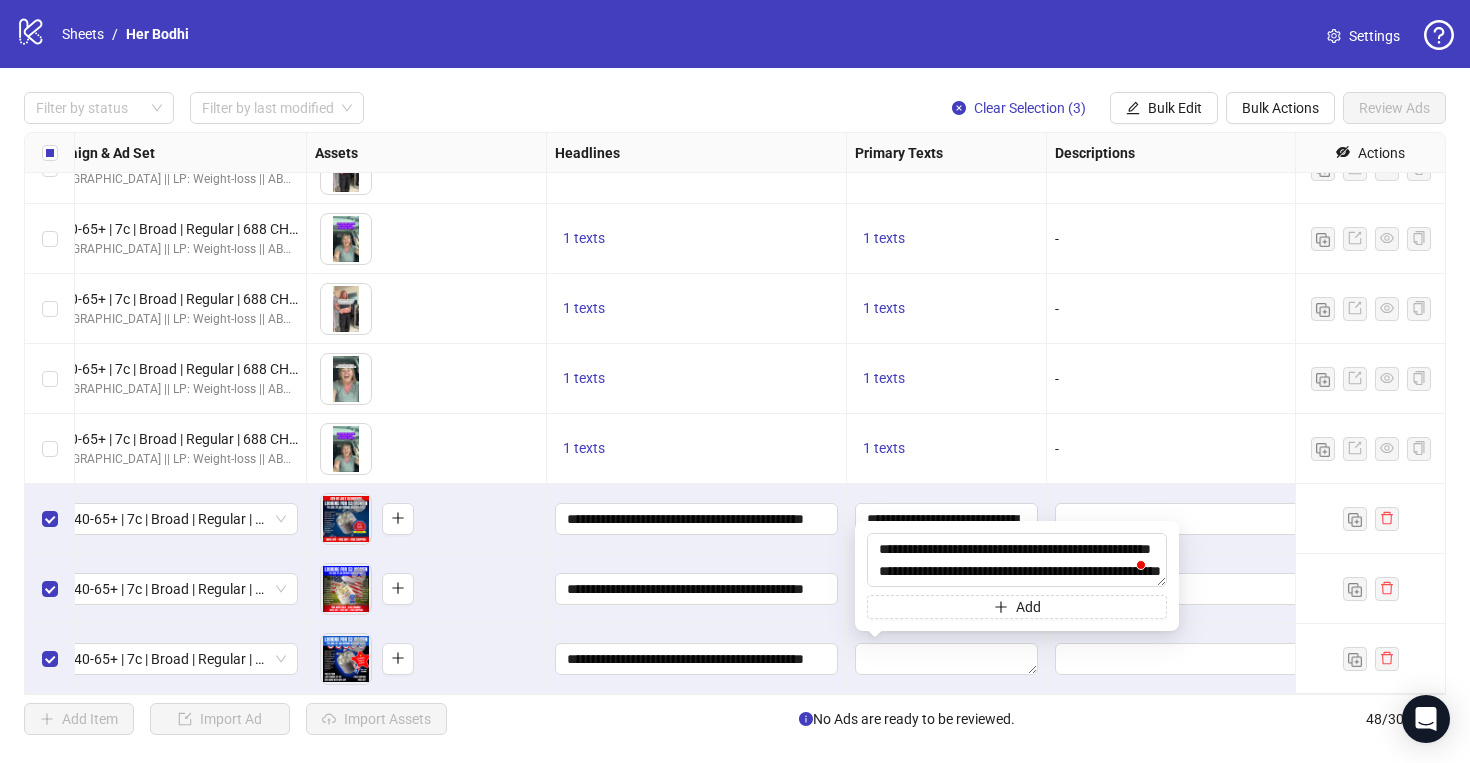 click on "**********" at bounding box center (947, 589) 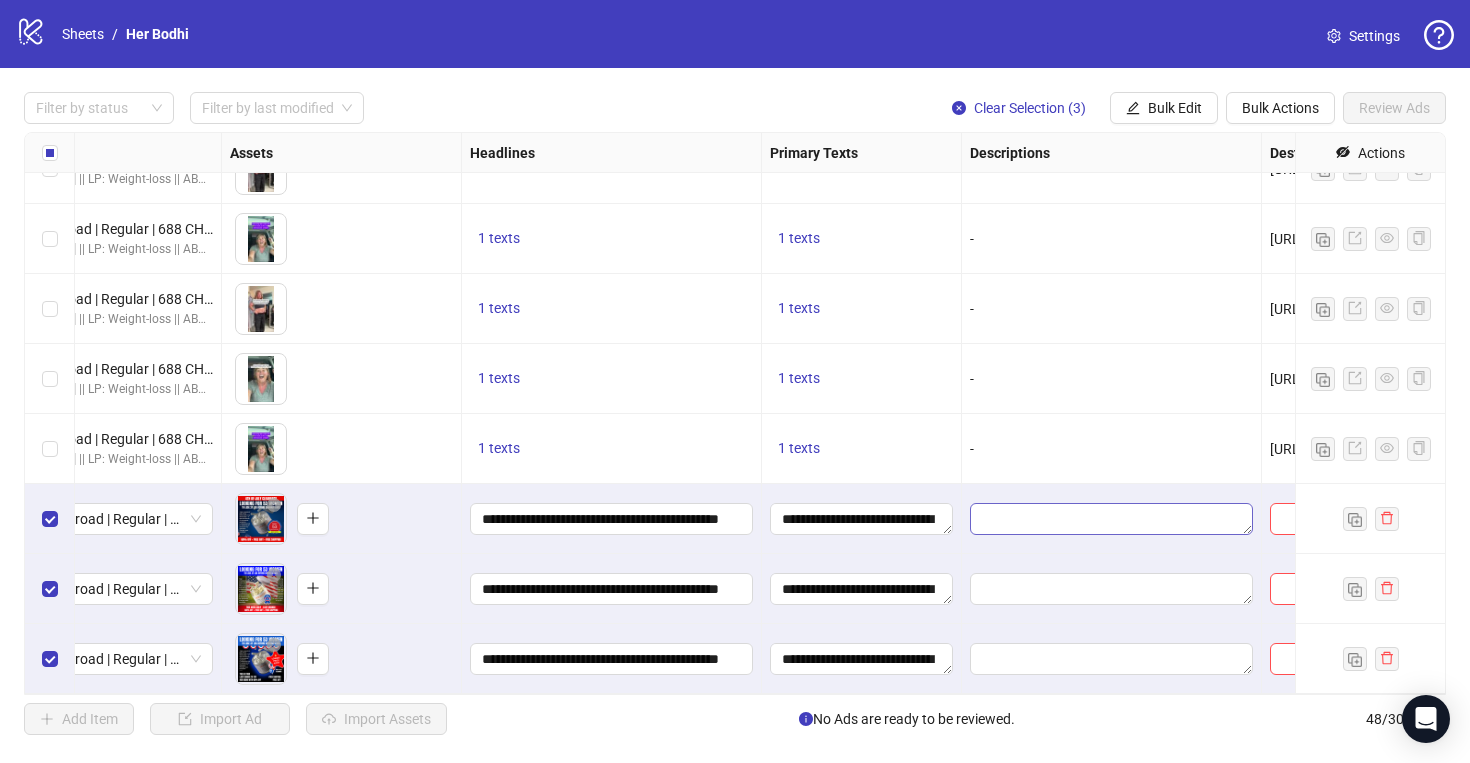 scroll, scrollTop: 2839, scrollLeft: 1189, axis: both 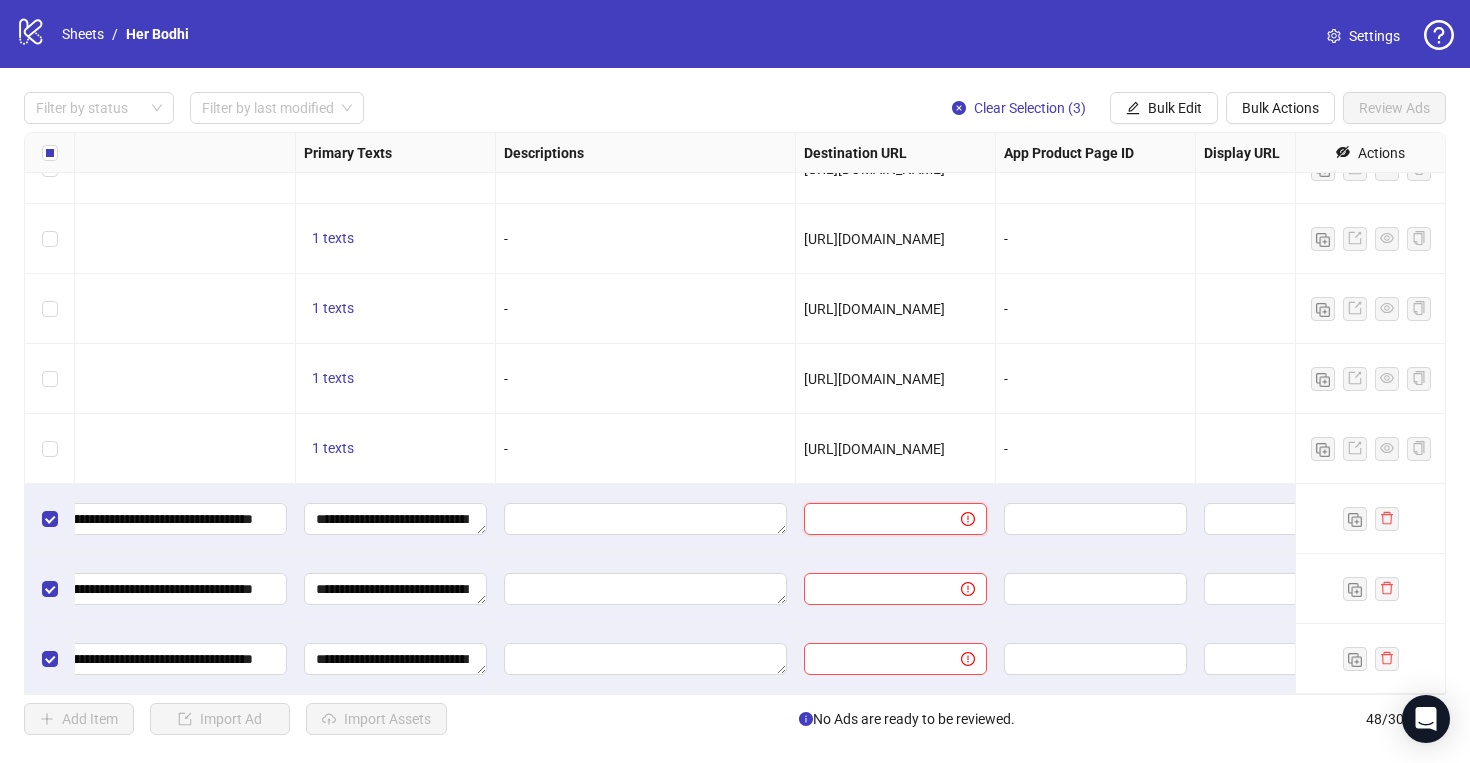 click at bounding box center (874, 519) 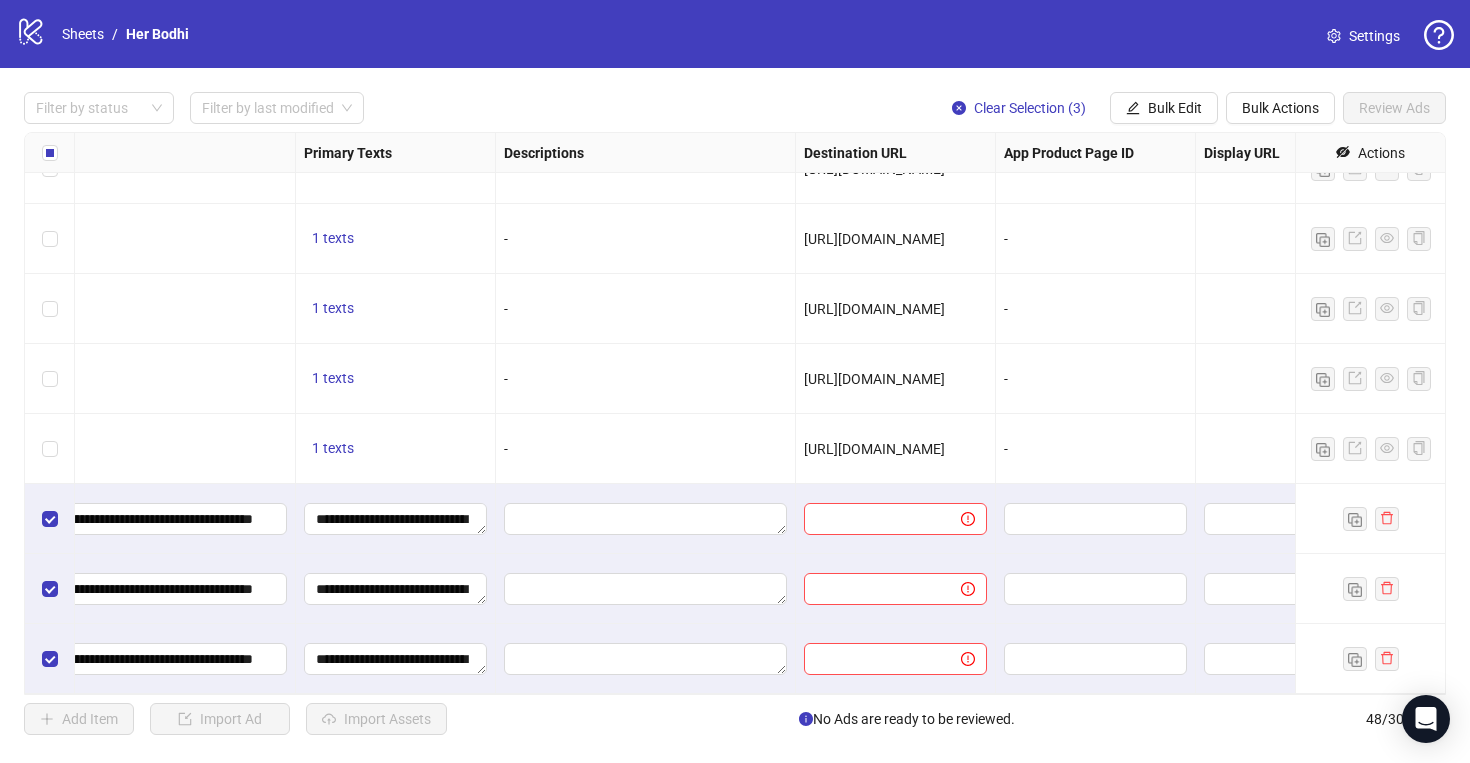 click on "[URL][DOMAIN_NAME]" at bounding box center [874, 449] 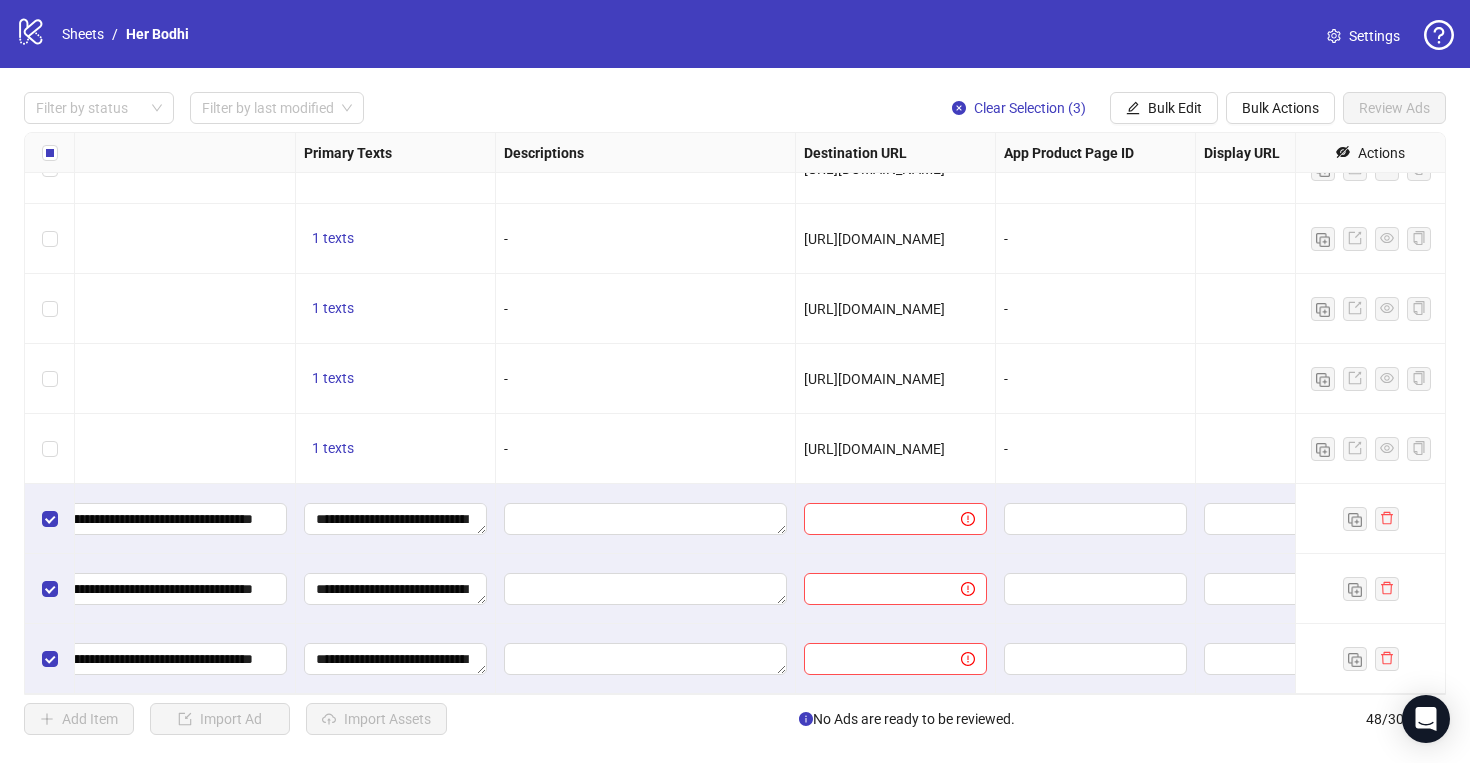 click on "[URL][DOMAIN_NAME]" at bounding box center (874, 449) 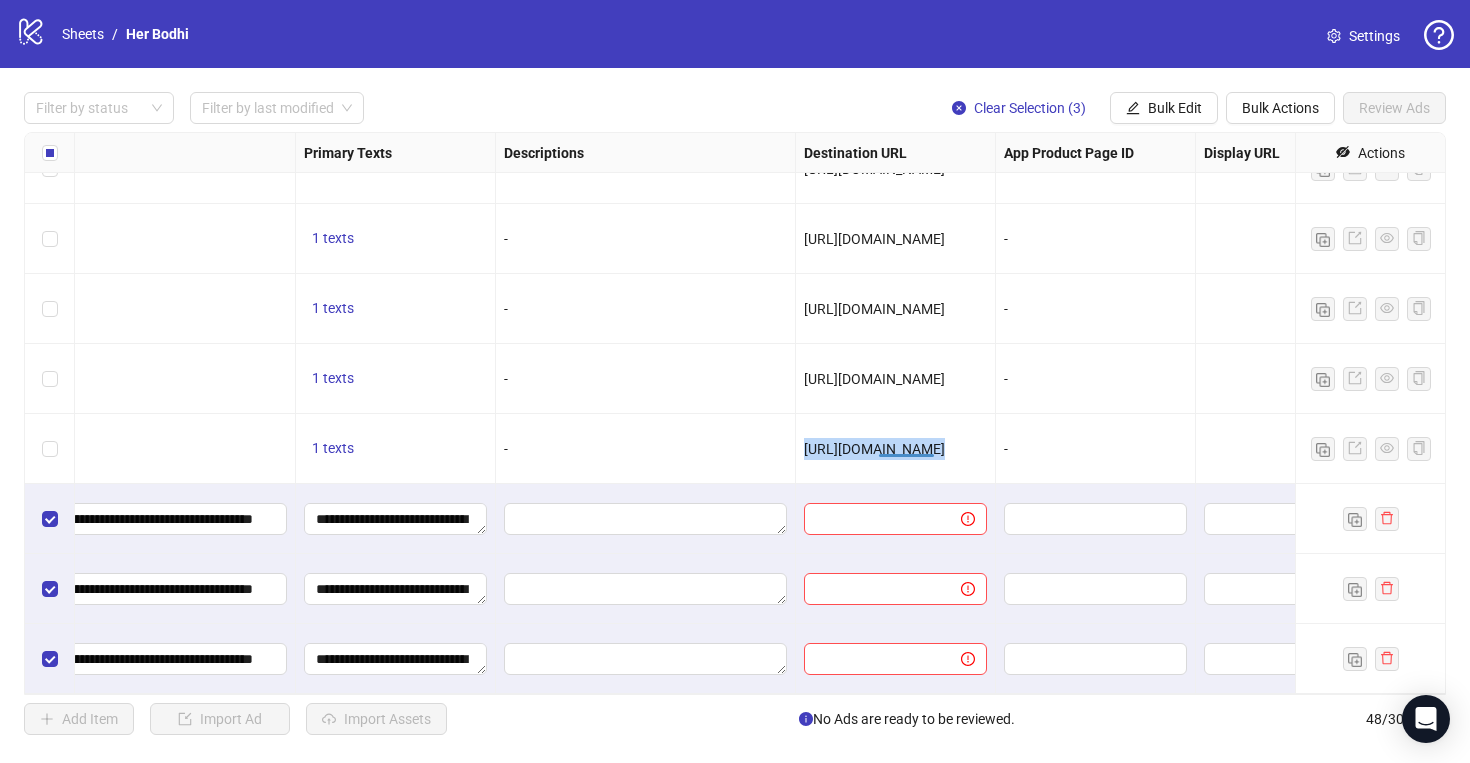 click on "[URL][DOMAIN_NAME]" at bounding box center [874, 449] 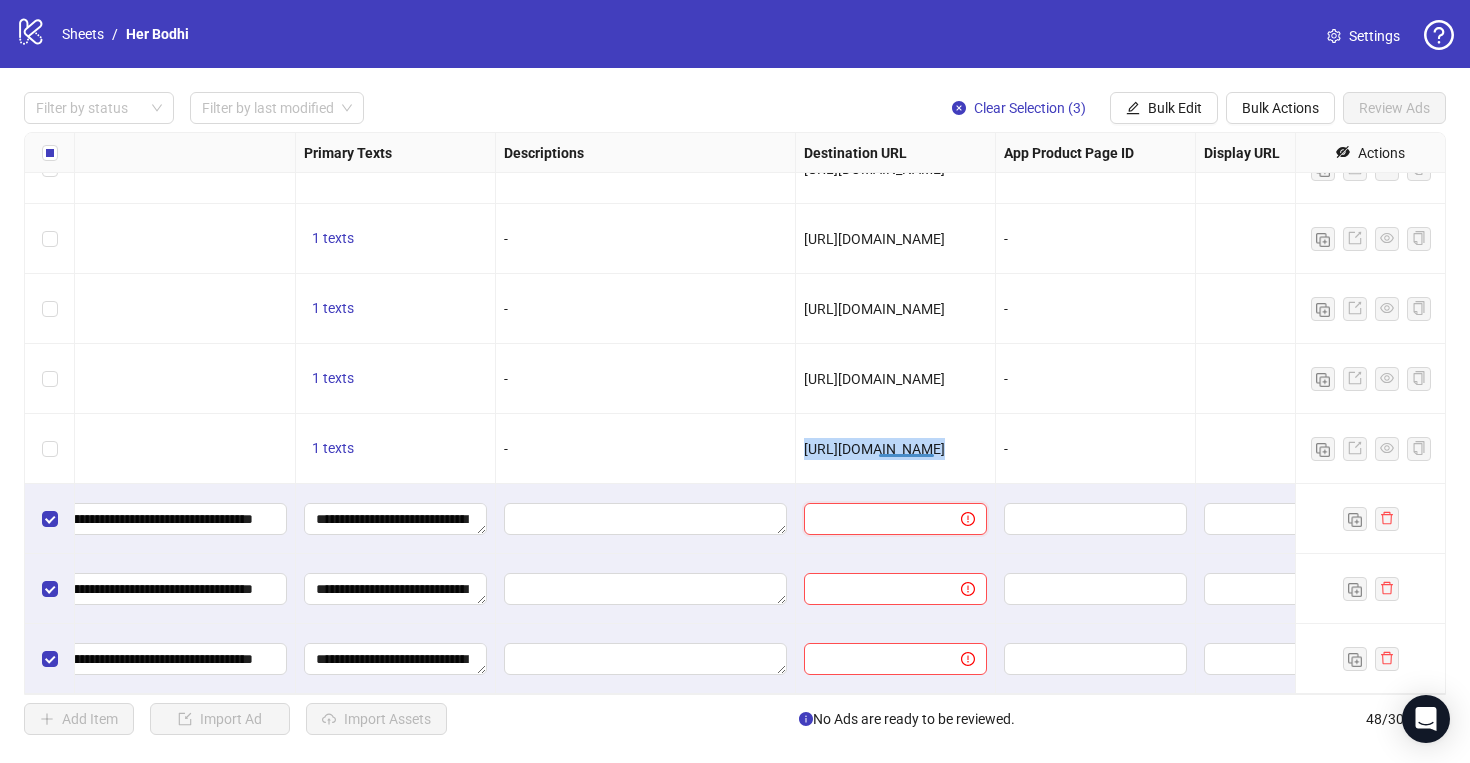 click at bounding box center (874, 519) 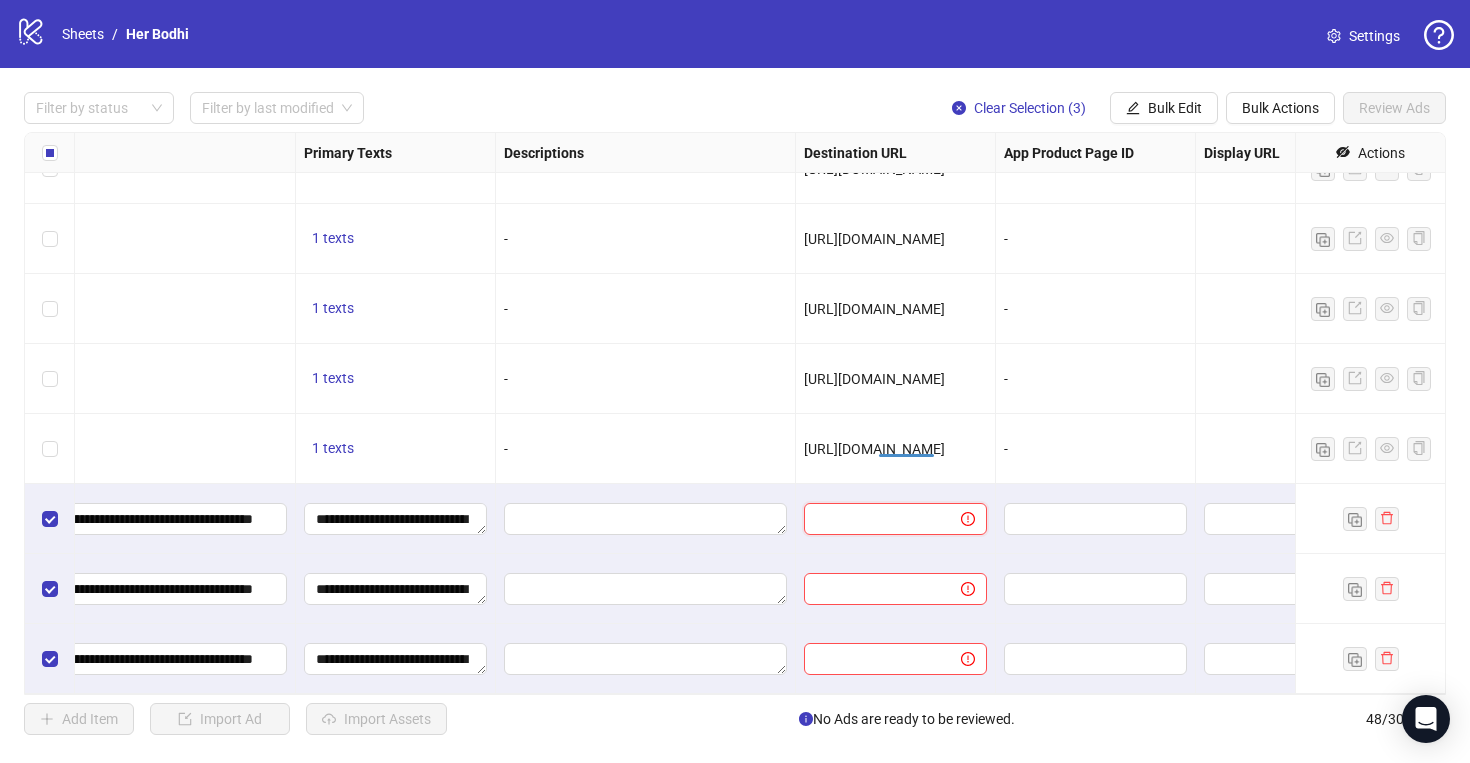 paste on "**********" 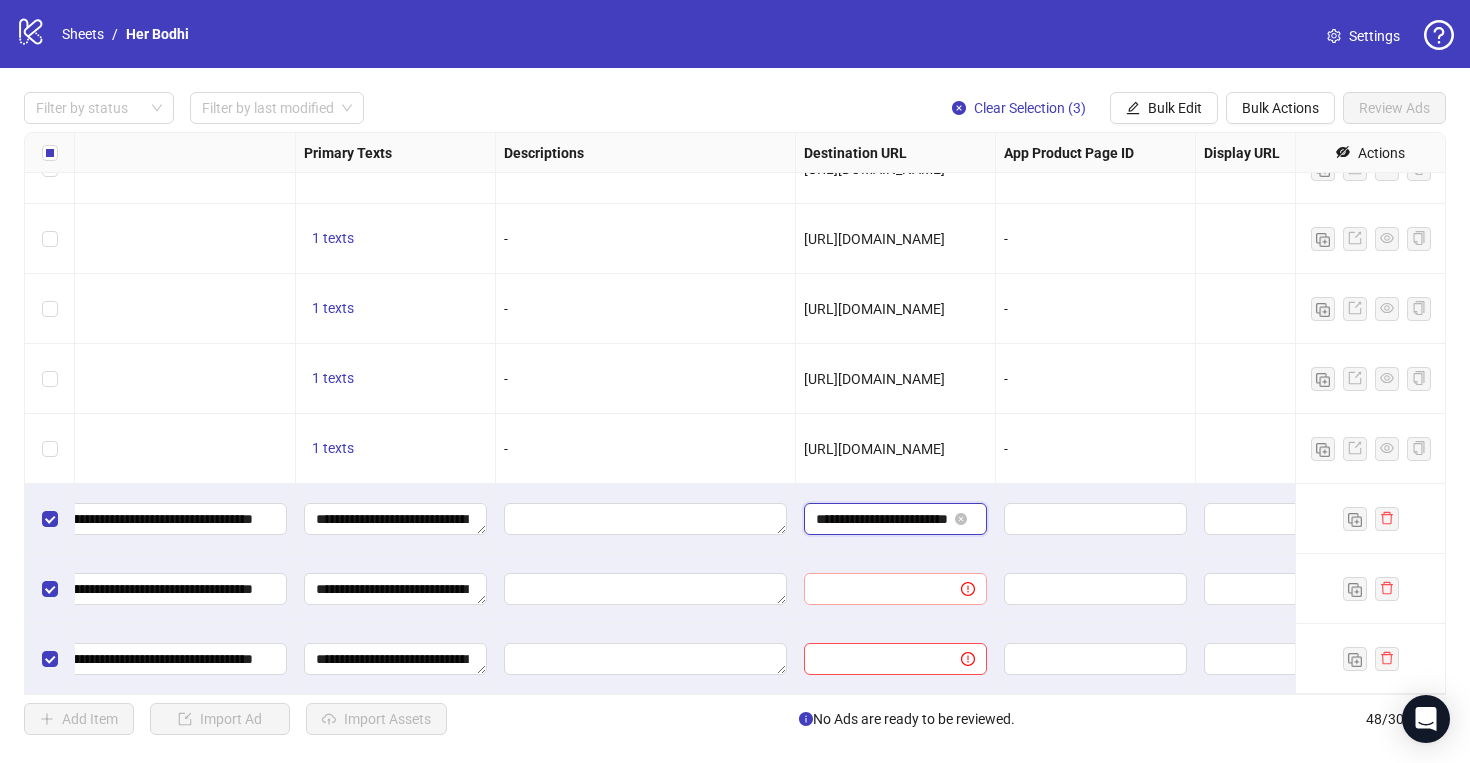 scroll 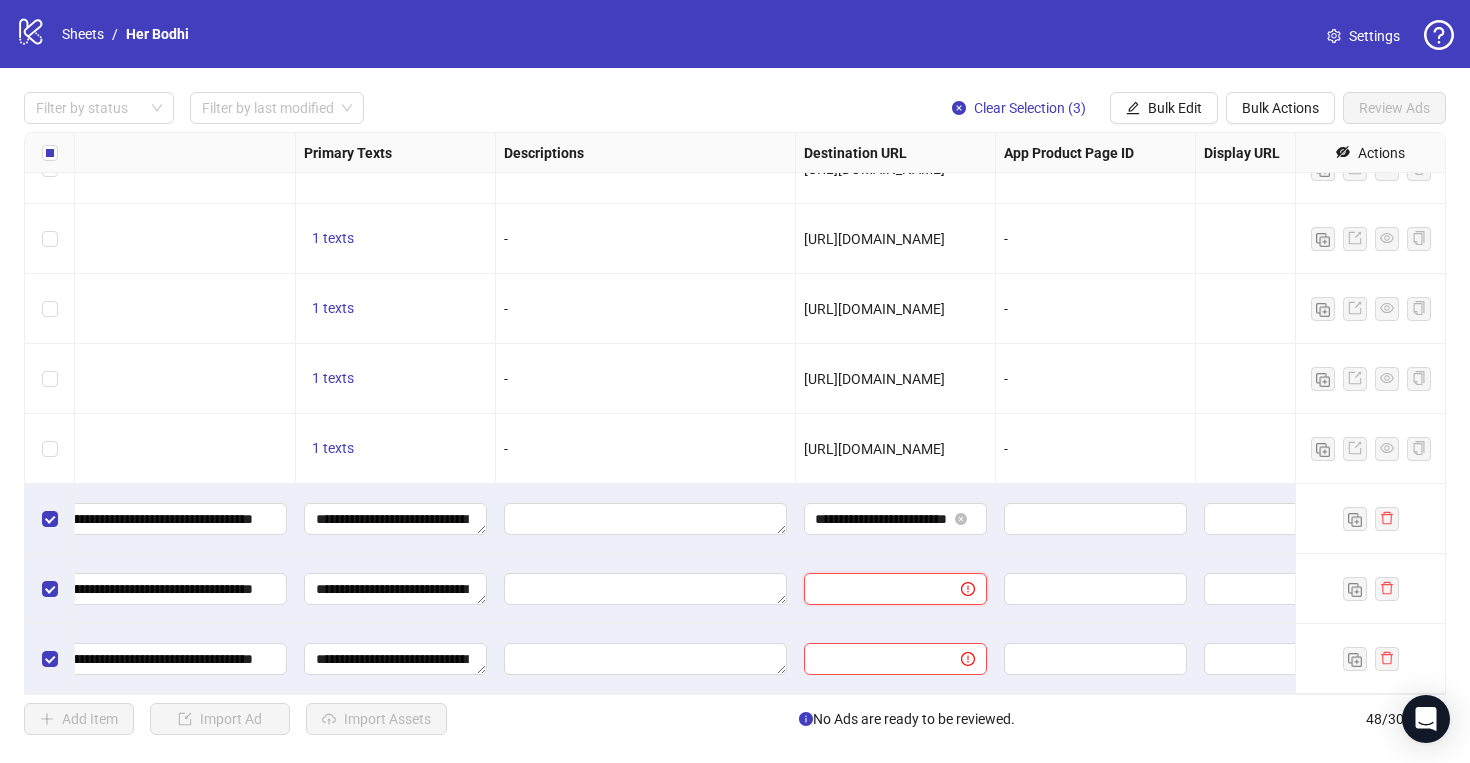 click at bounding box center [874, 589] 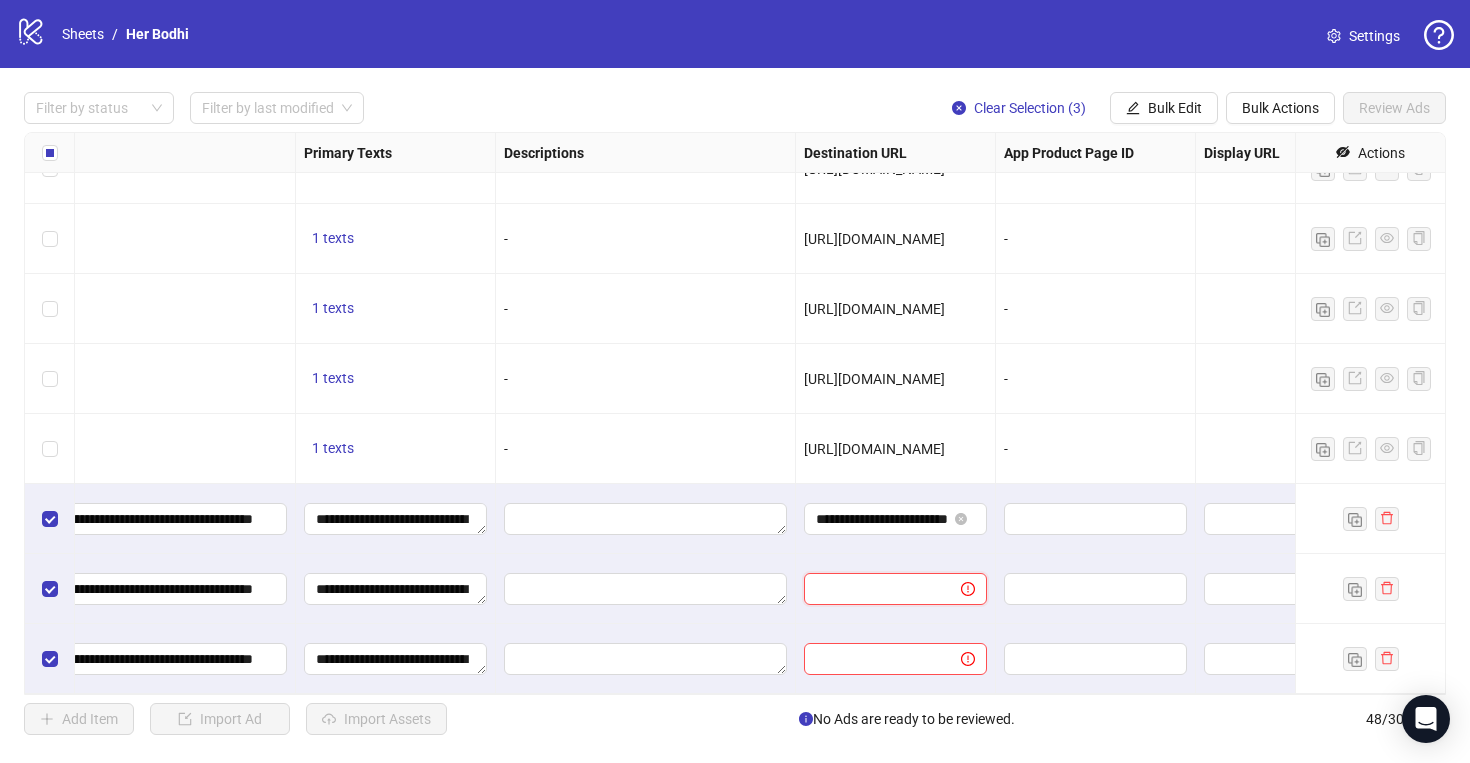 paste on "**********" 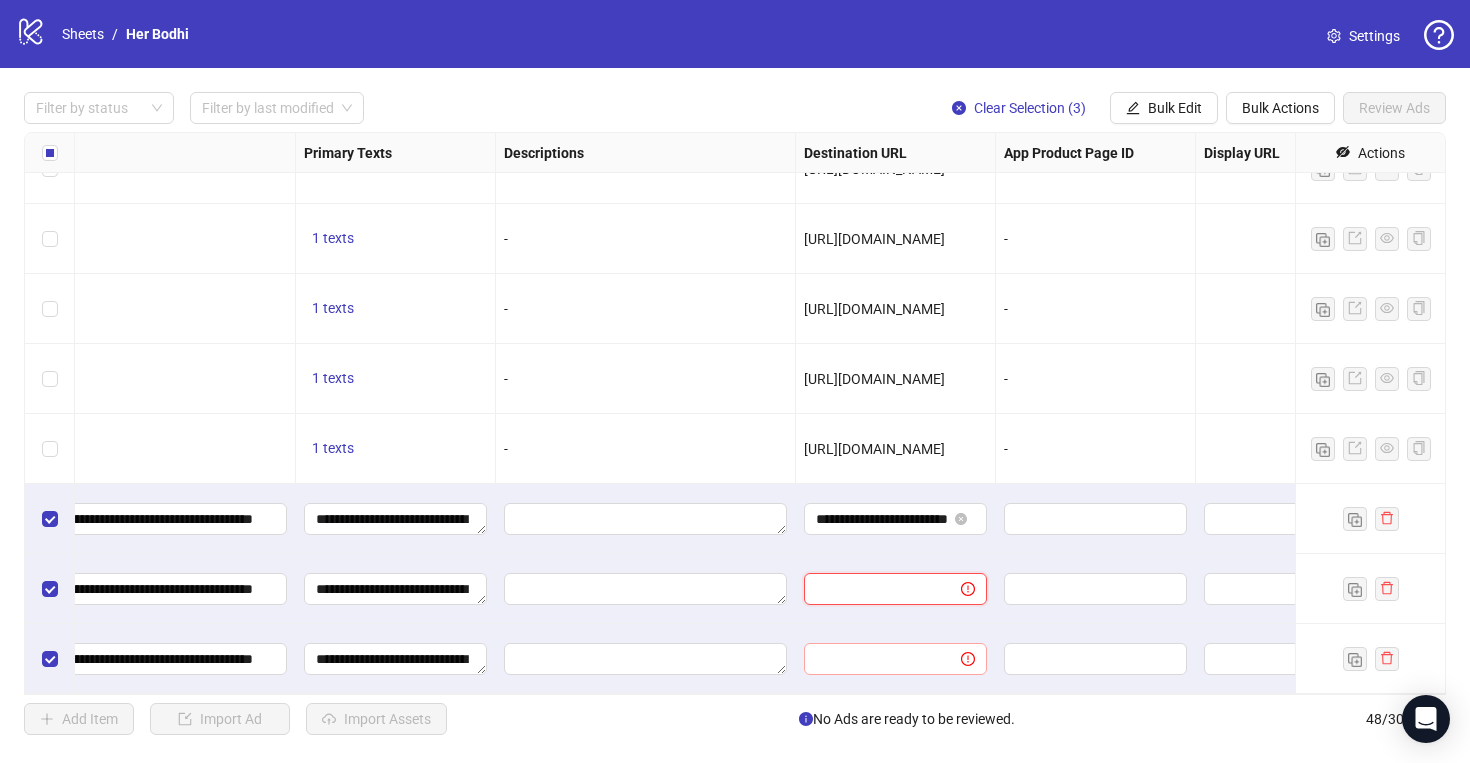 type on "**********" 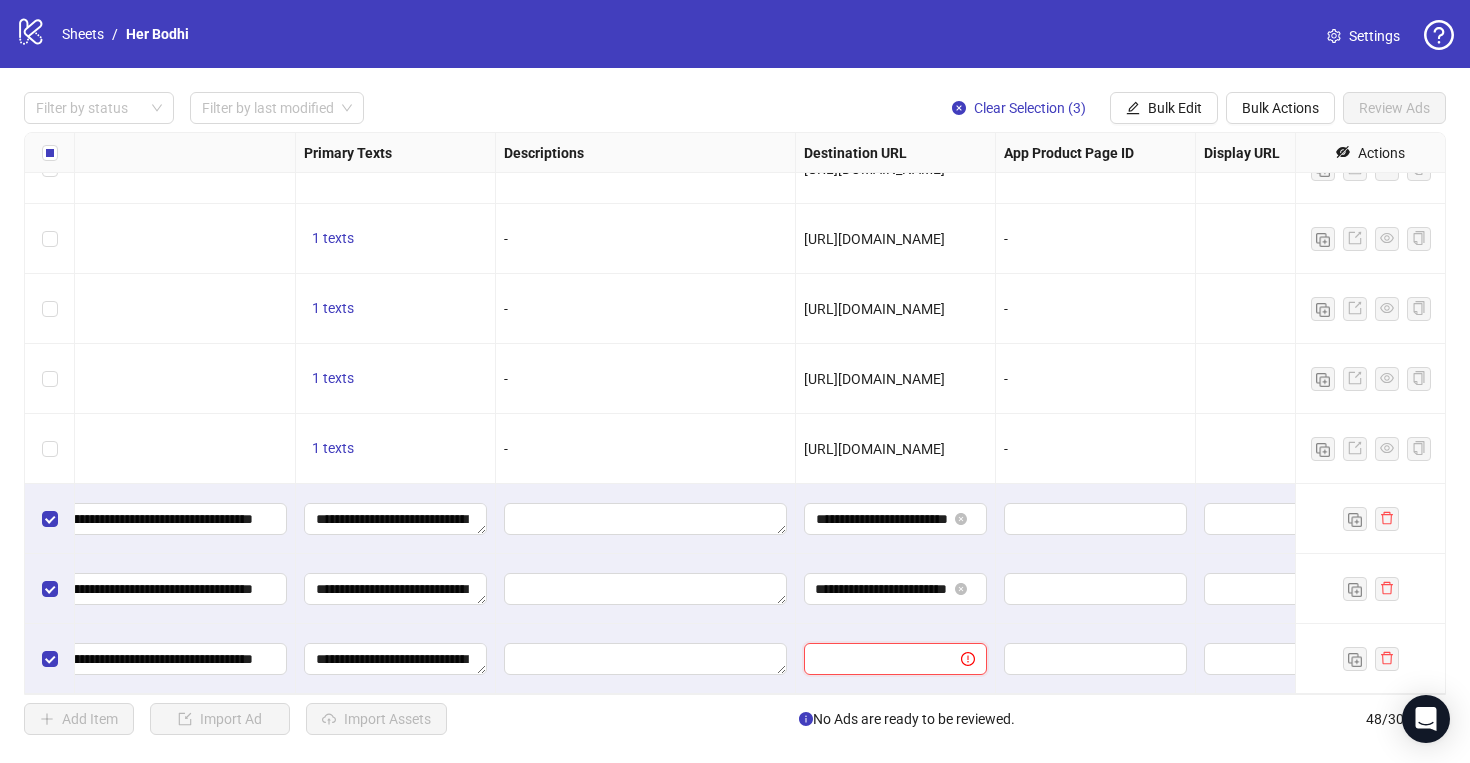 click at bounding box center (874, 659) 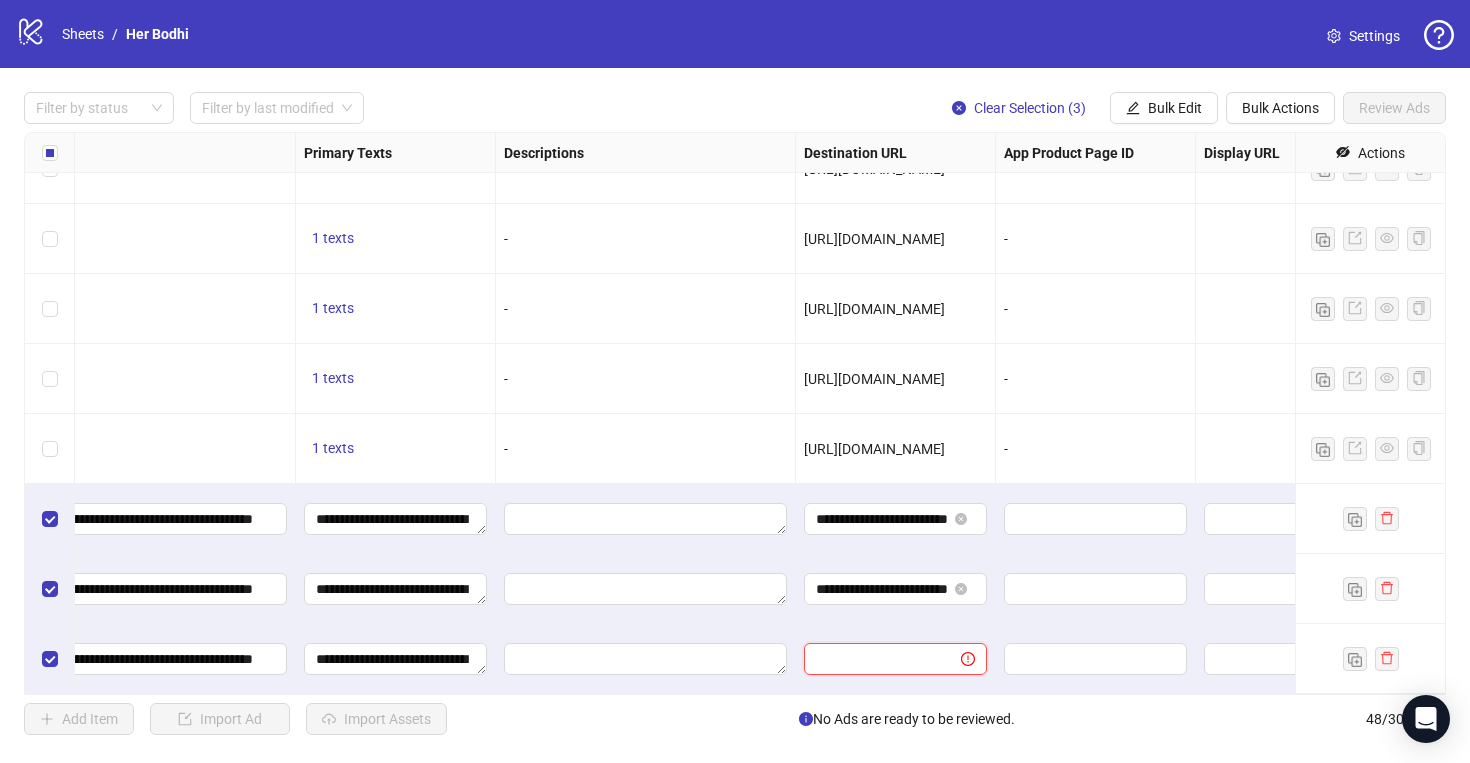 paste on "**********" 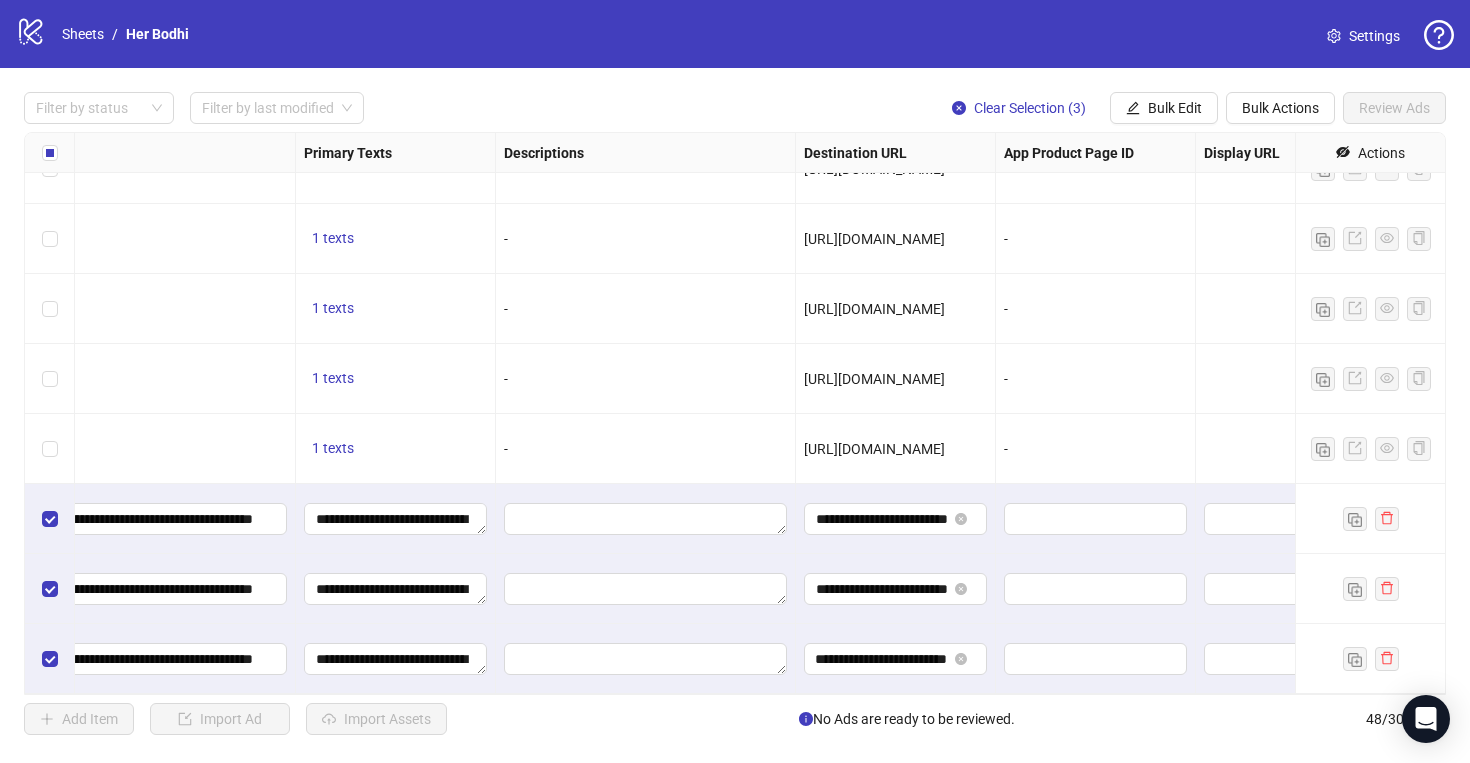 click on "**********" at bounding box center [896, 659] 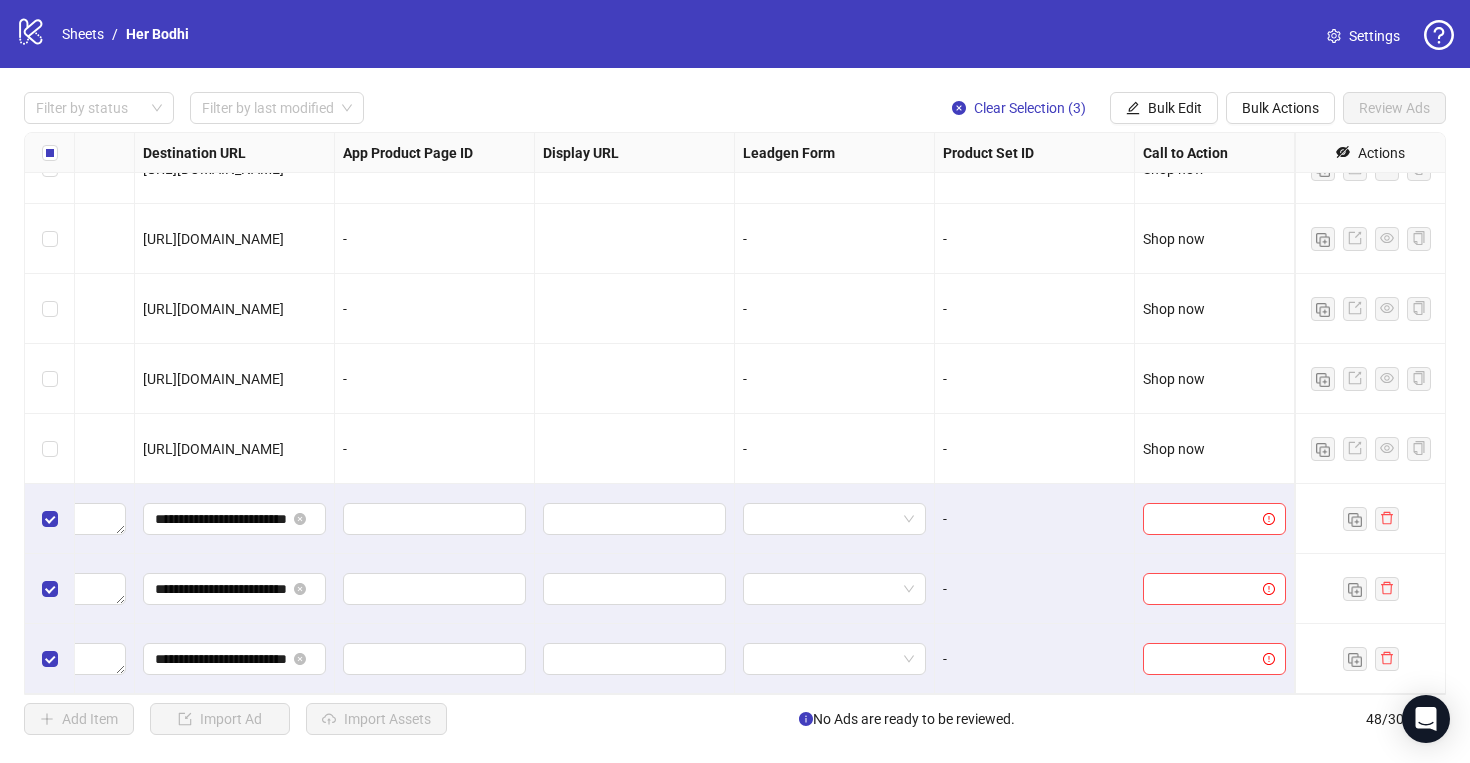 click at bounding box center [1215, 519] 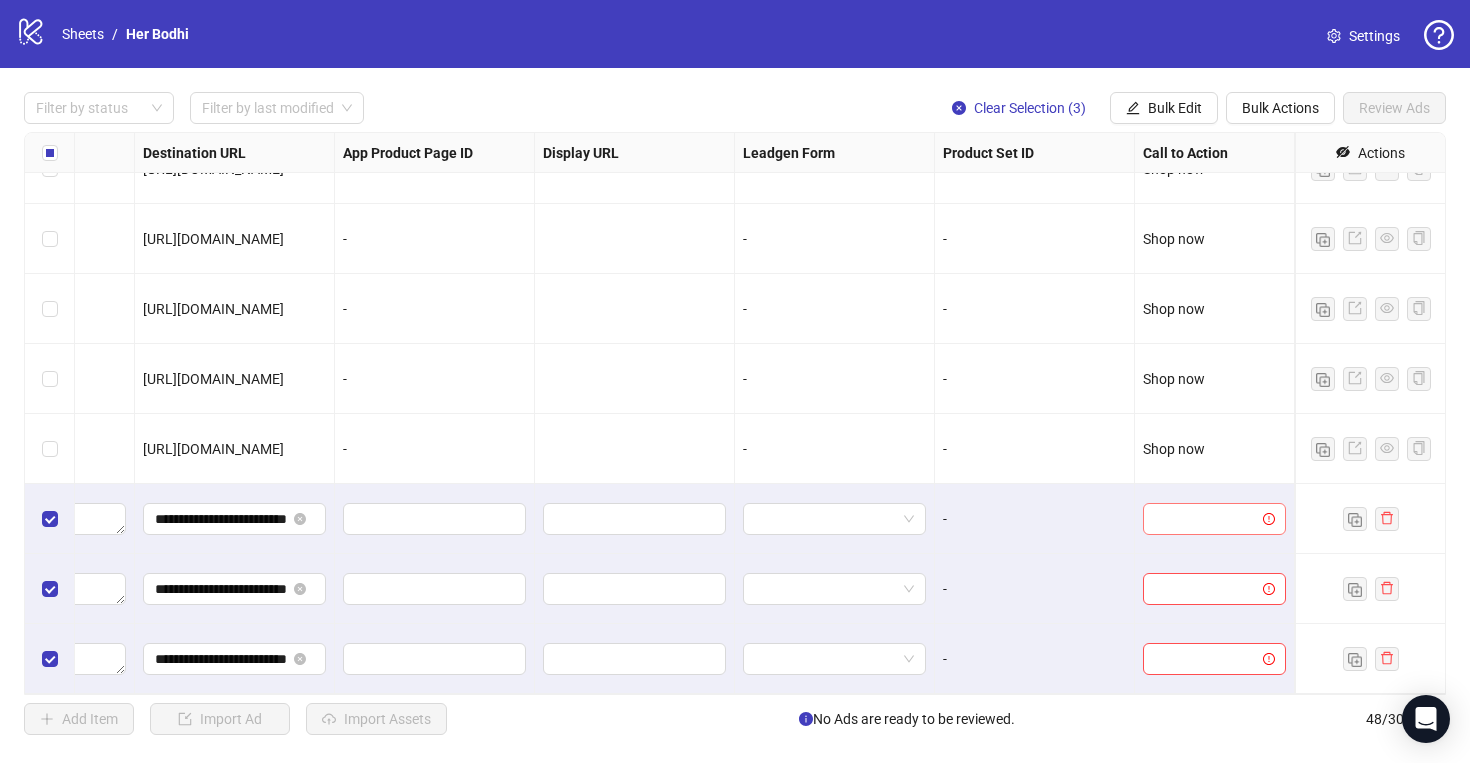 click at bounding box center (1205, 519) 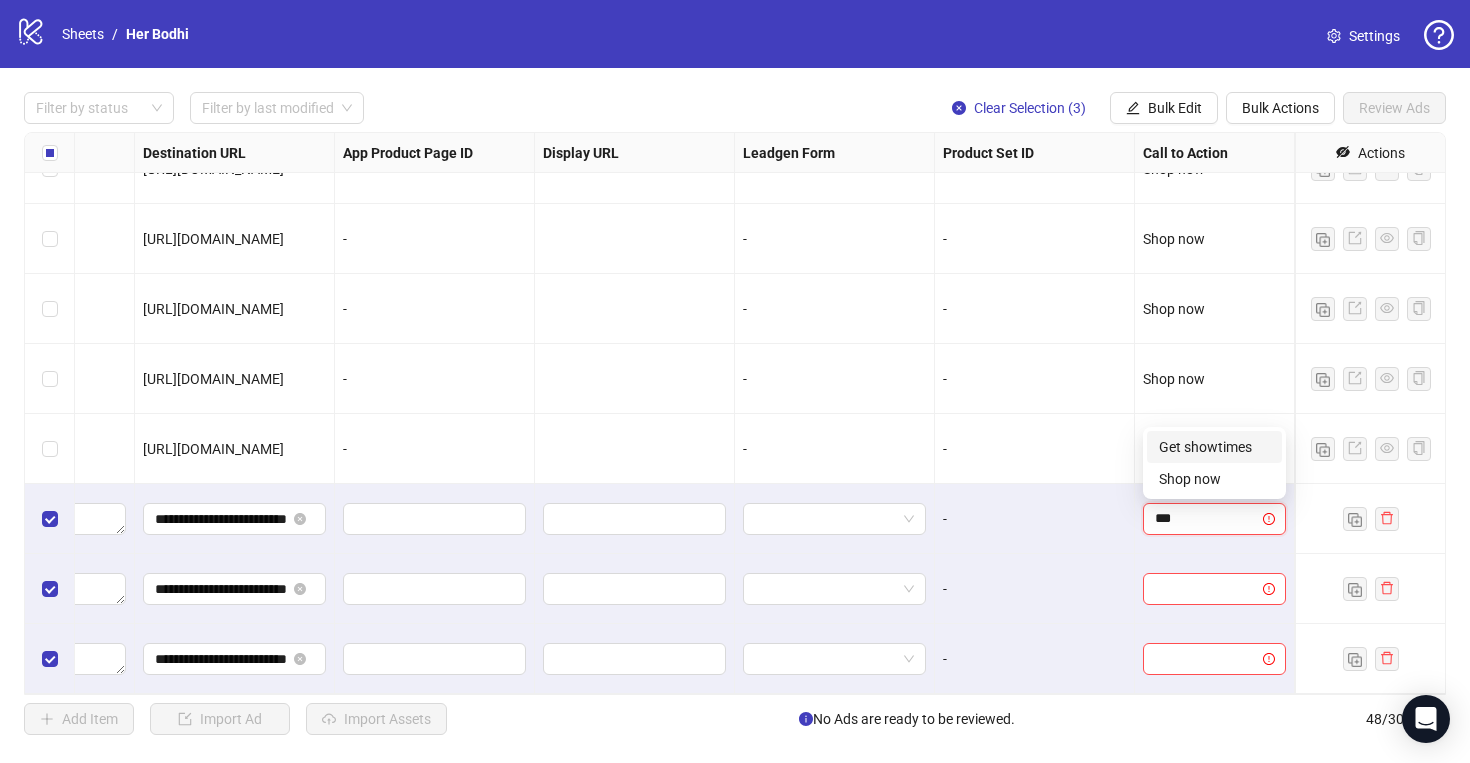 type on "****" 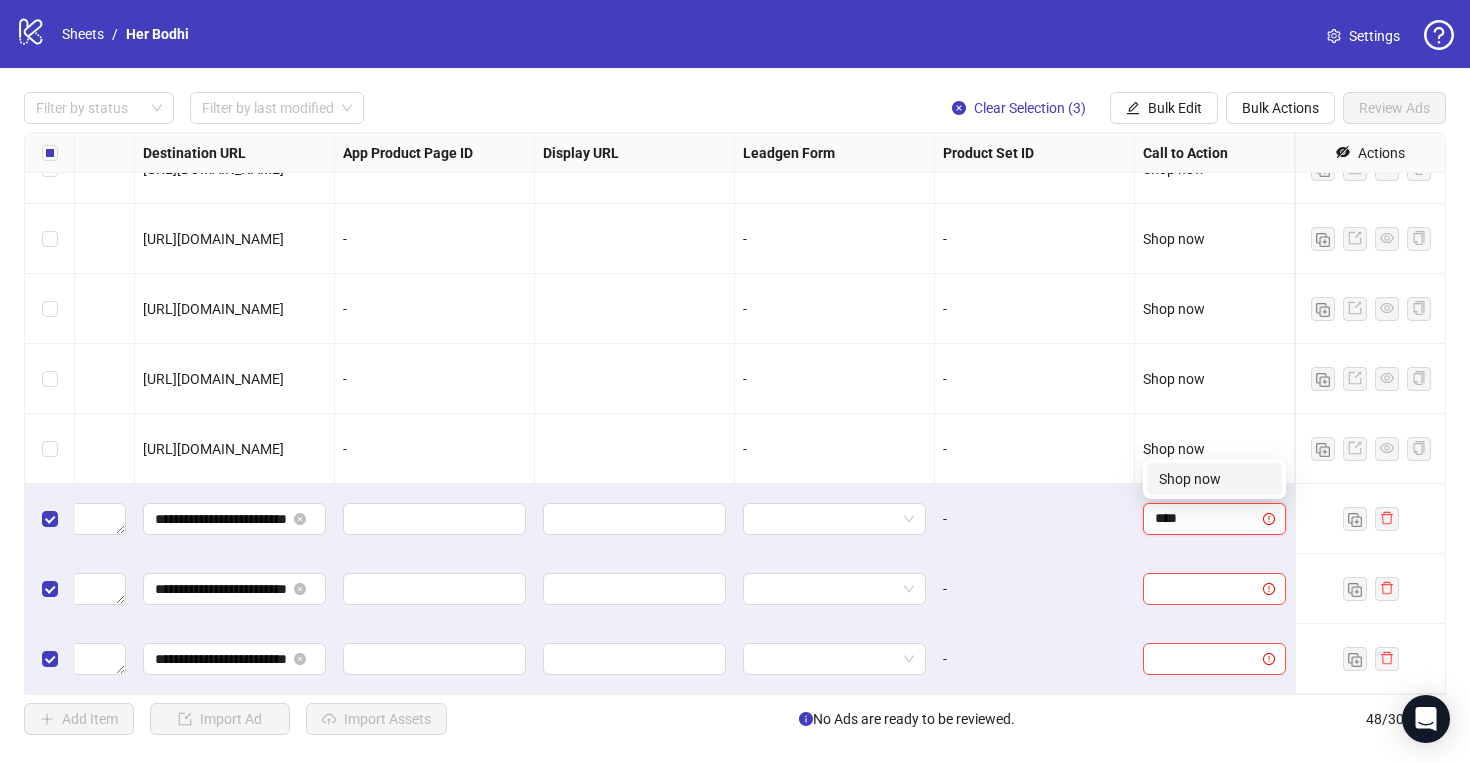 click on "Shop now" at bounding box center (1214, 479) 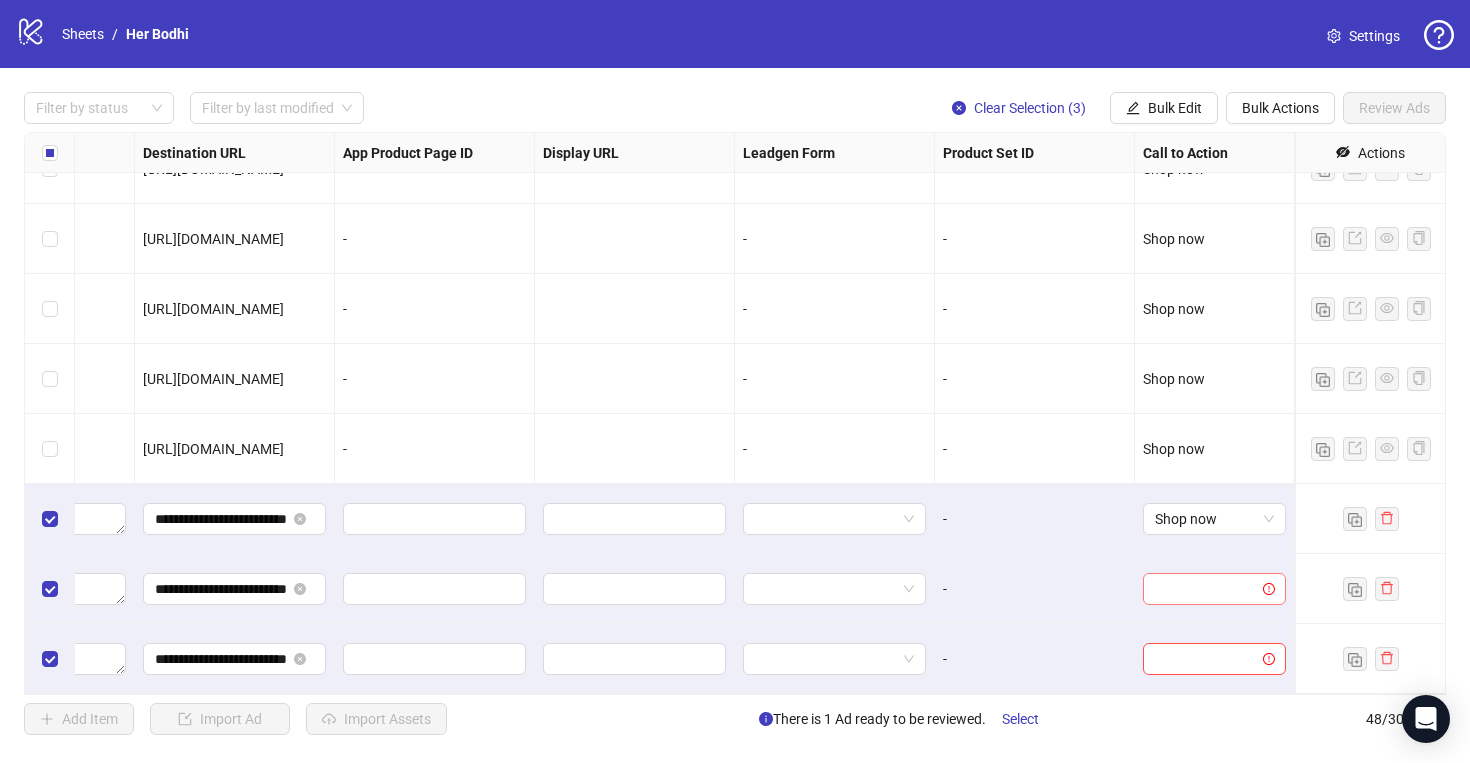 click at bounding box center (1205, 589) 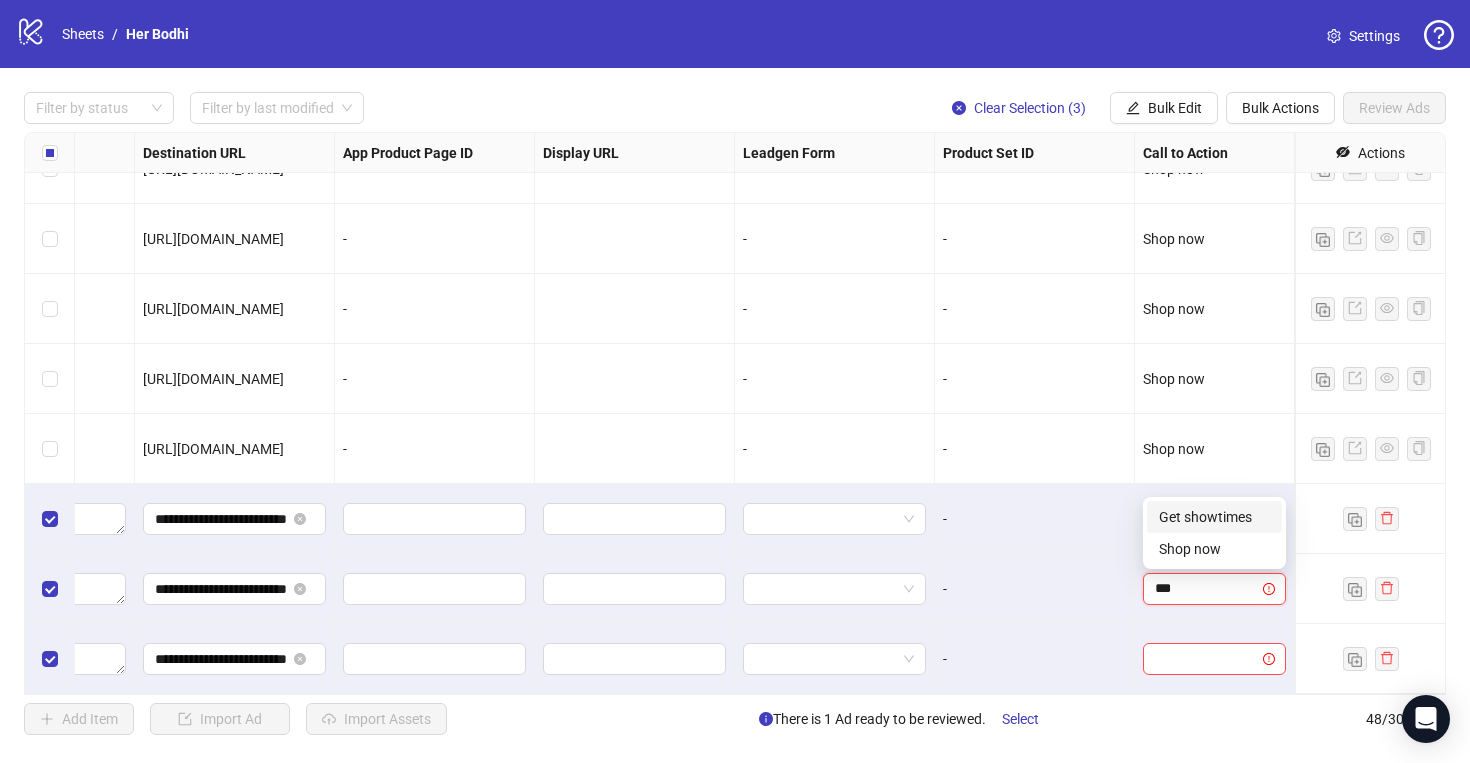 type on "****" 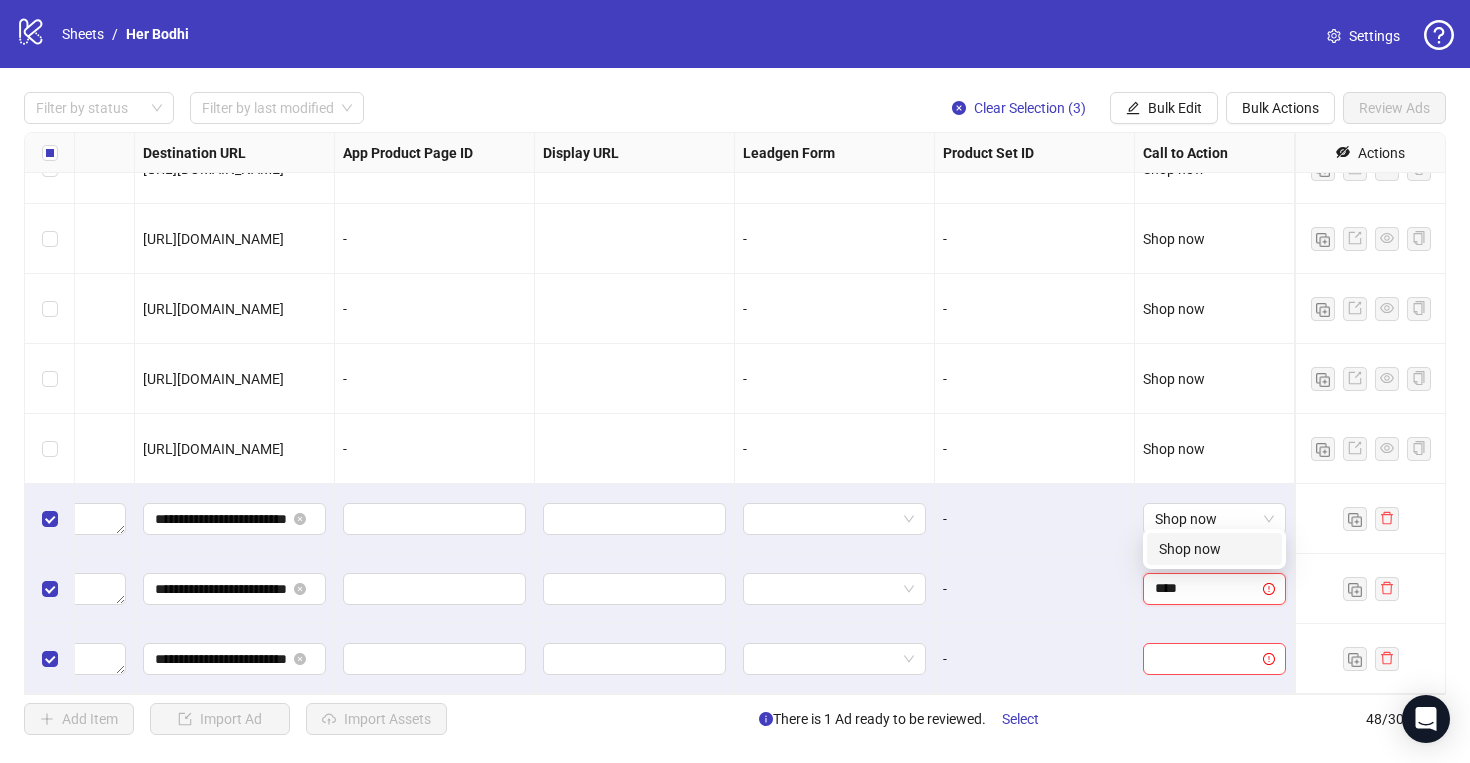 click on "Shop now" at bounding box center [1214, 549] 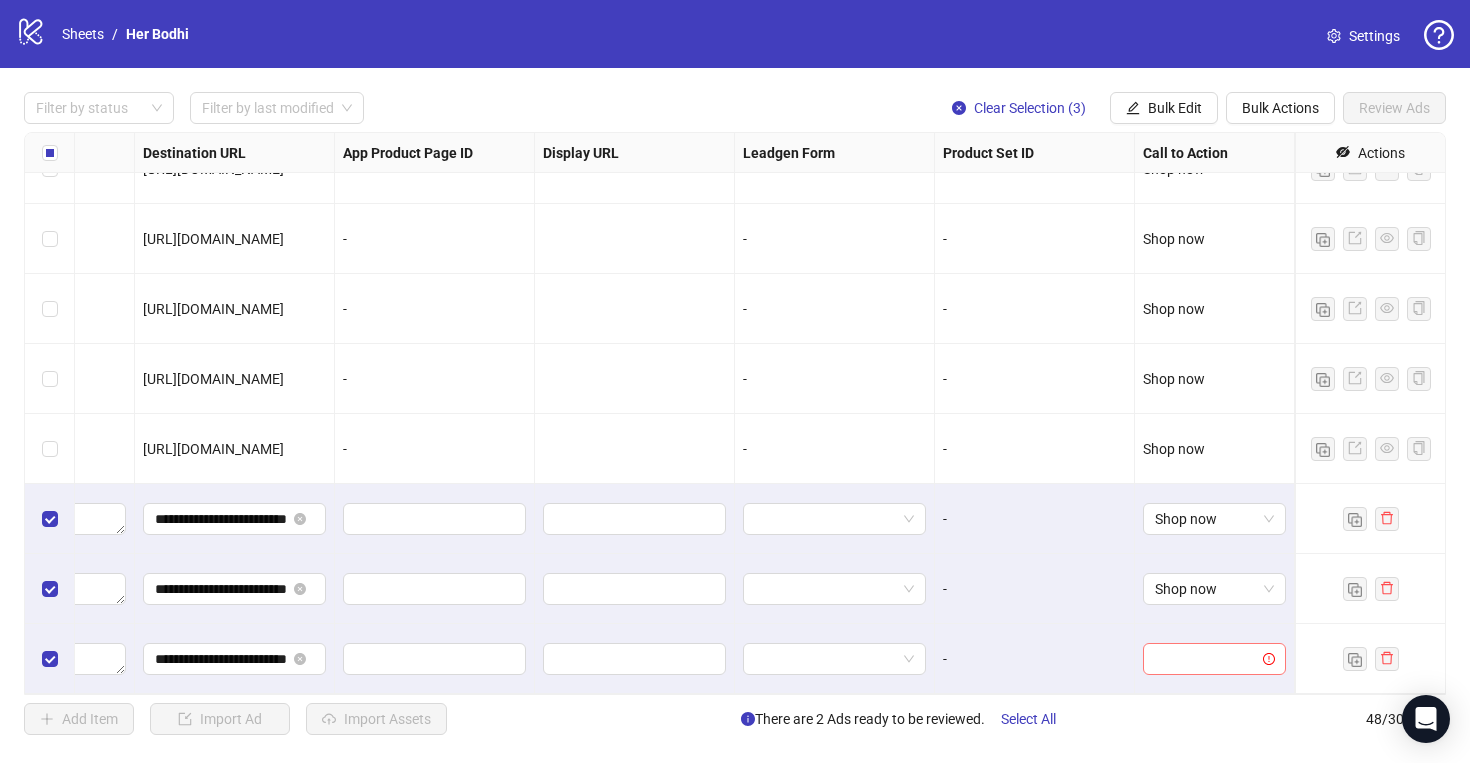 click at bounding box center (1205, 659) 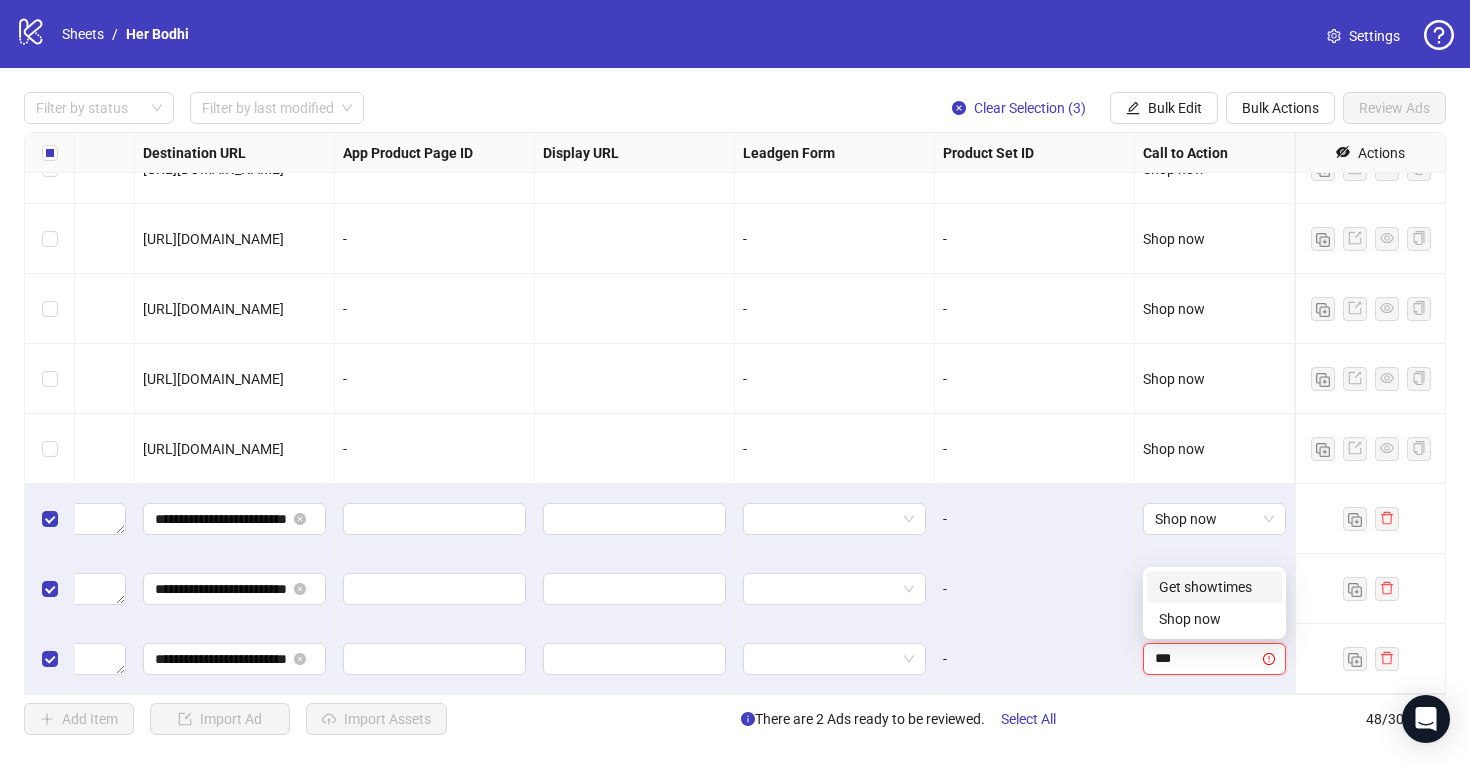 type on "****" 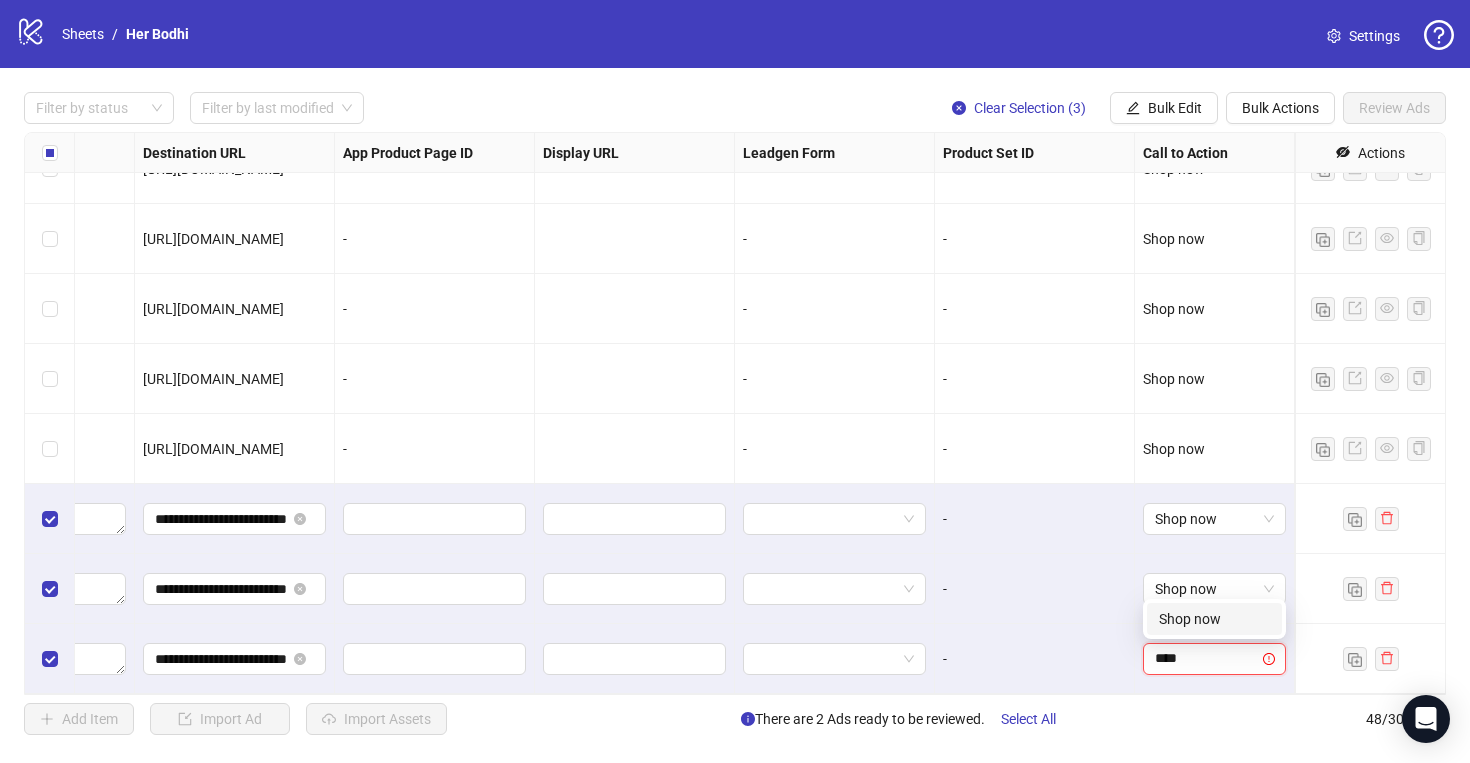 click on "Shop now" at bounding box center [1214, 619] 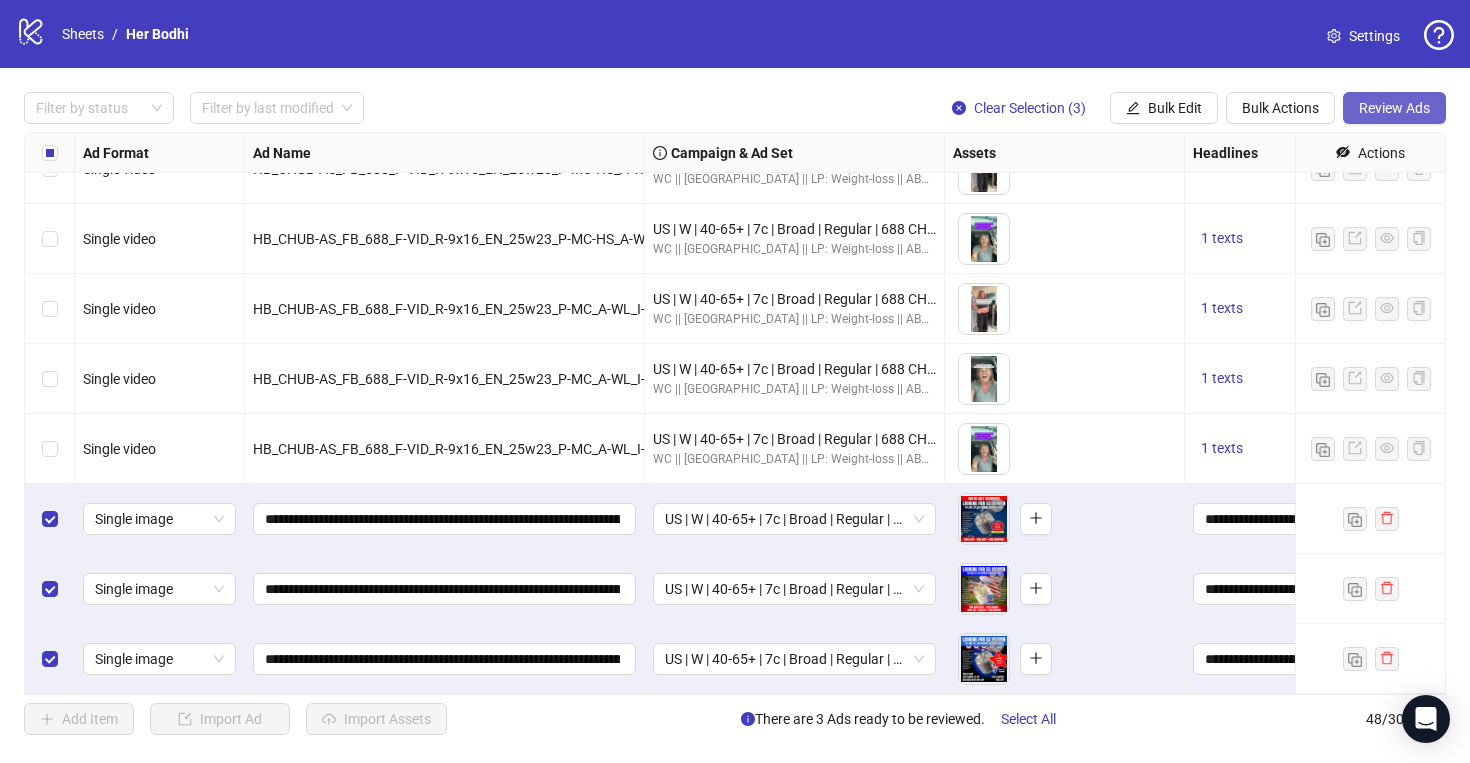 click on "Review Ads" at bounding box center [1394, 108] 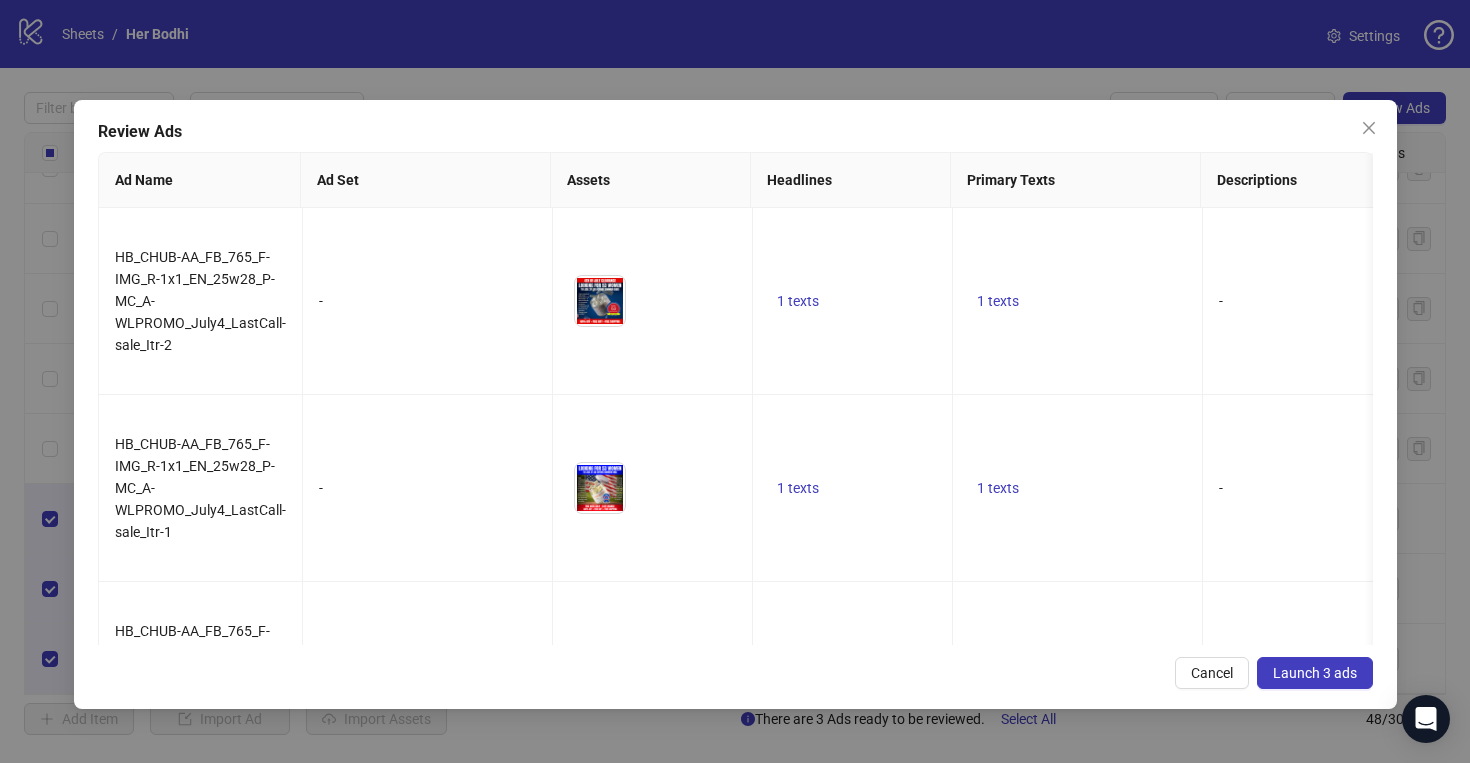click on "Launch 3 ads" at bounding box center (1315, 673) 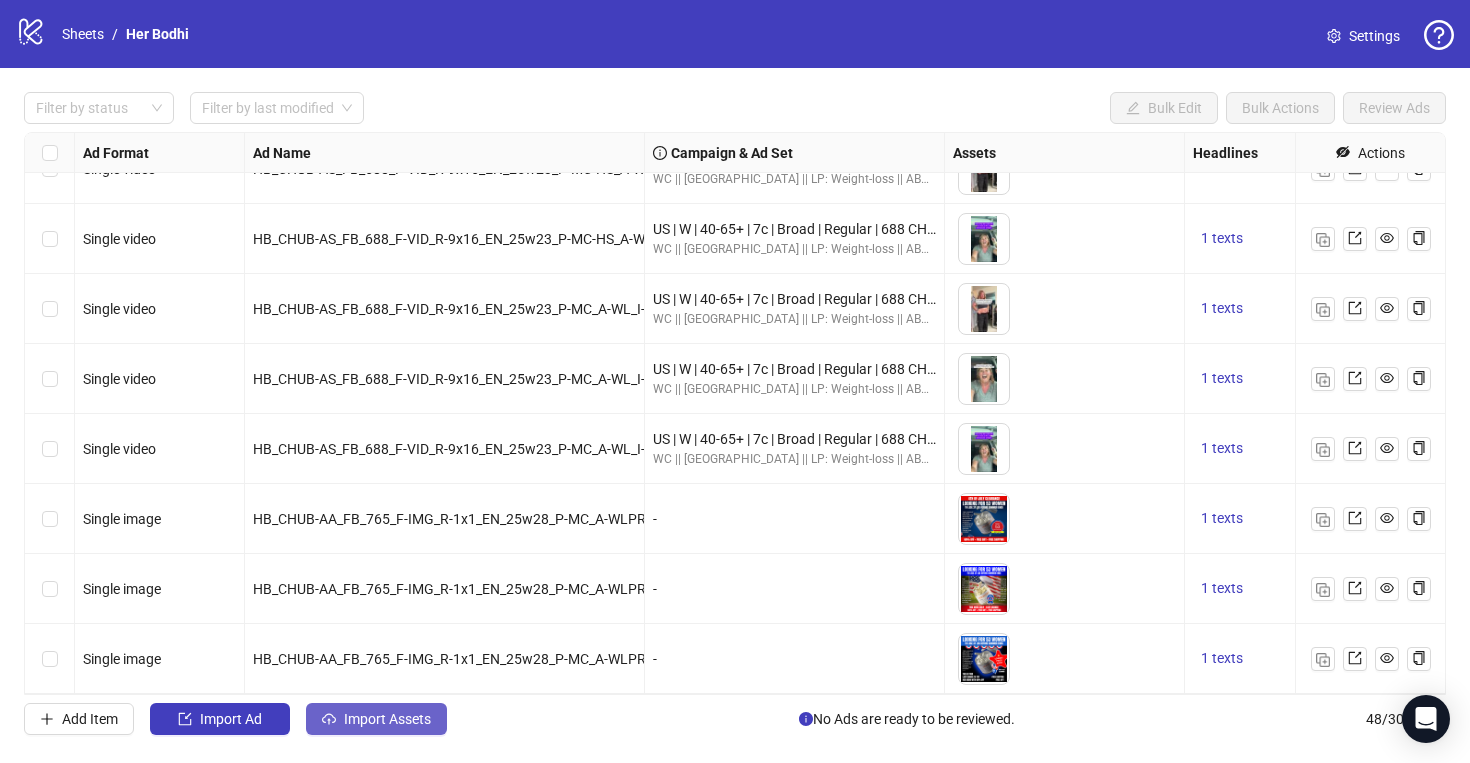 click on "Import Assets" at bounding box center [376, 719] 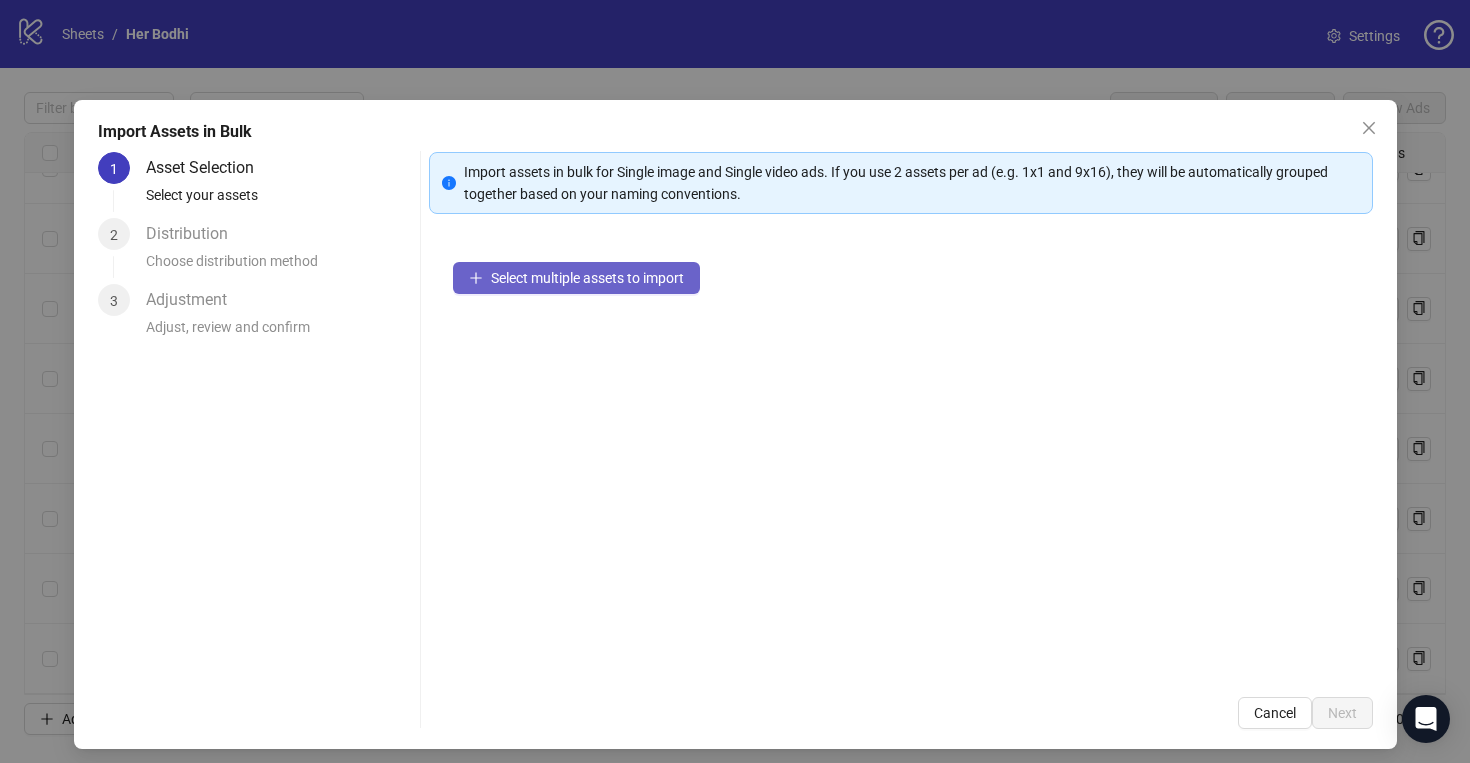 click on "Select multiple assets to import" at bounding box center (587, 278) 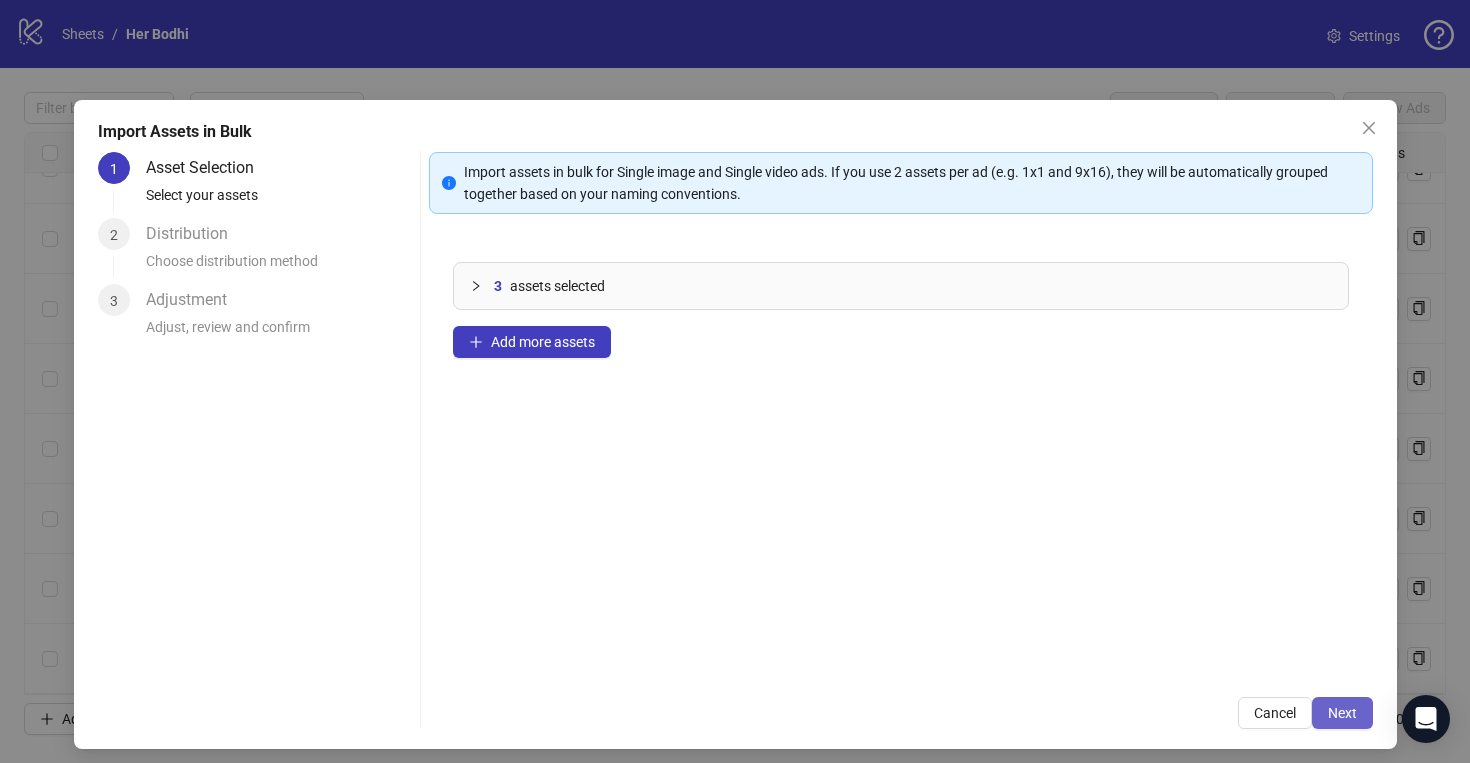 click on "Next" at bounding box center (1342, 713) 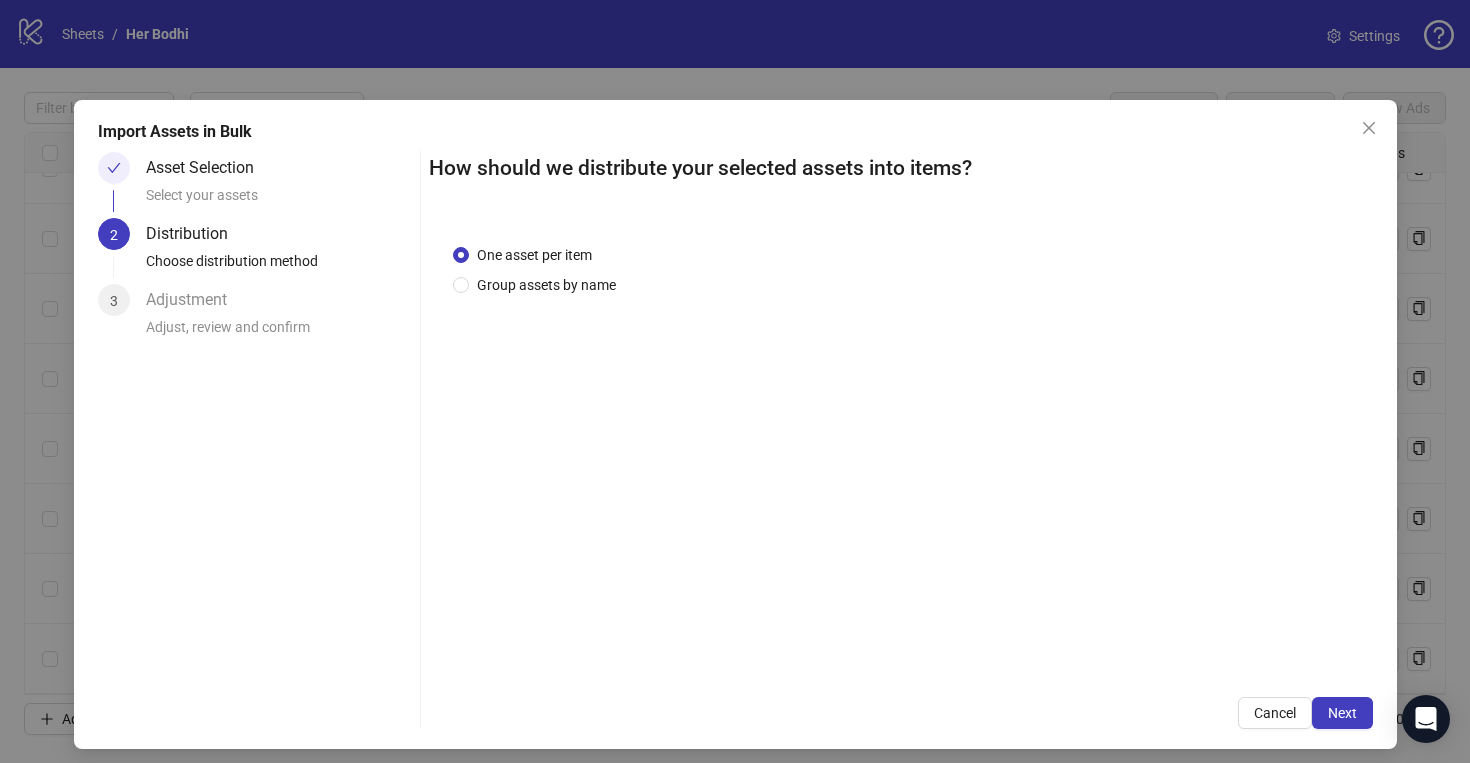 click on "Next" at bounding box center [1342, 713] 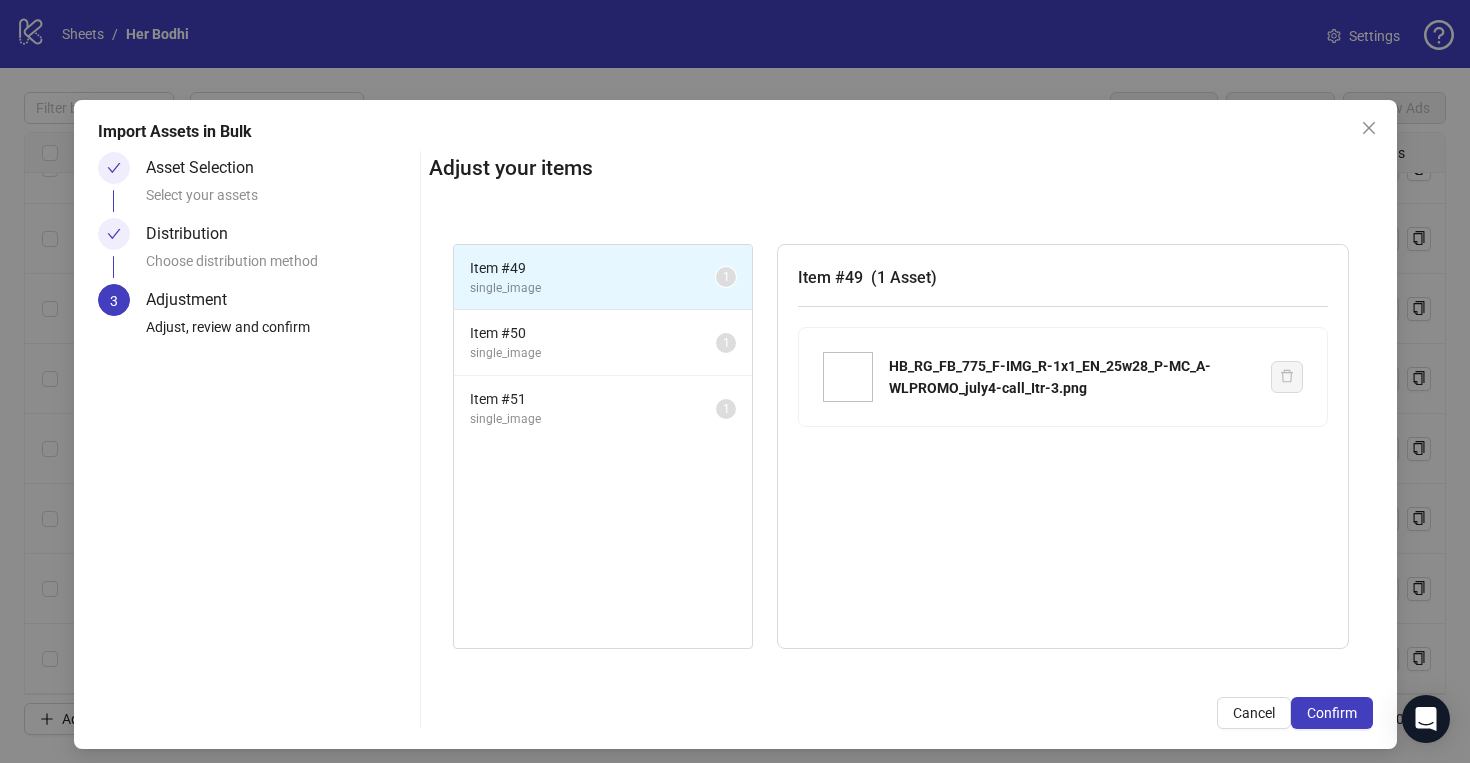 click on "Confirm" at bounding box center [1332, 713] 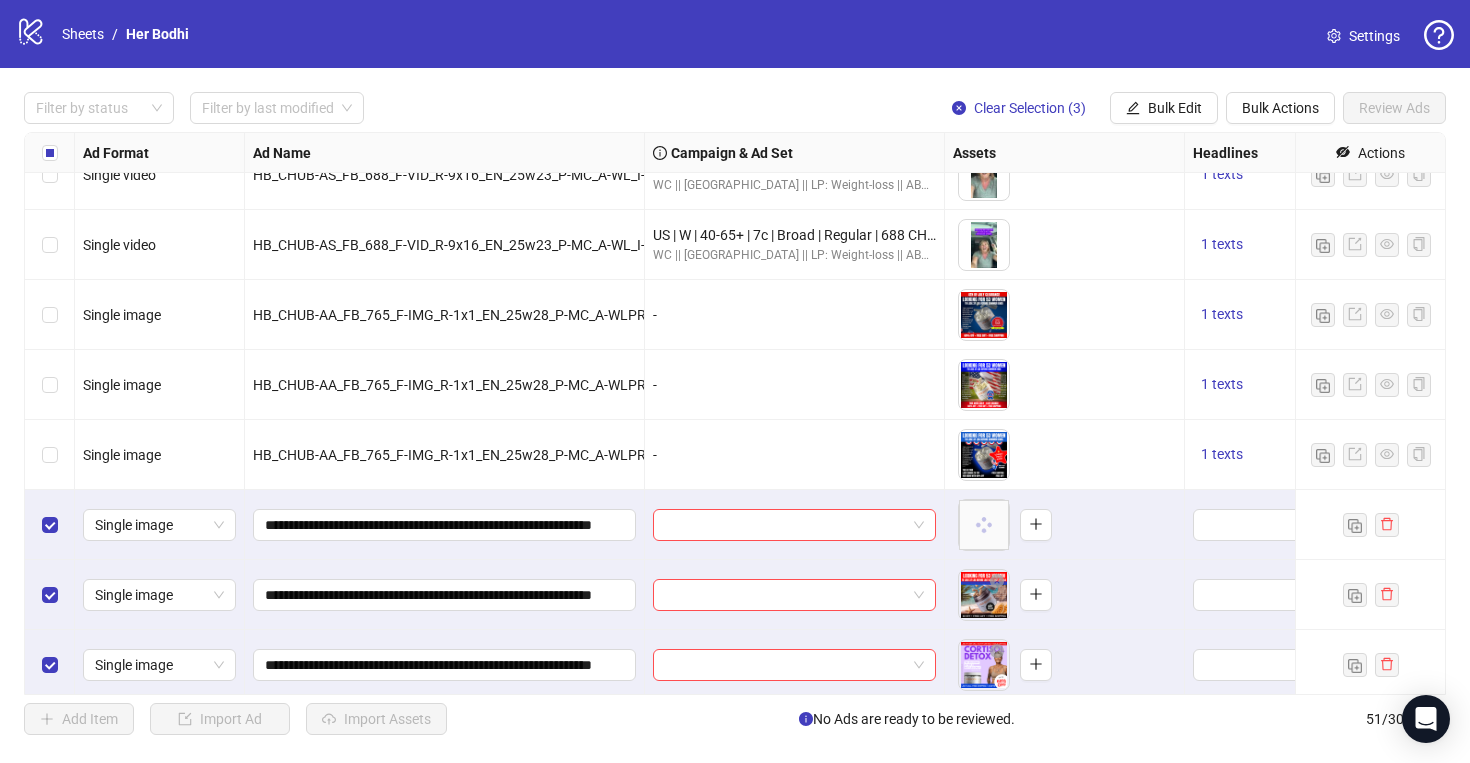 scroll, scrollTop: 3049, scrollLeft: 0, axis: vertical 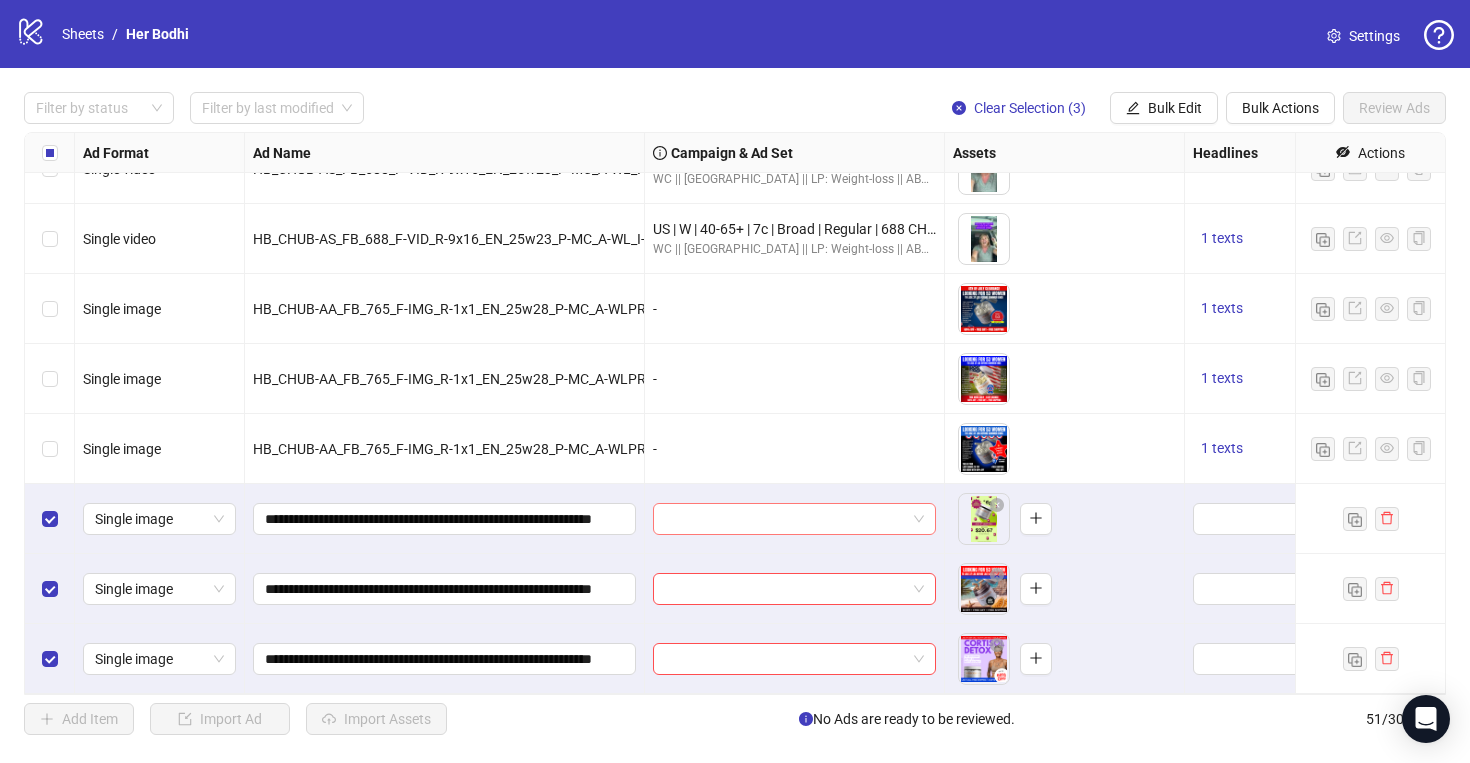 click at bounding box center [785, 519] 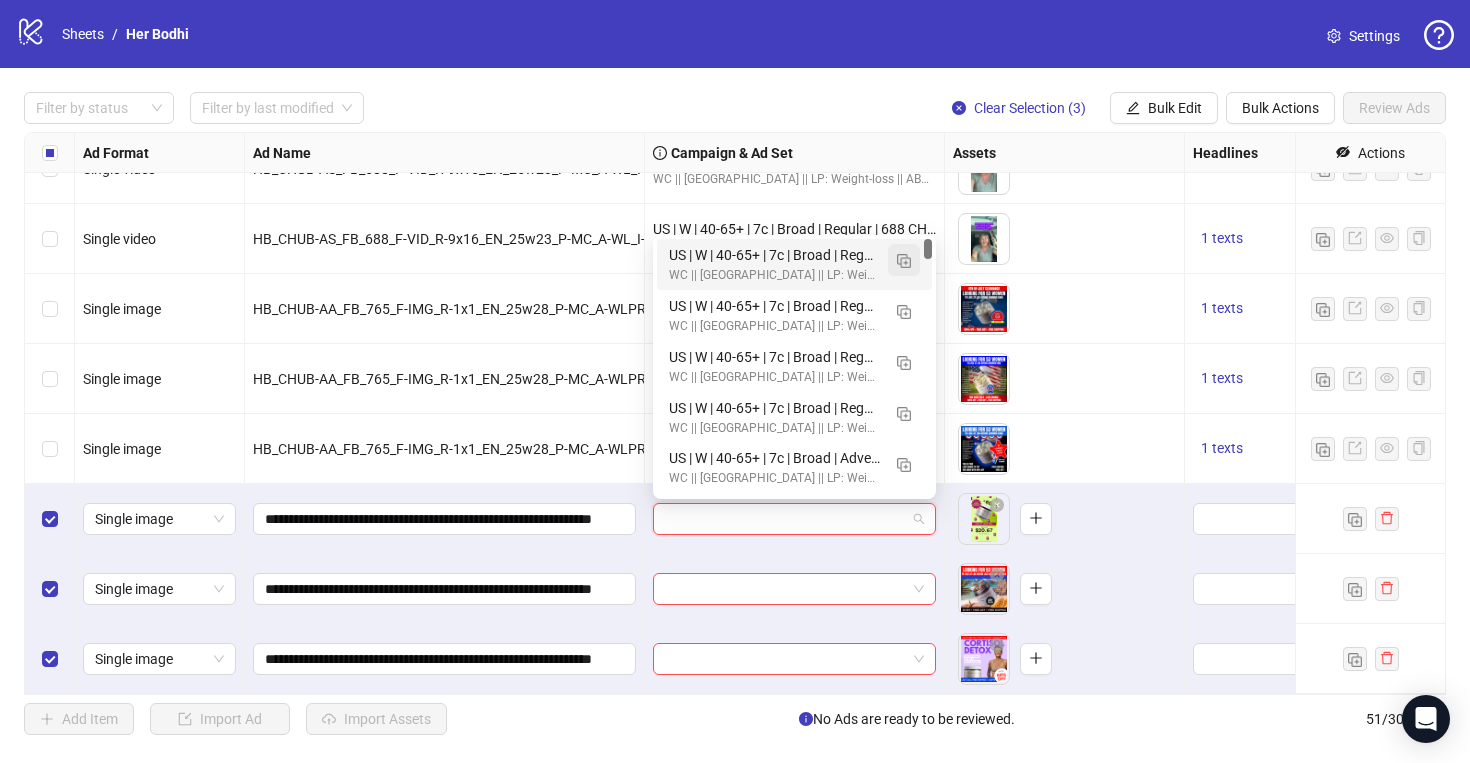 click at bounding box center (904, 261) 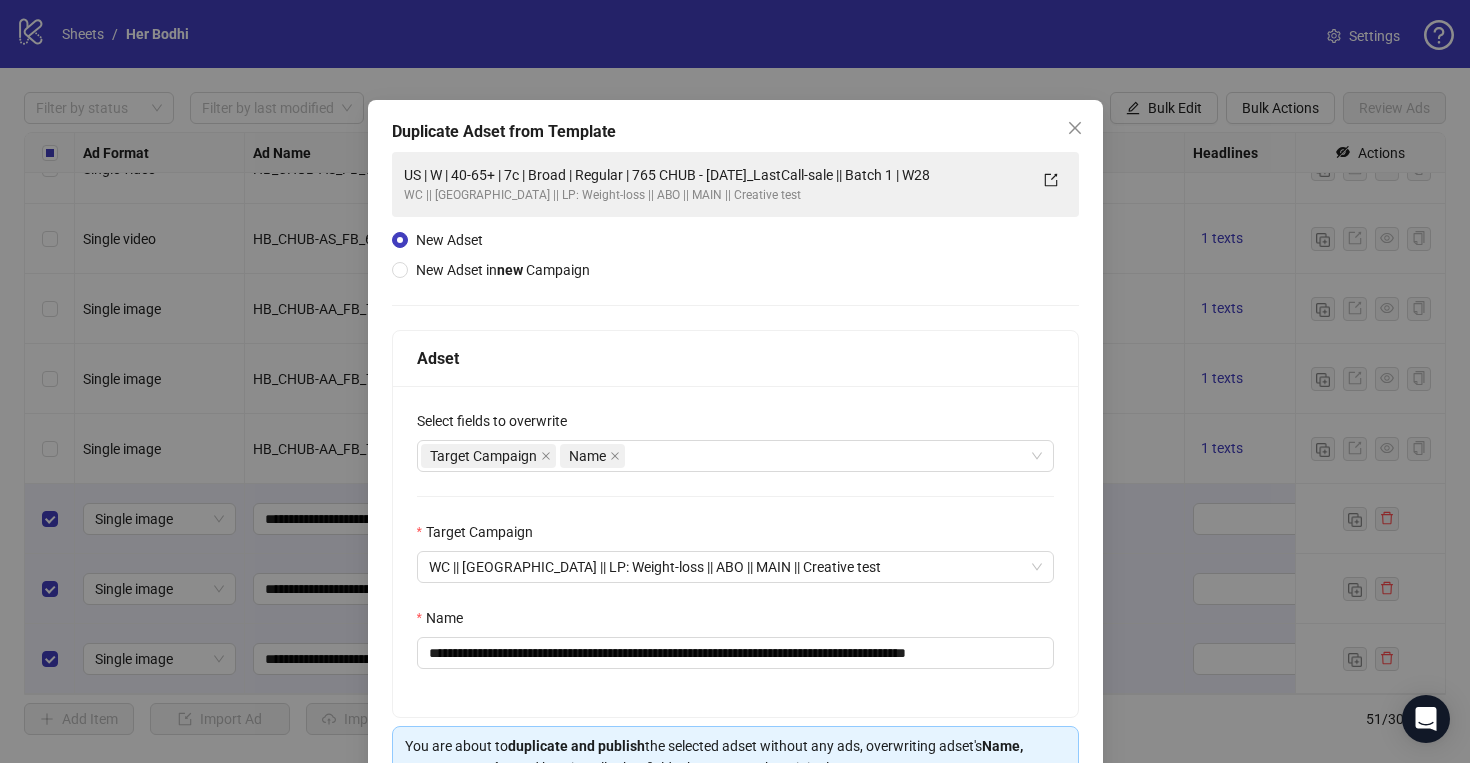 scroll, scrollTop: 114, scrollLeft: 0, axis: vertical 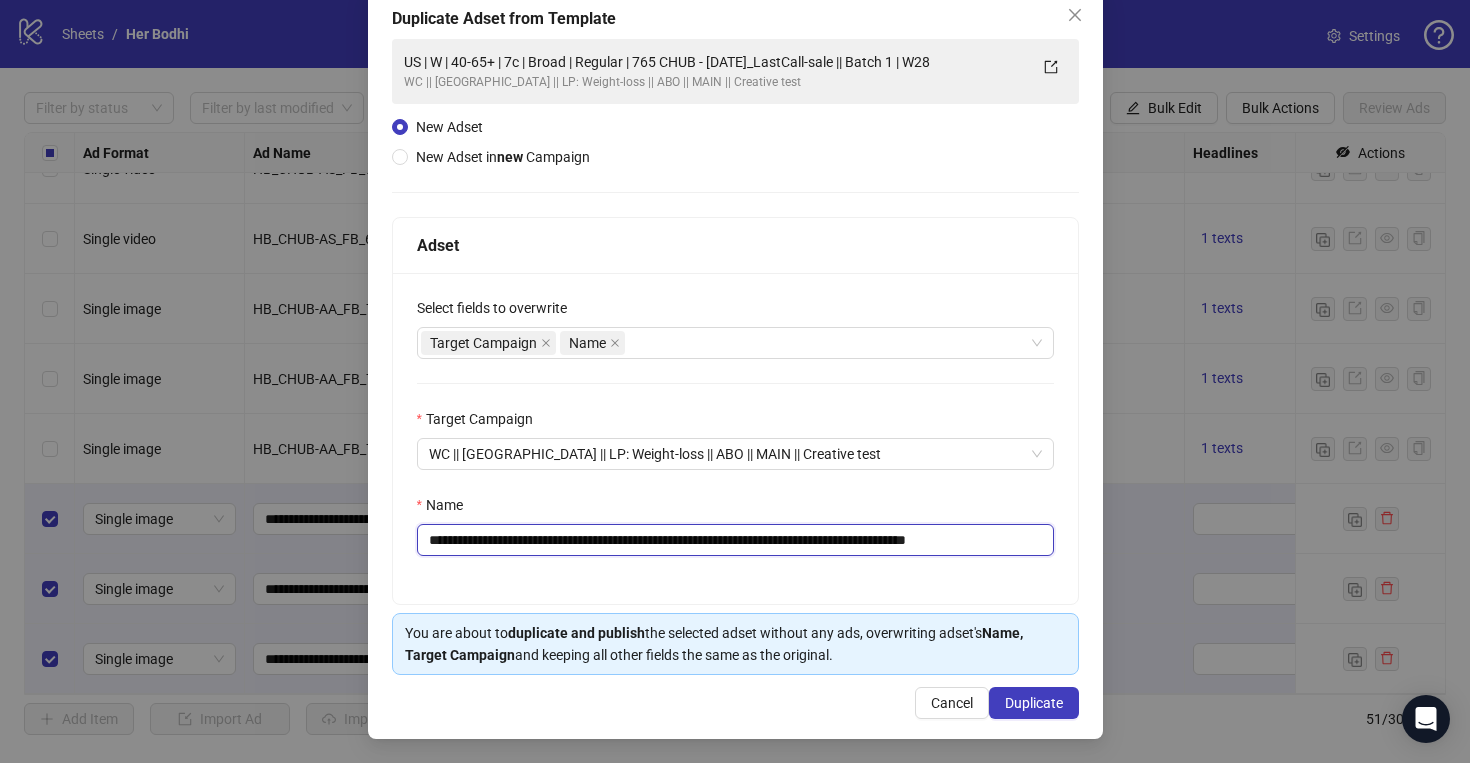 drag, startPoint x: 857, startPoint y: 539, endPoint x: 685, endPoint y: 536, distance: 172.02615 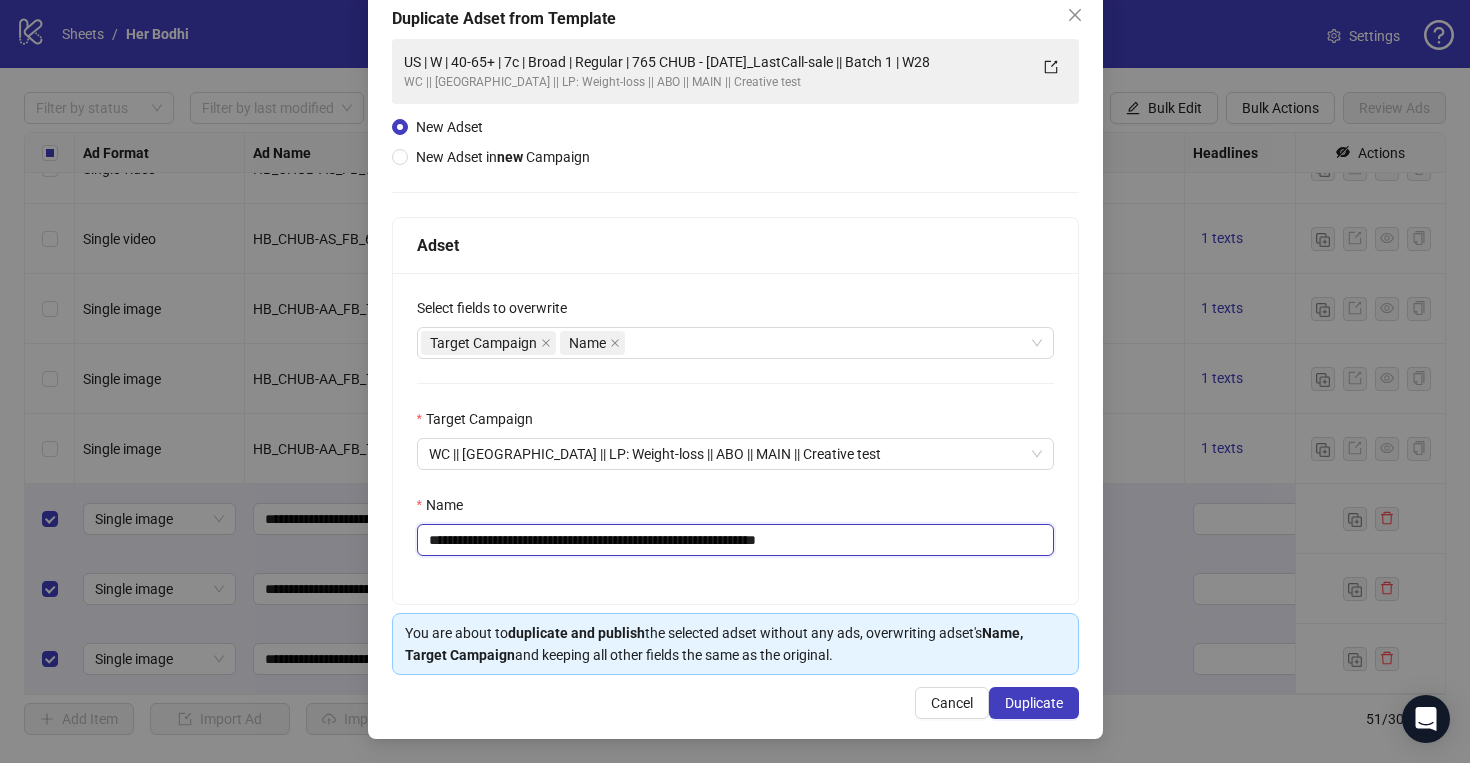 paste on "**********" 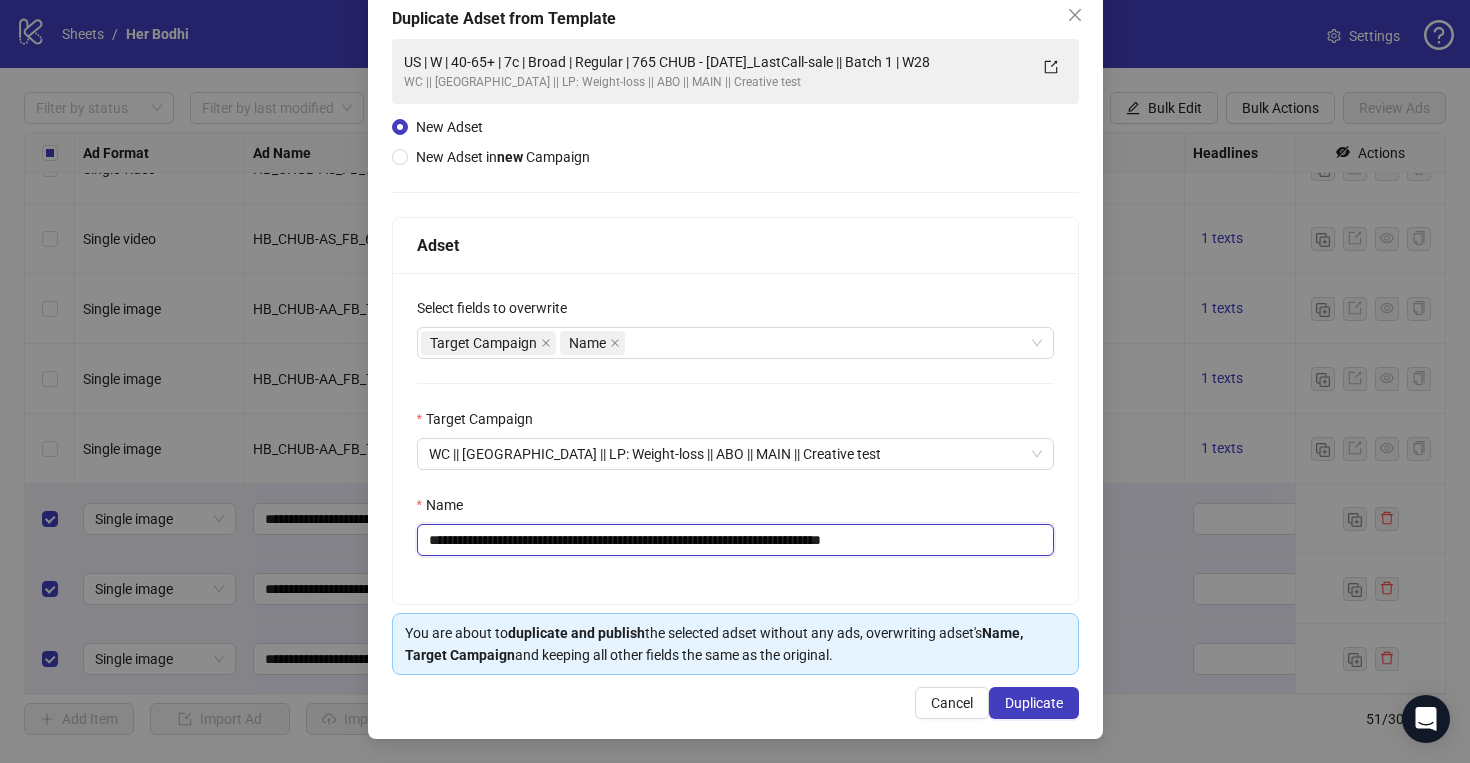 drag, startPoint x: 901, startPoint y: 537, endPoint x: 836, endPoint y: 541, distance: 65.12296 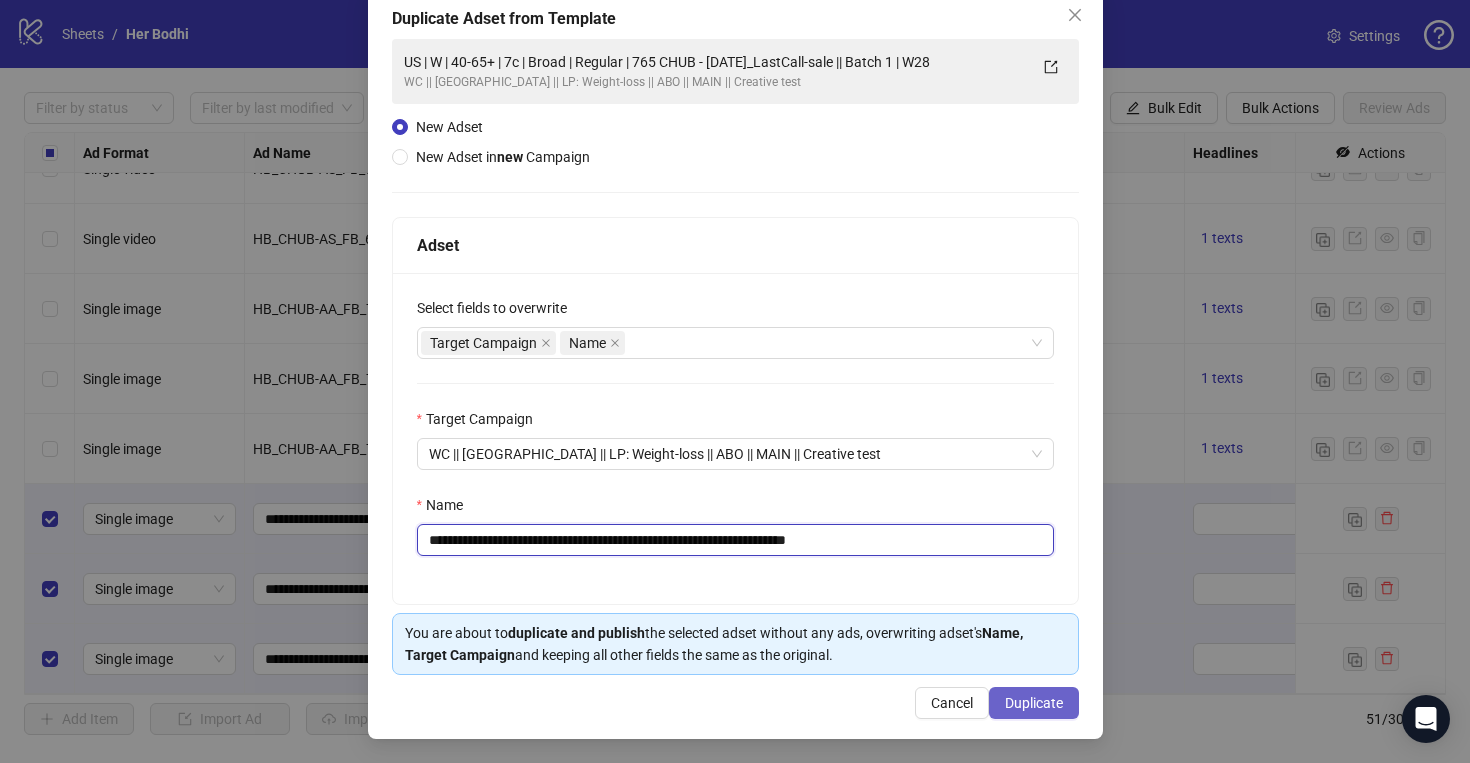 type on "**********" 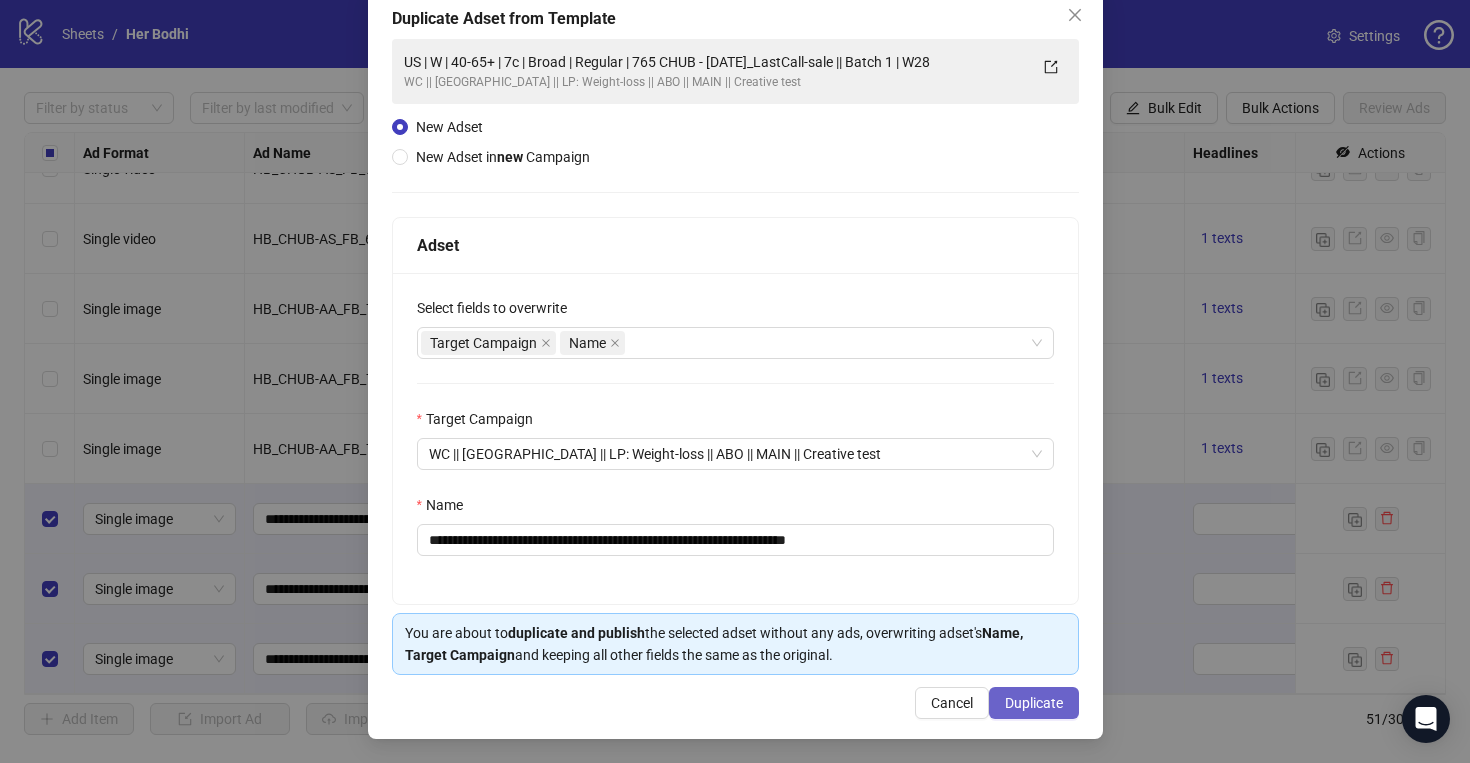 click on "Duplicate" at bounding box center [1034, 703] 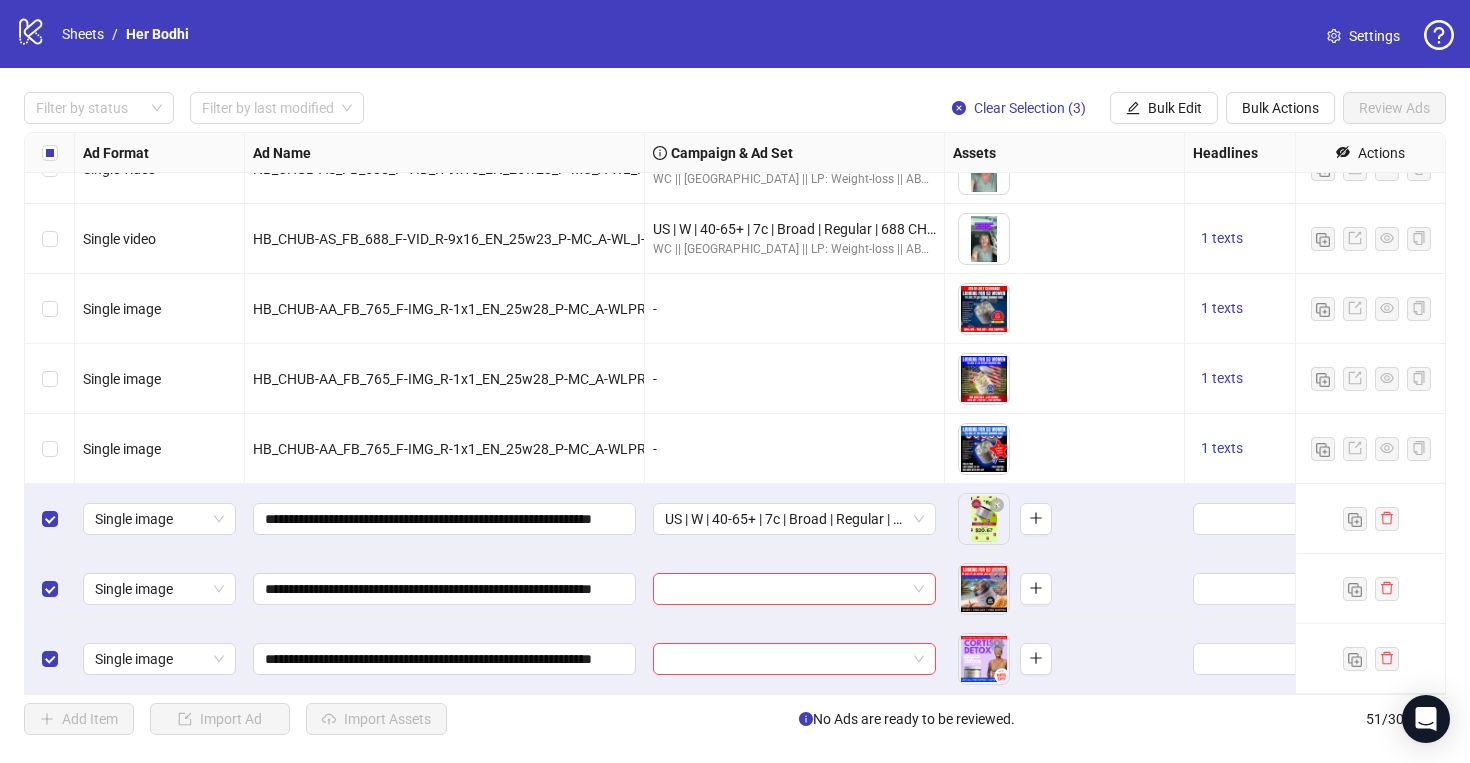 click at bounding box center [795, 589] 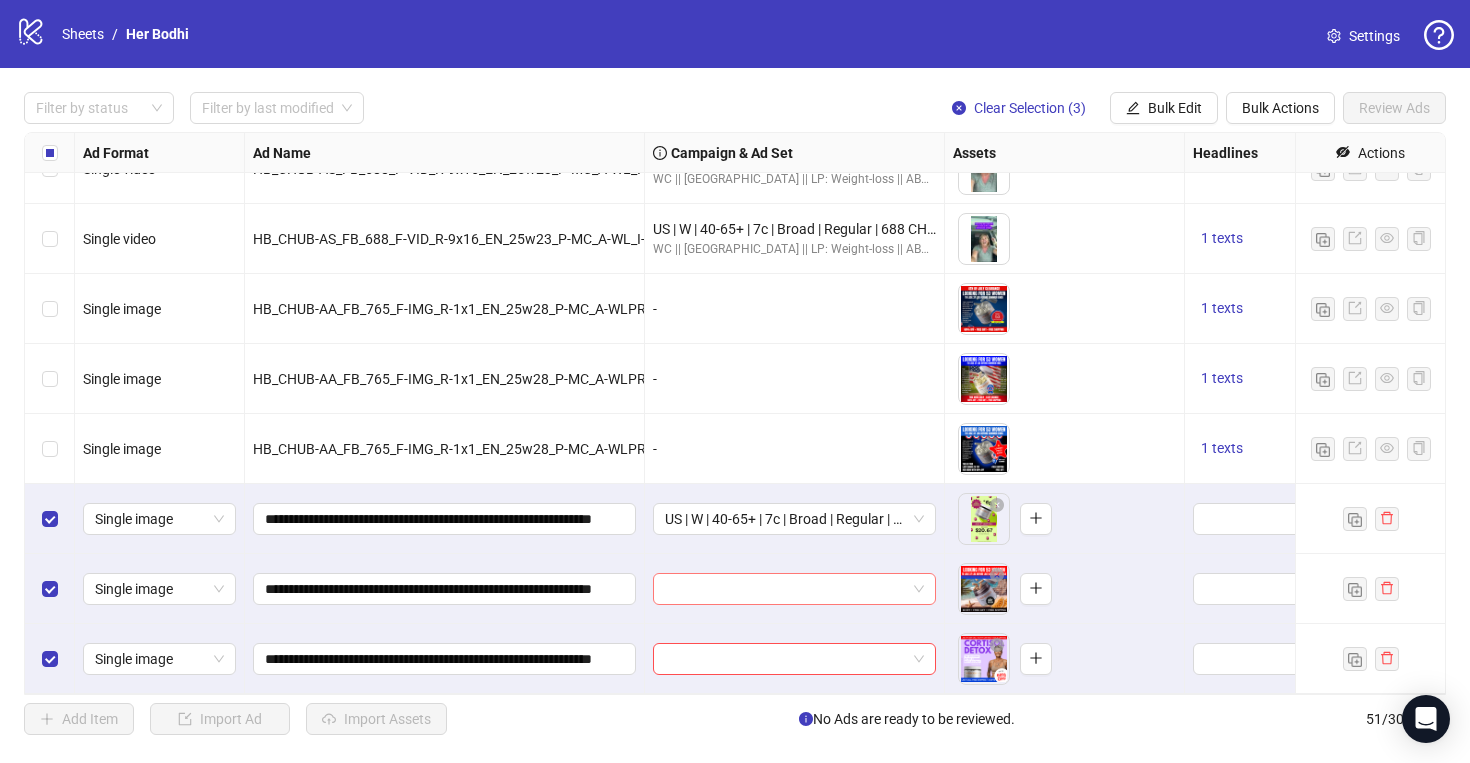 click at bounding box center [794, 589] 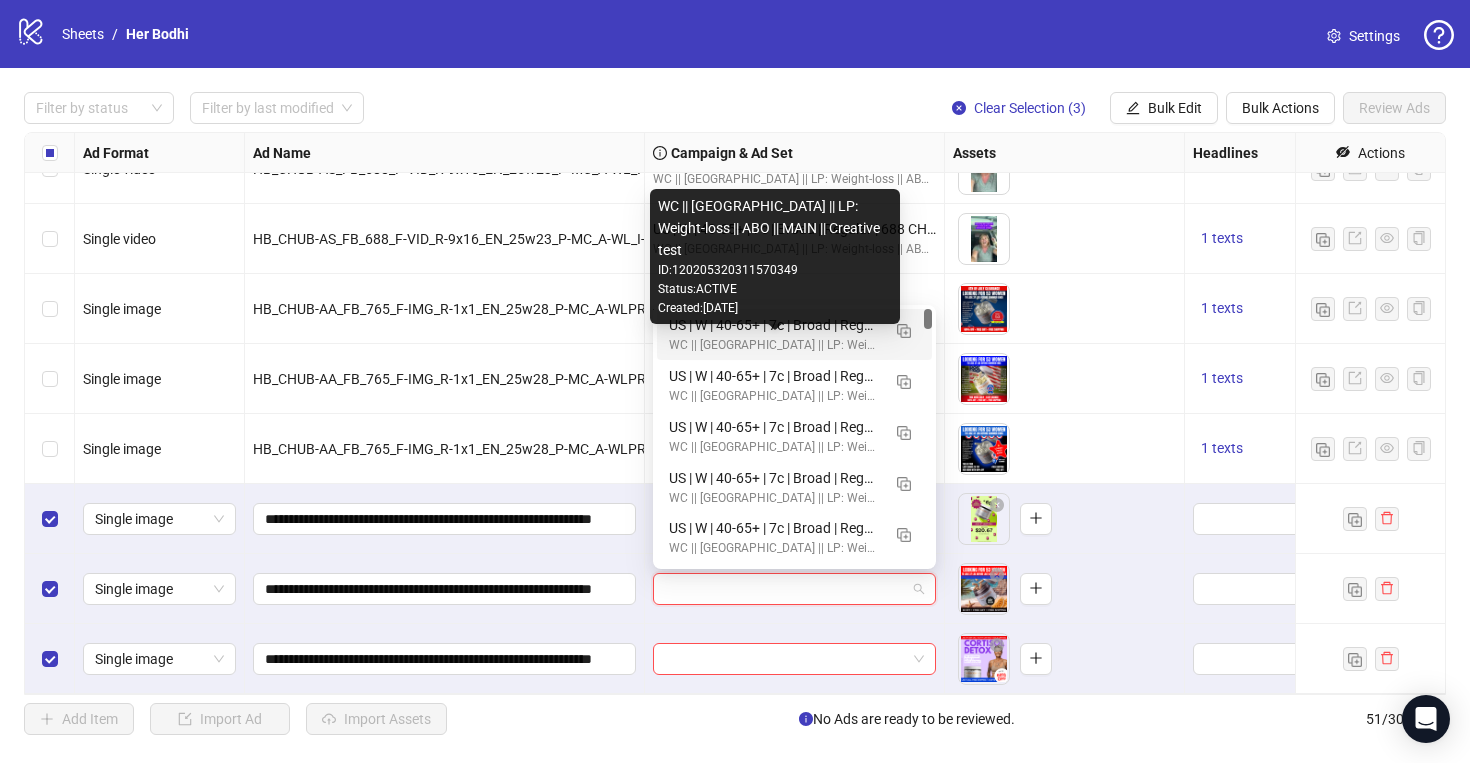 click on "US | W | 40-65+ | 7c | Broad | Regular | 775_july-call || Batch 1 | W28" at bounding box center [774, 325] 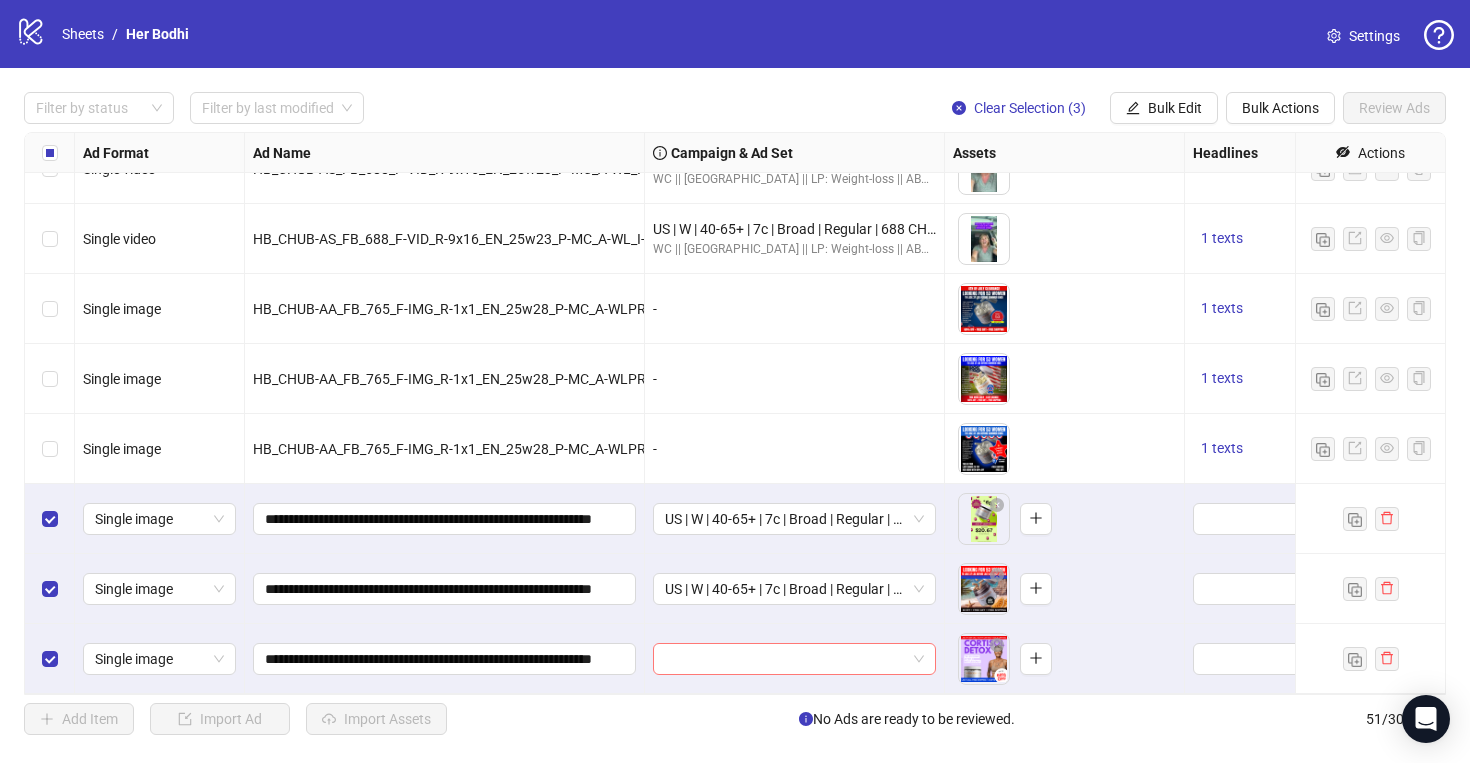 click at bounding box center (795, 659) 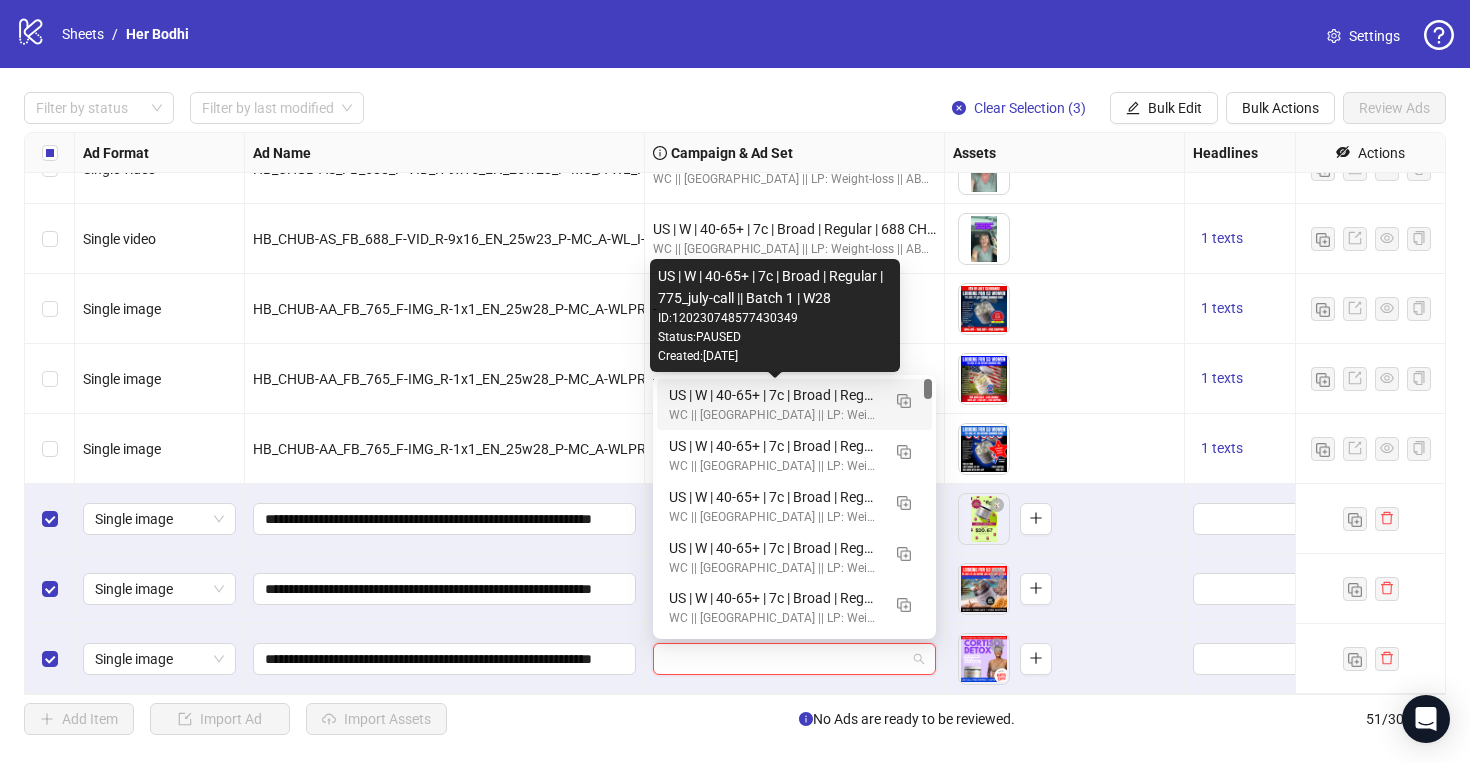 click on "US | W | 40-65+ | 7c | Broad | Regular | 775_july-call || Batch 1 | W28" at bounding box center [774, 395] 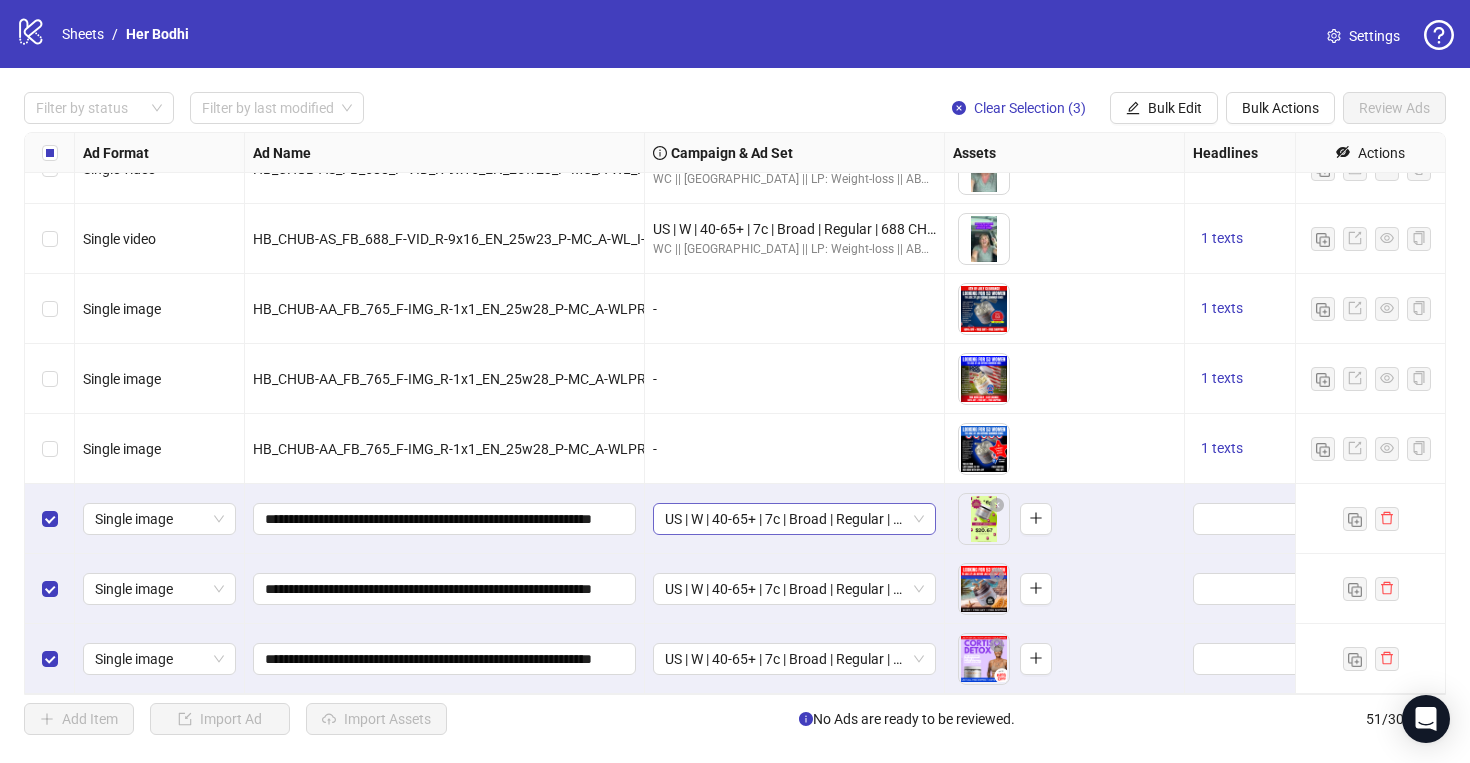 scroll, scrollTop: 3049, scrollLeft: 312, axis: both 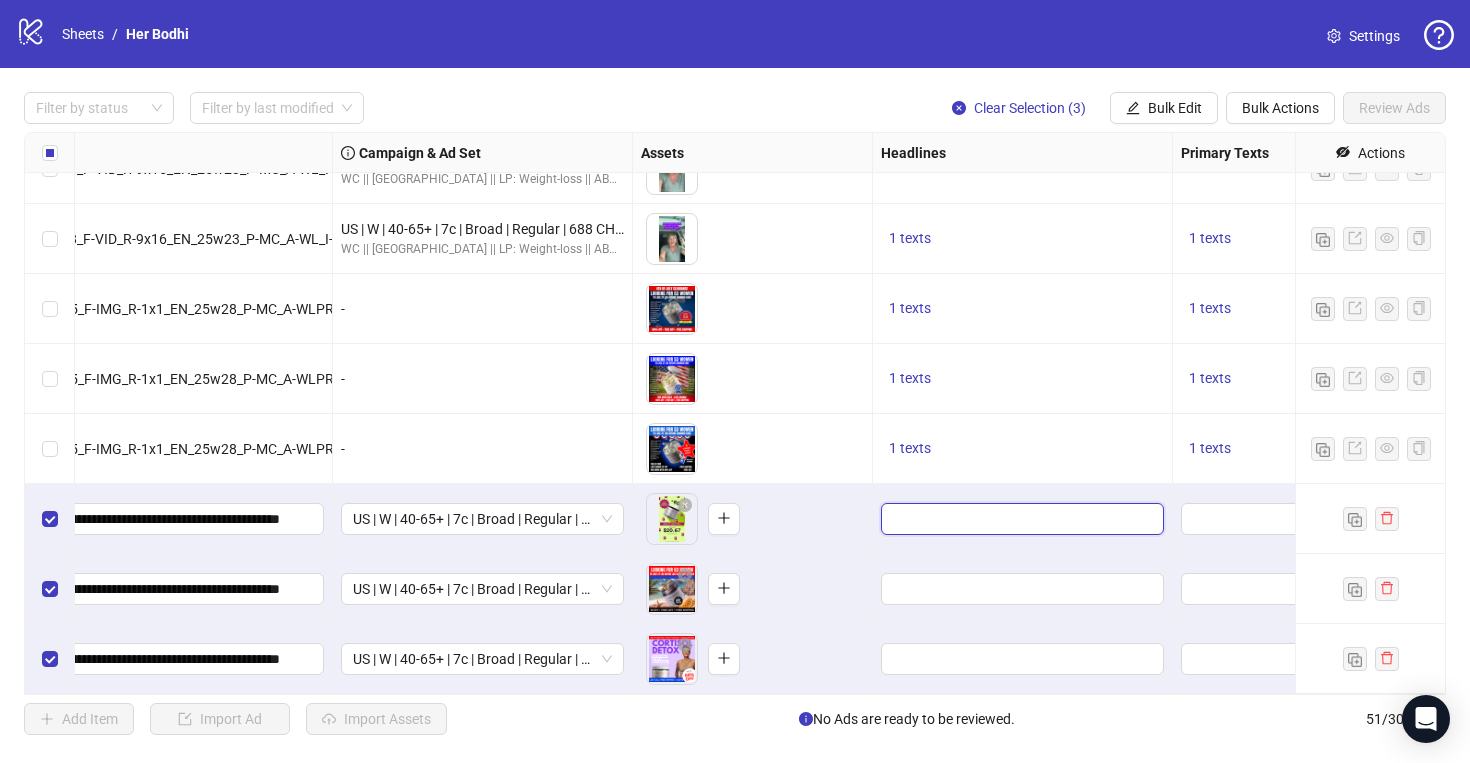 click at bounding box center (1020, 519) 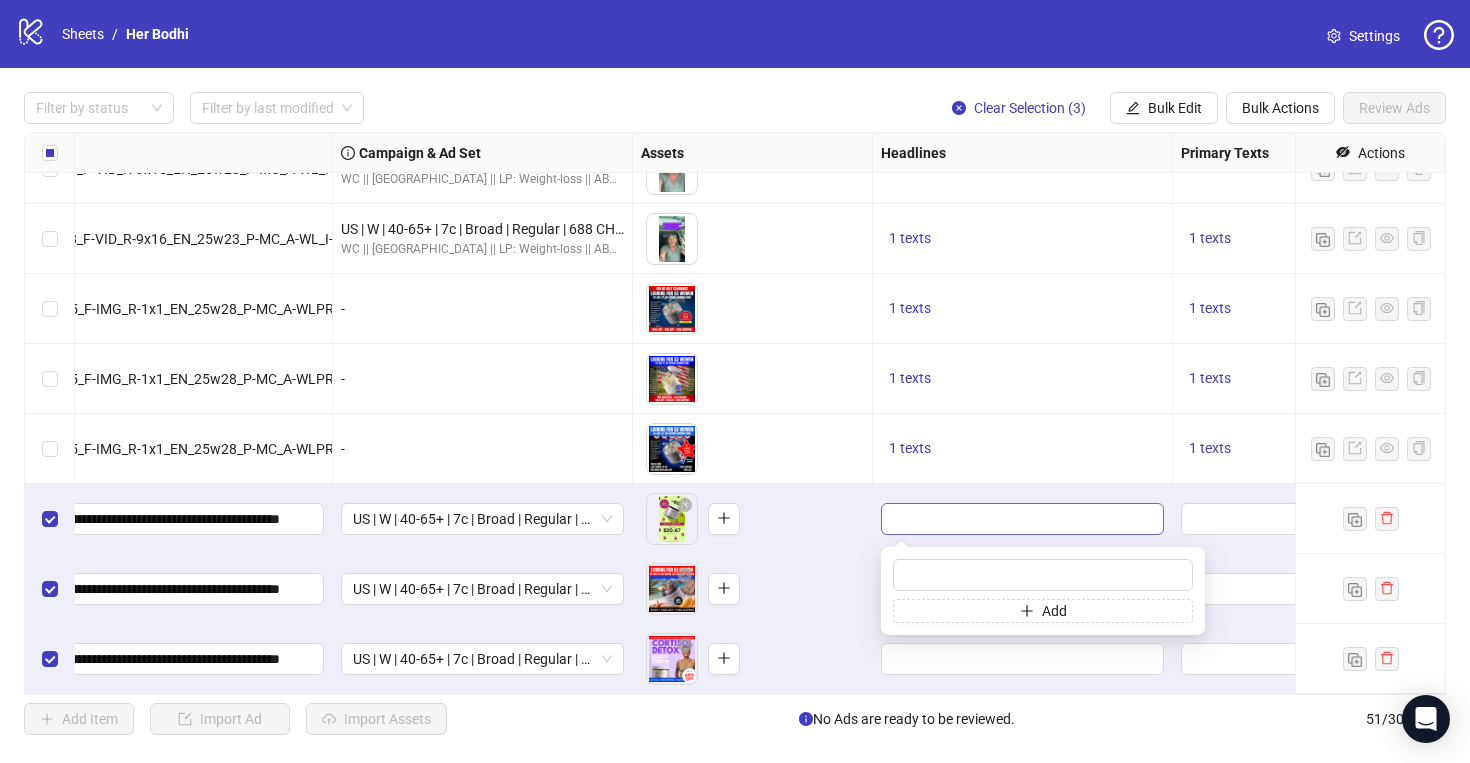 type on "**********" 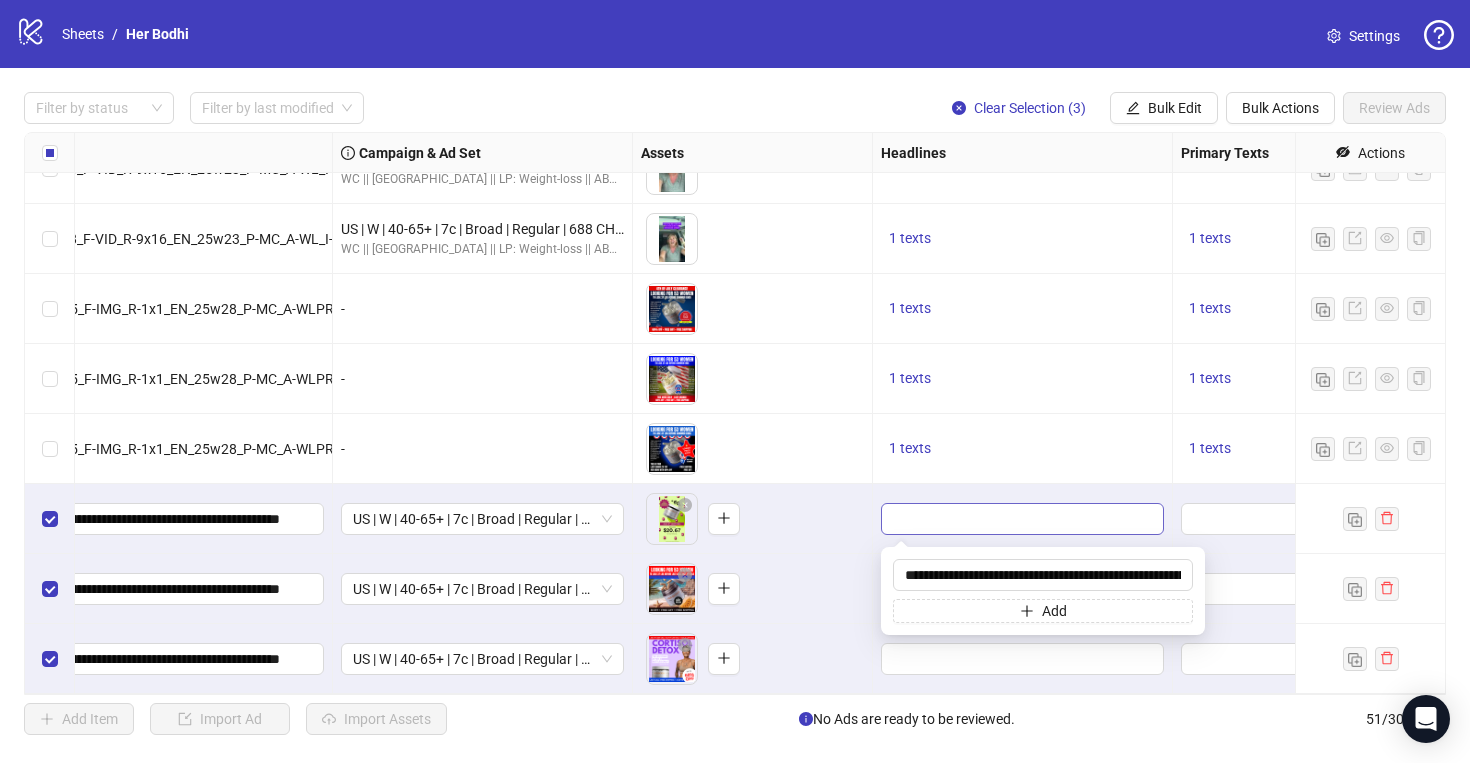 scroll, scrollTop: 0, scrollLeft: 151, axis: horizontal 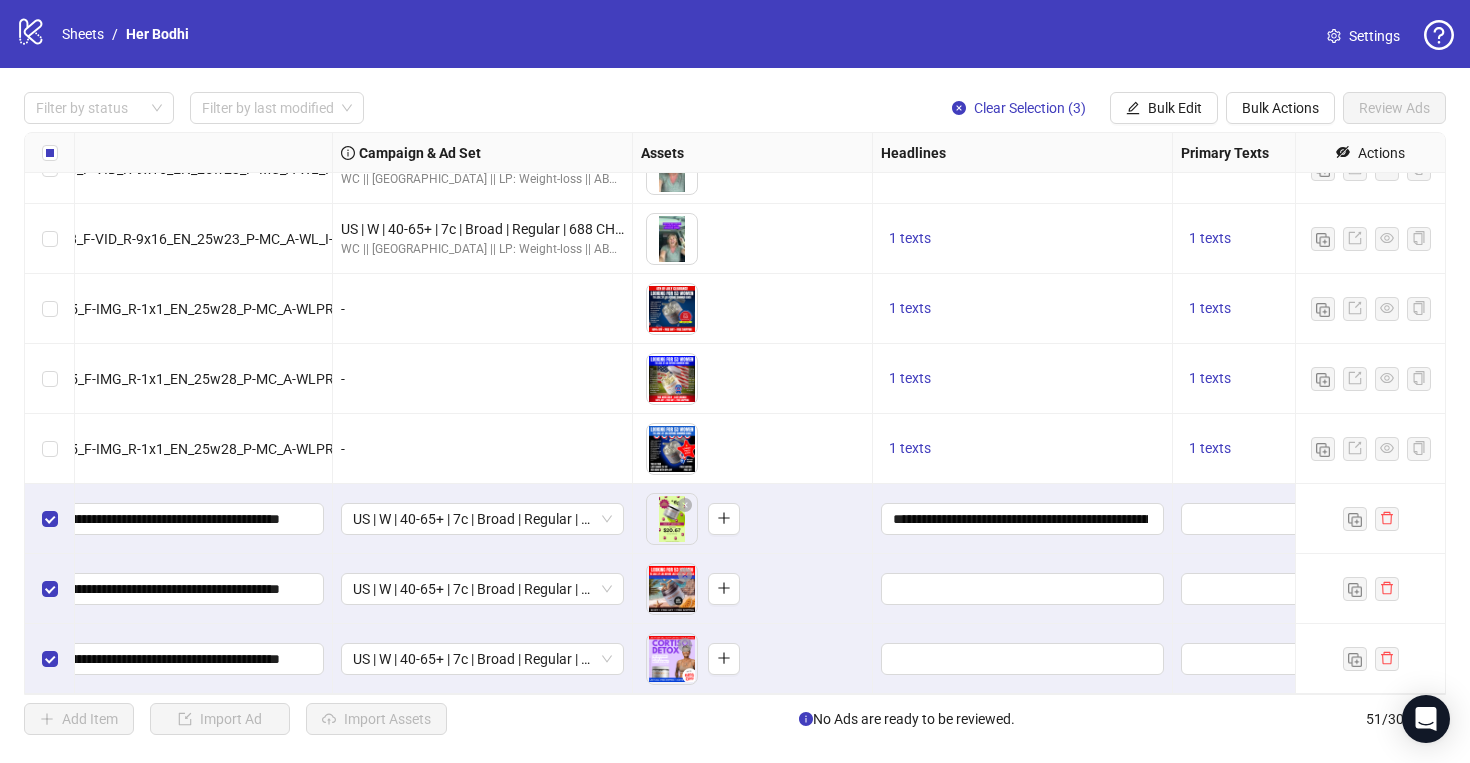 click on "To pick up a draggable item, press the space bar.
While dragging, use the arrow keys to move the item.
Press space again to drop the item in its new position, or press escape to cancel." at bounding box center [752, 589] 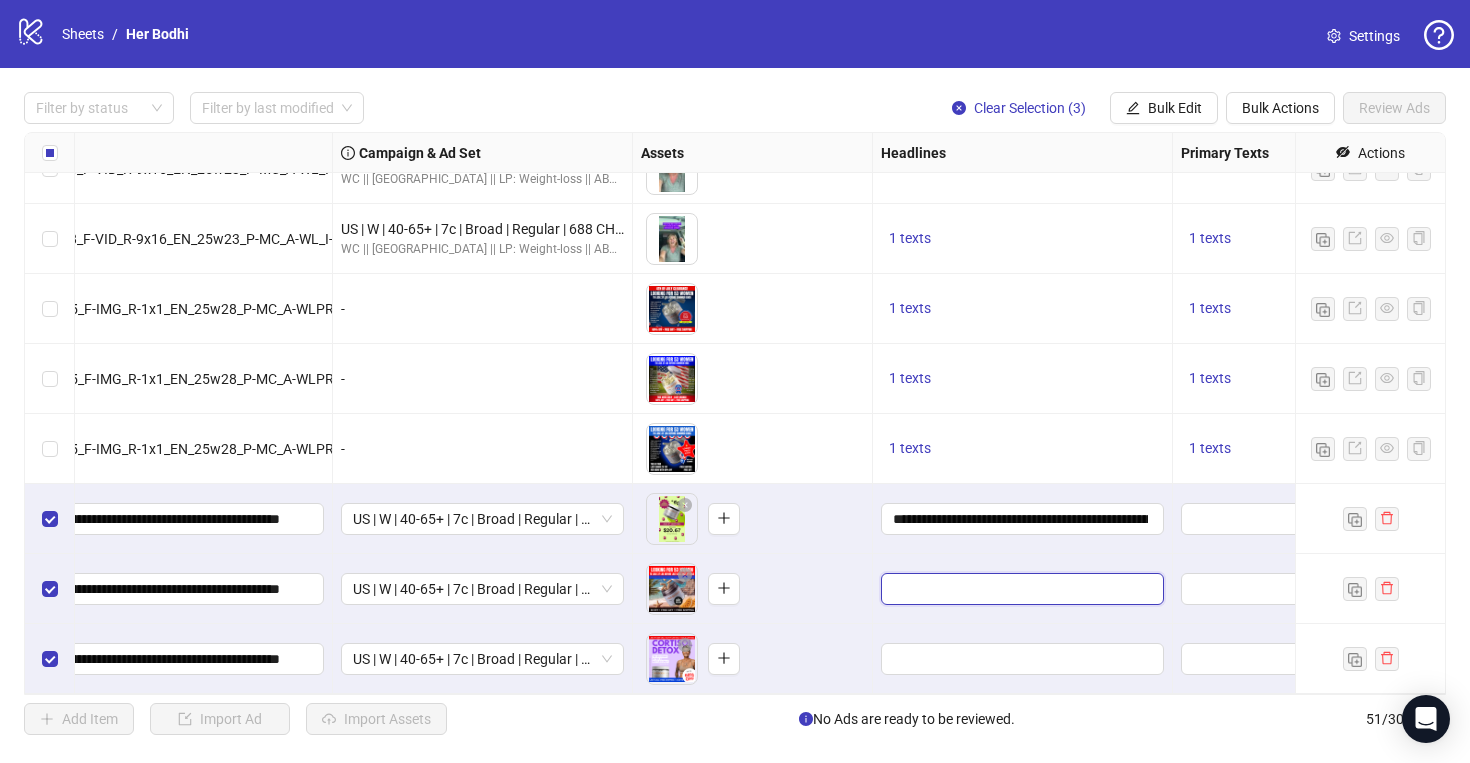 click at bounding box center (1020, 589) 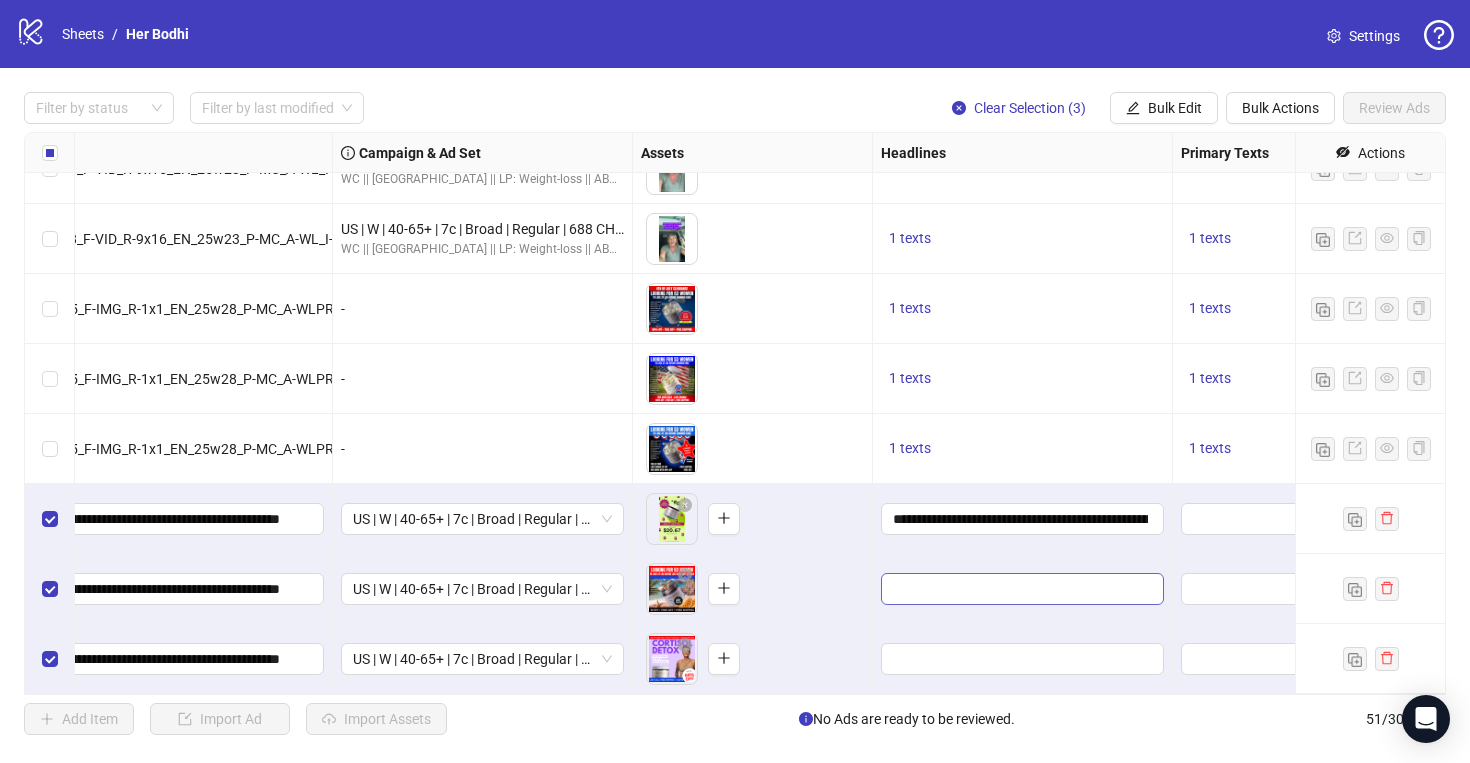 type on "**********" 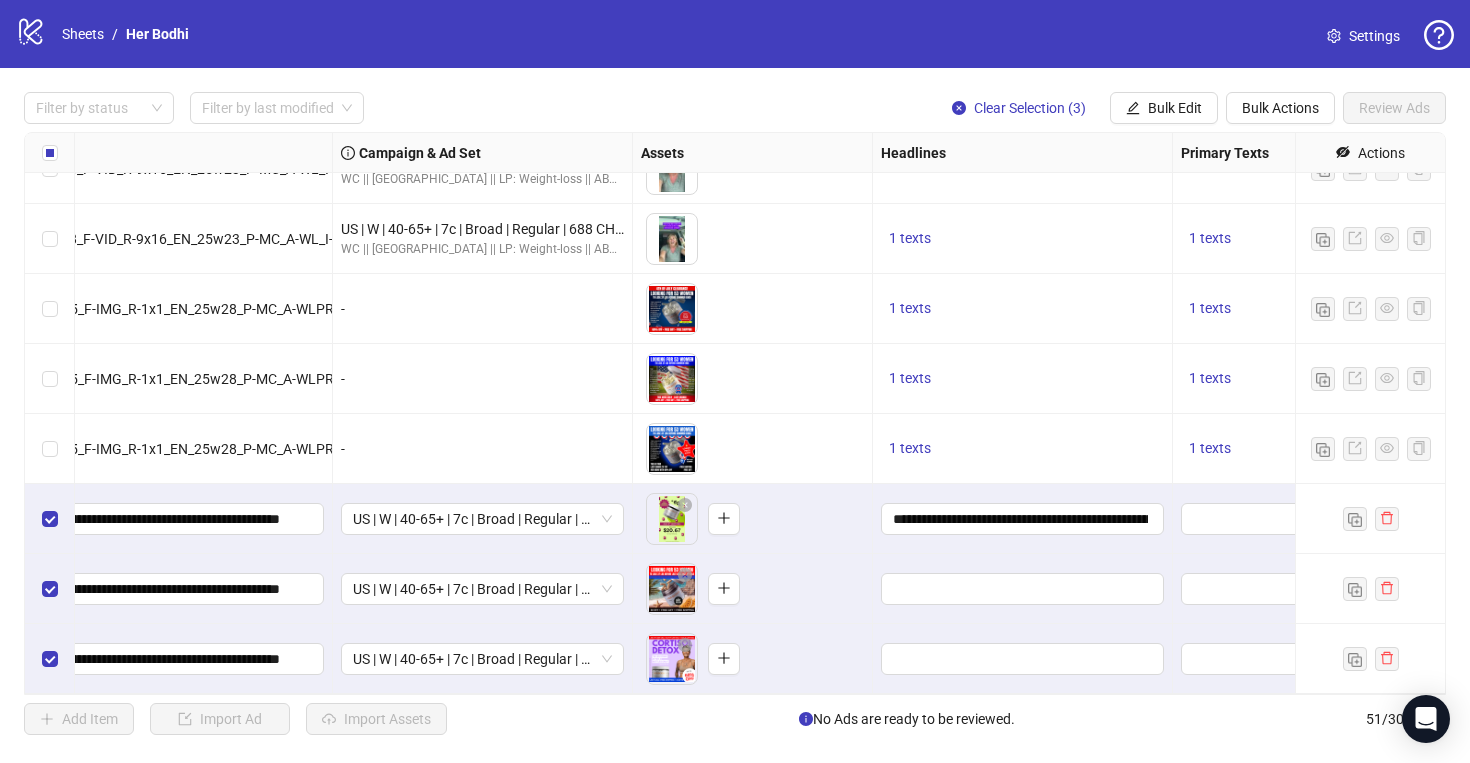 scroll, scrollTop: 0, scrollLeft: 151, axis: horizontal 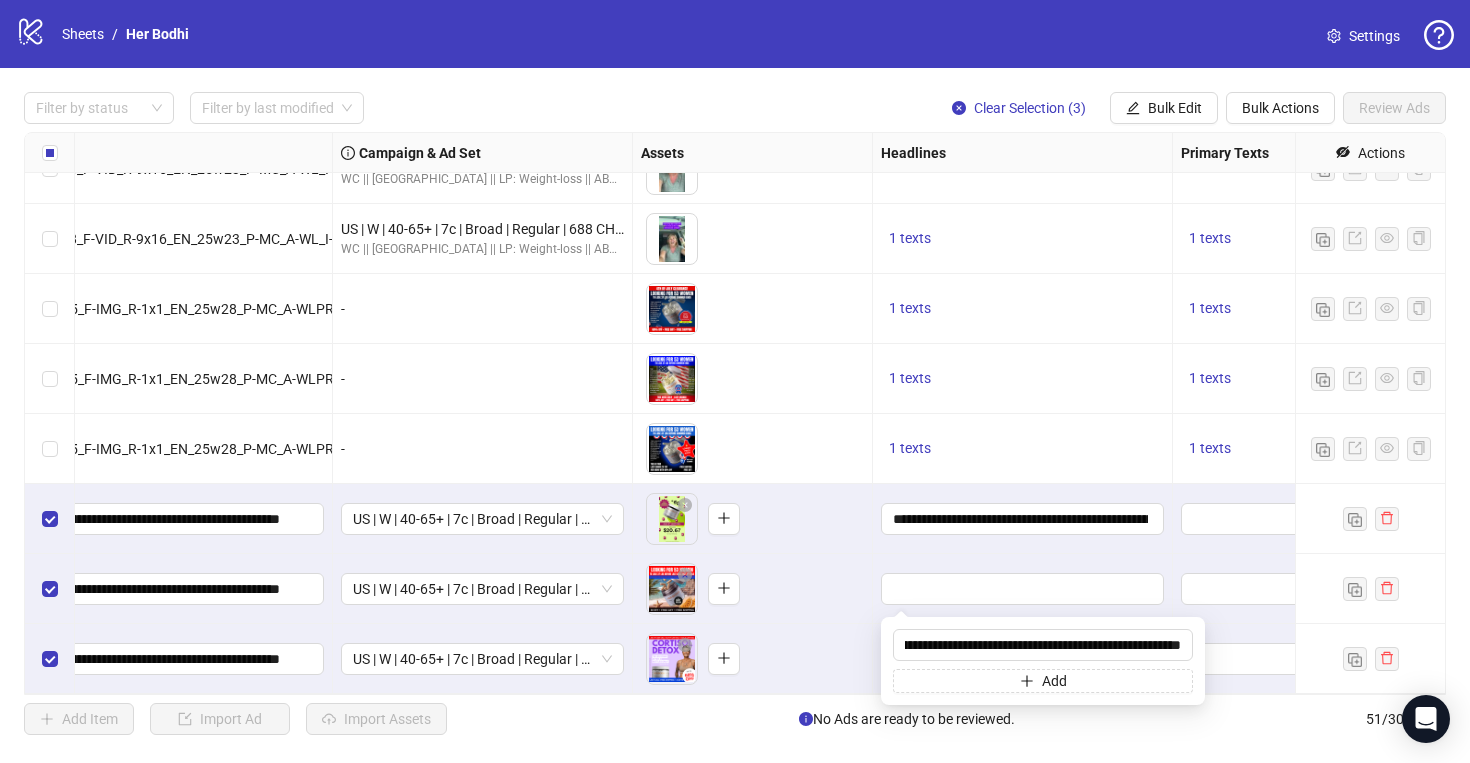 click on "To pick up a draggable item, press the space bar.
While dragging, use the arrow keys to move the item.
Press space again to drop the item in its new position, or press escape to cancel." at bounding box center (752, 659) 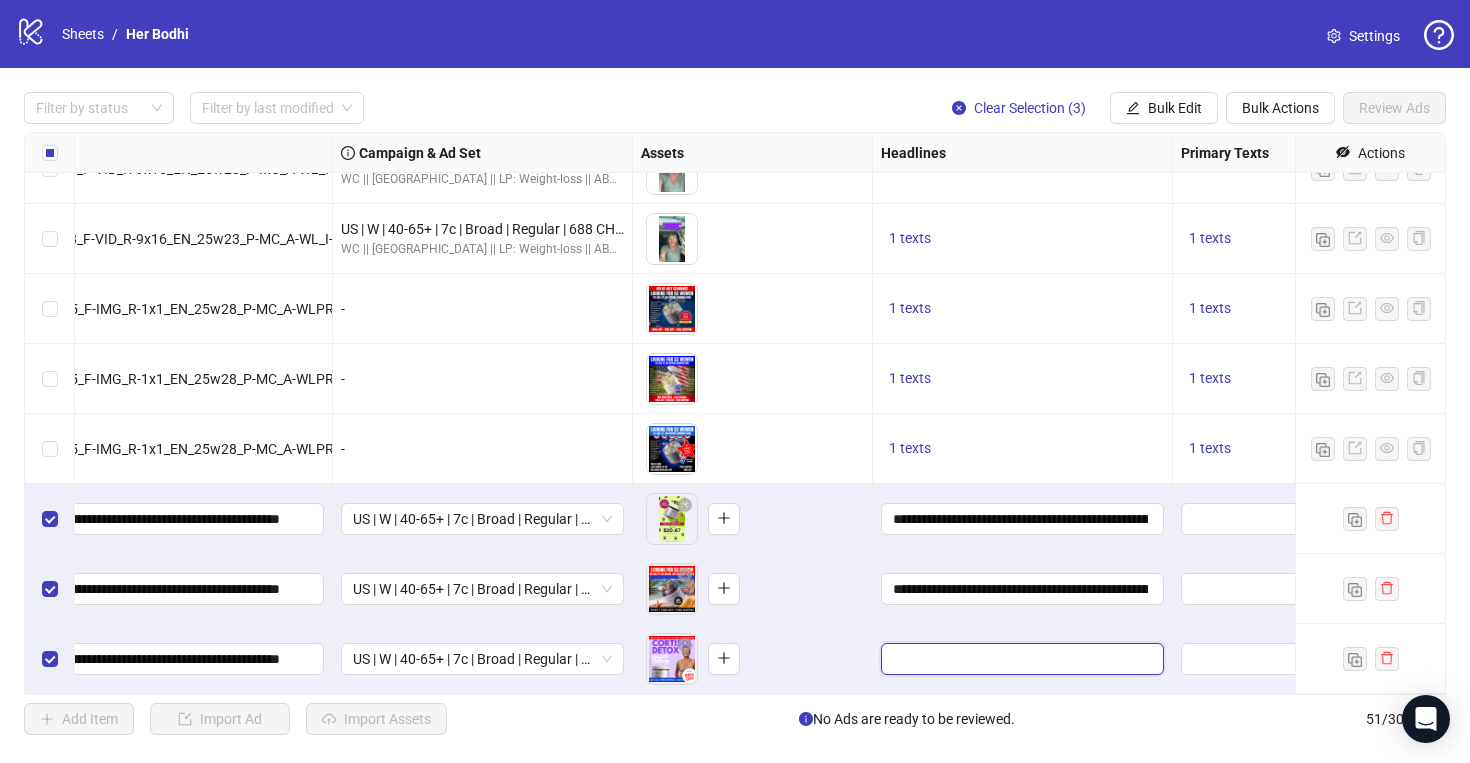 click at bounding box center [1020, 659] 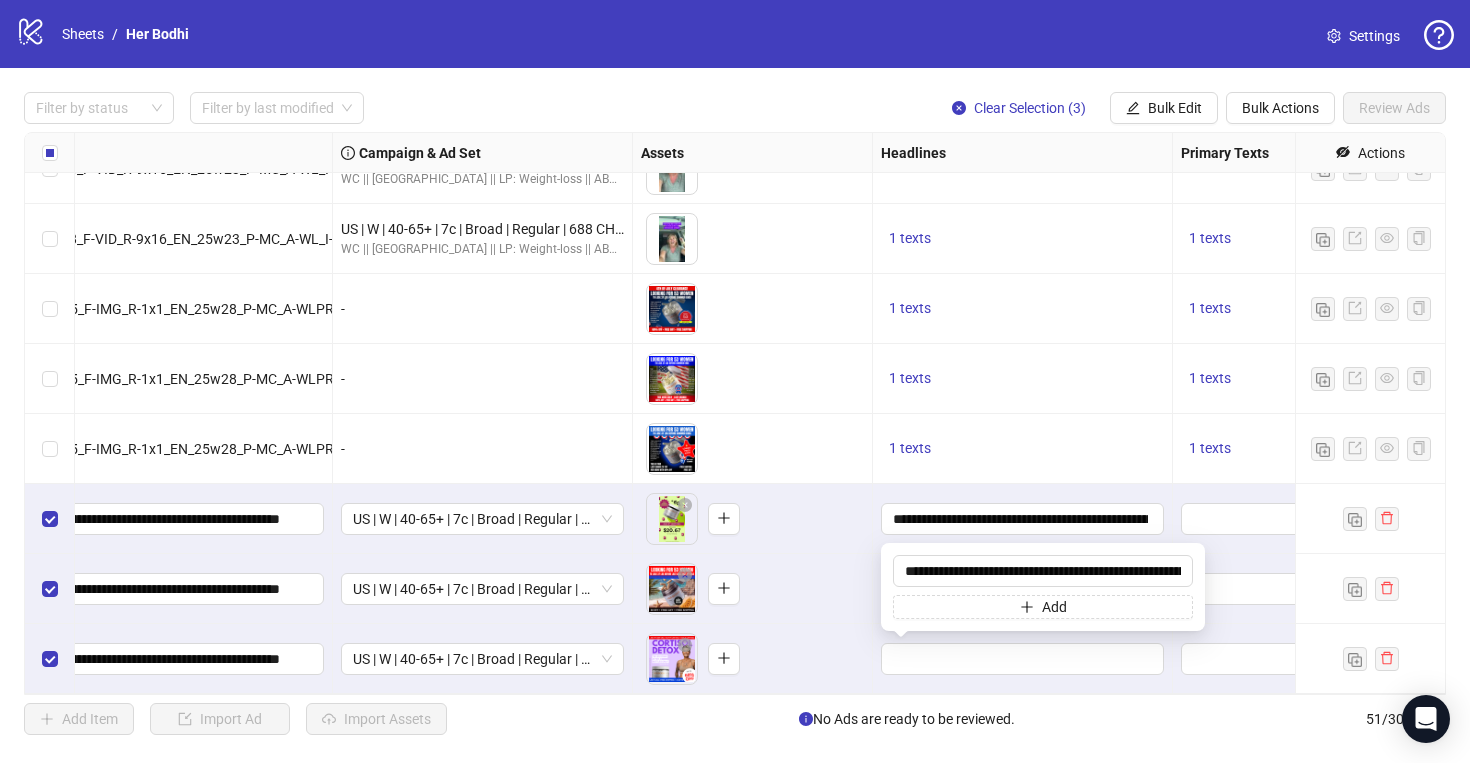 scroll, scrollTop: 0, scrollLeft: 151, axis: horizontal 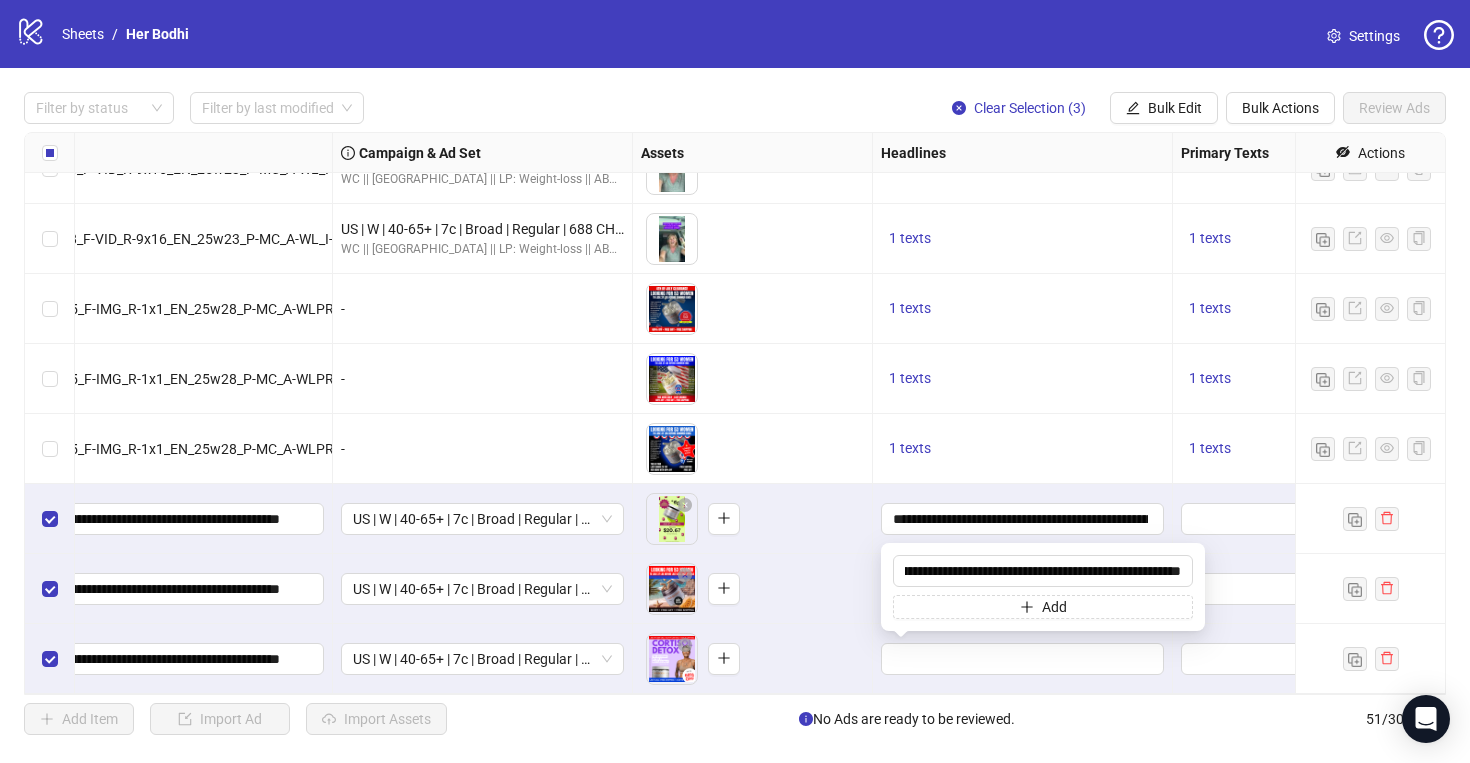 click on "To pick up a draggable item, press the space bar.
While dragging, use the arrow keys to move the item.
Press space again to drop the item in its new position, or press escape to cancel." at bounding box center [752, 659] 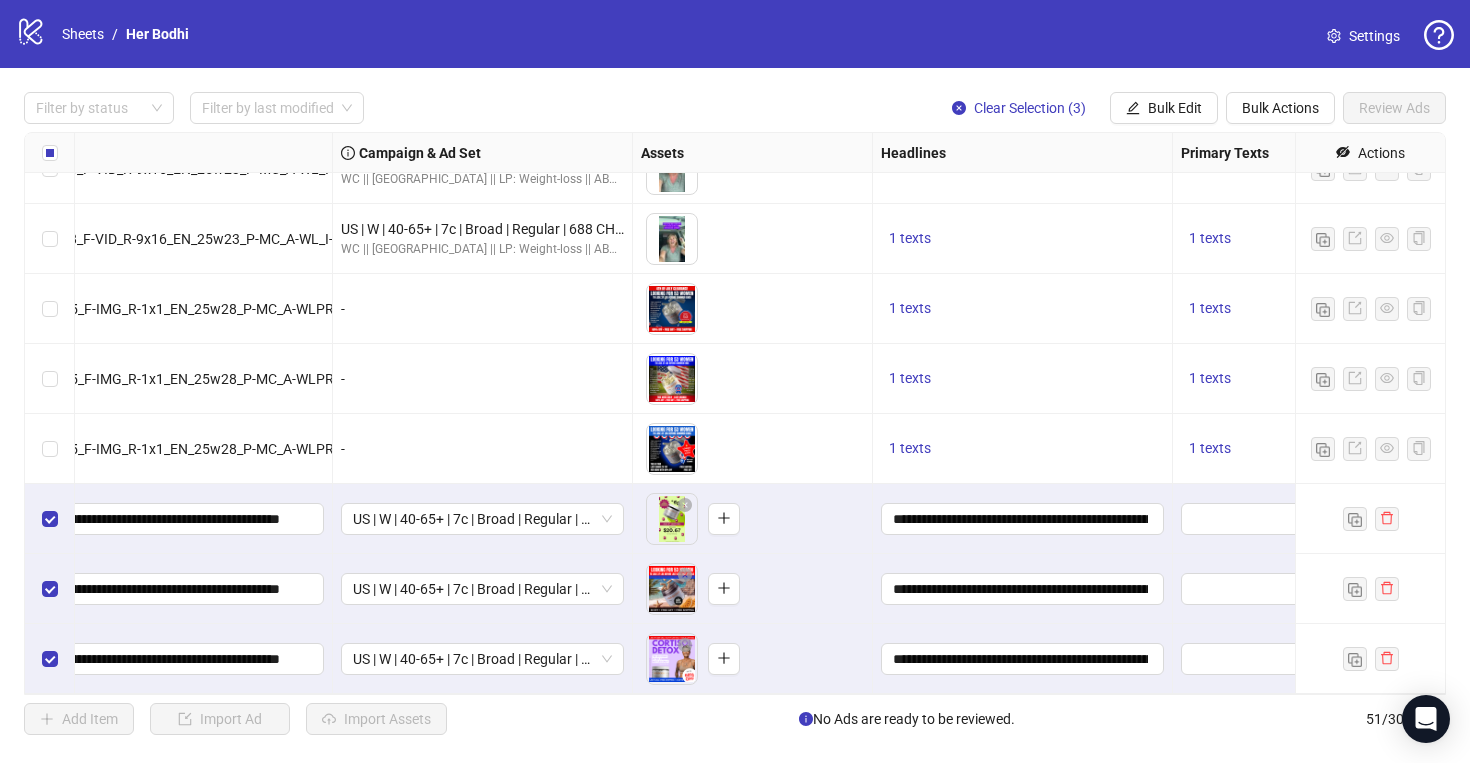 scroll, scrollTop: 3049, scrollLeft: 619, axis: both 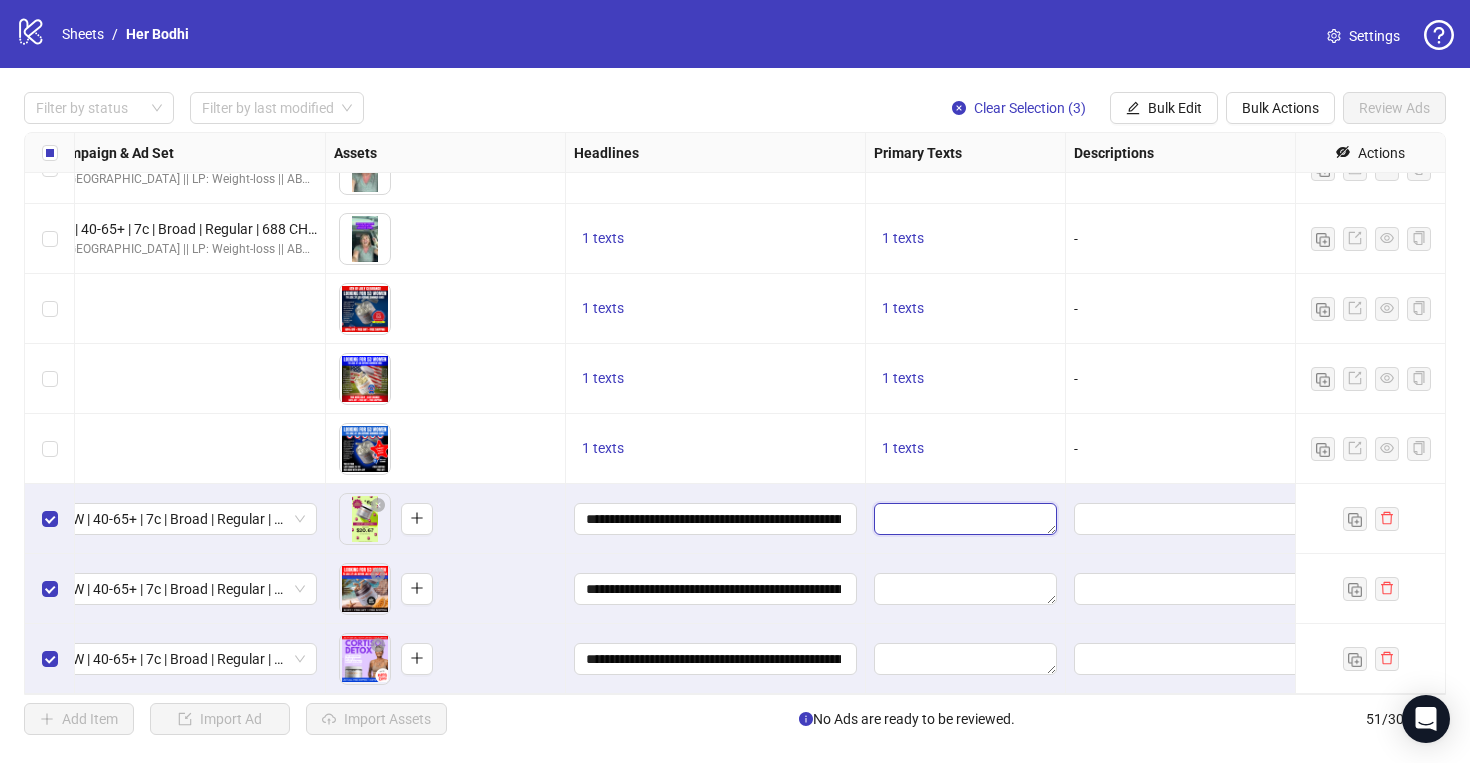 click at bounding box center [965, 519] 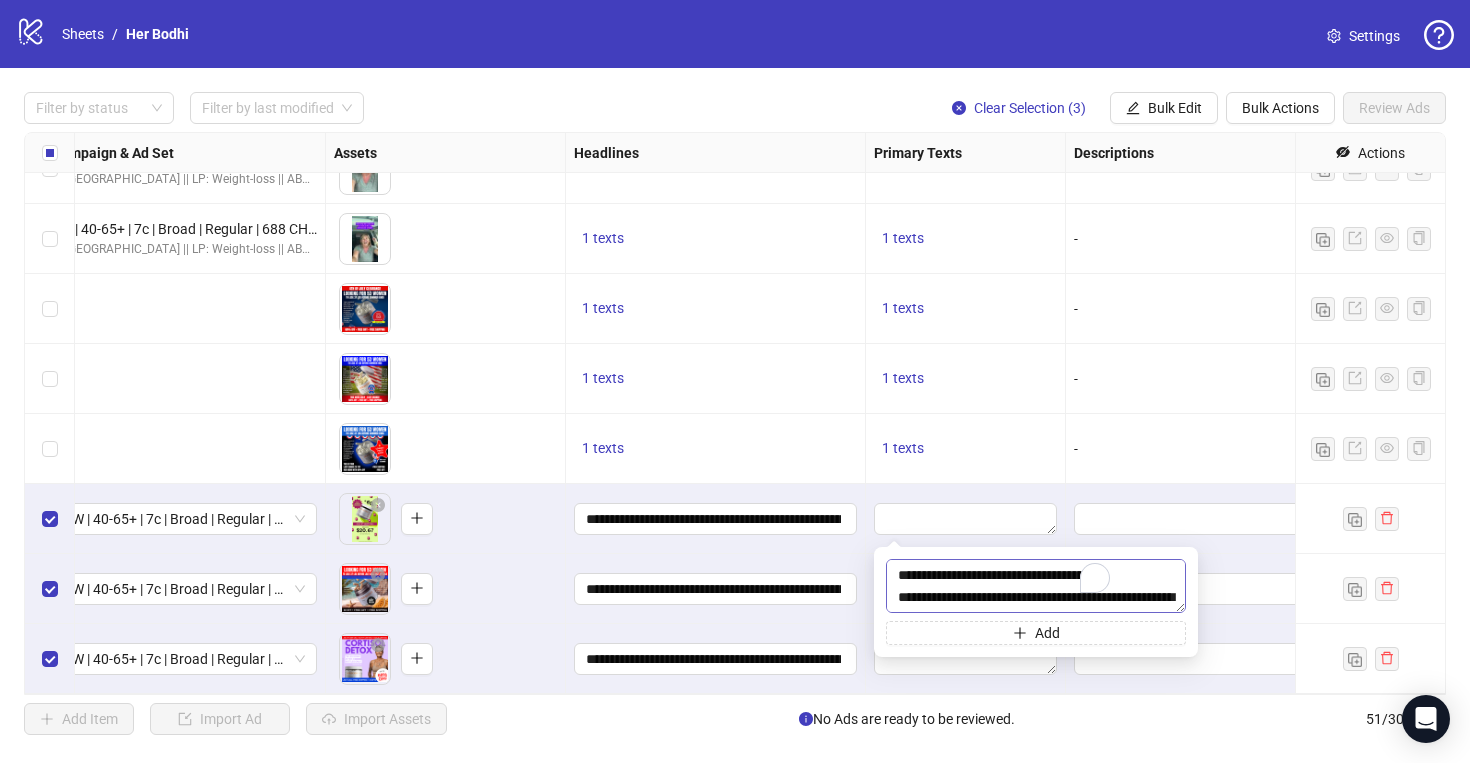 scroll, scrollTop: 477, scrollLeft: 0, axis: vertical 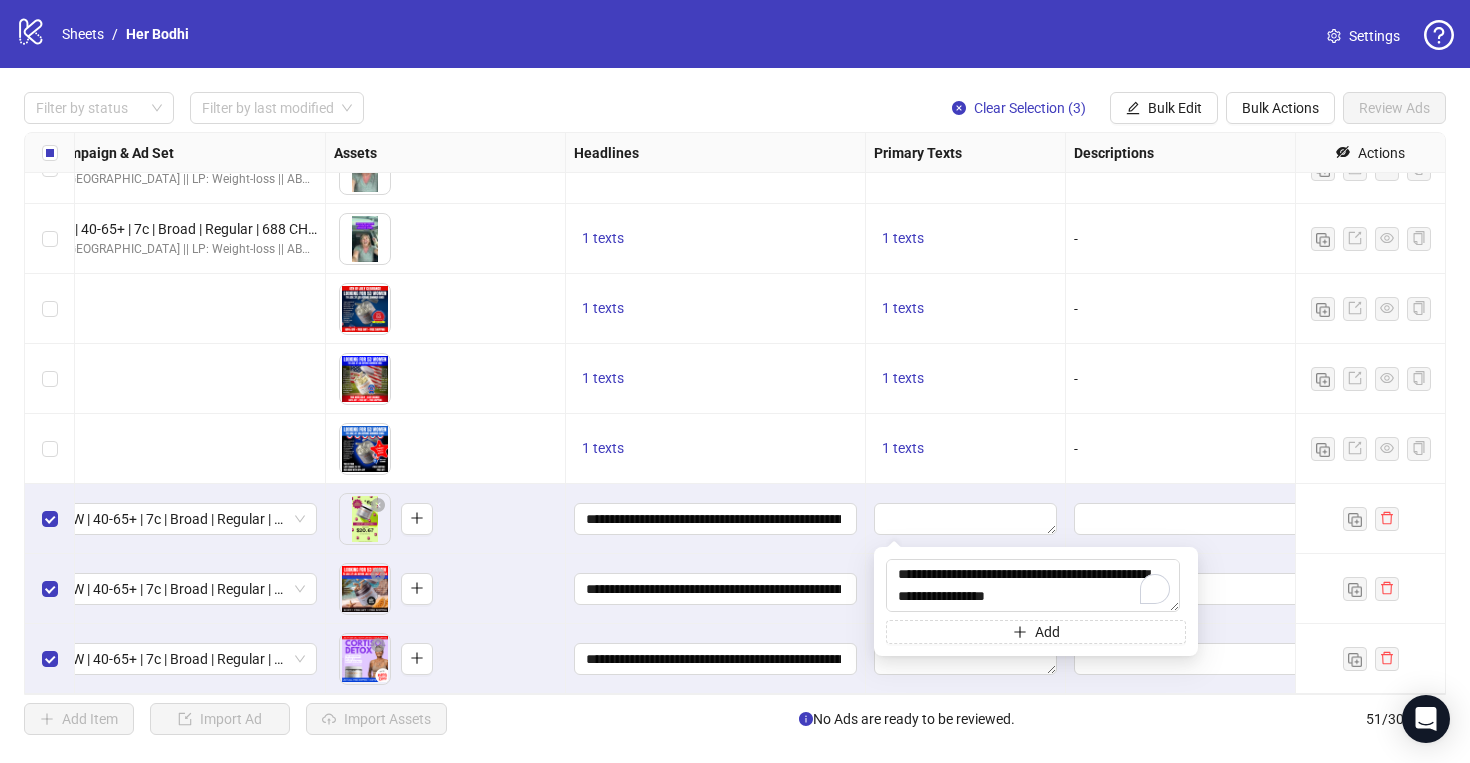 click at bounding box center (966, 589) 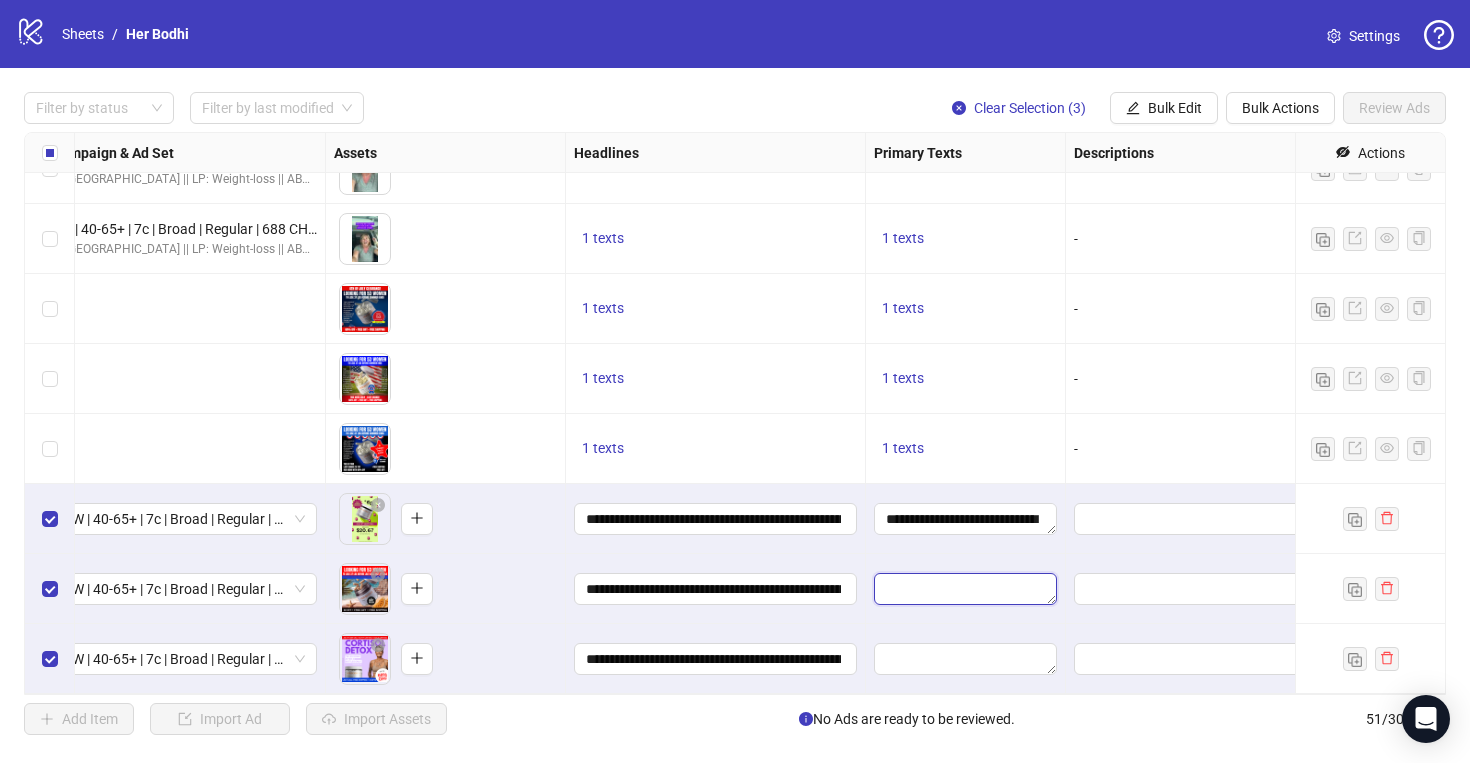 click at bounding box center (965, 589) 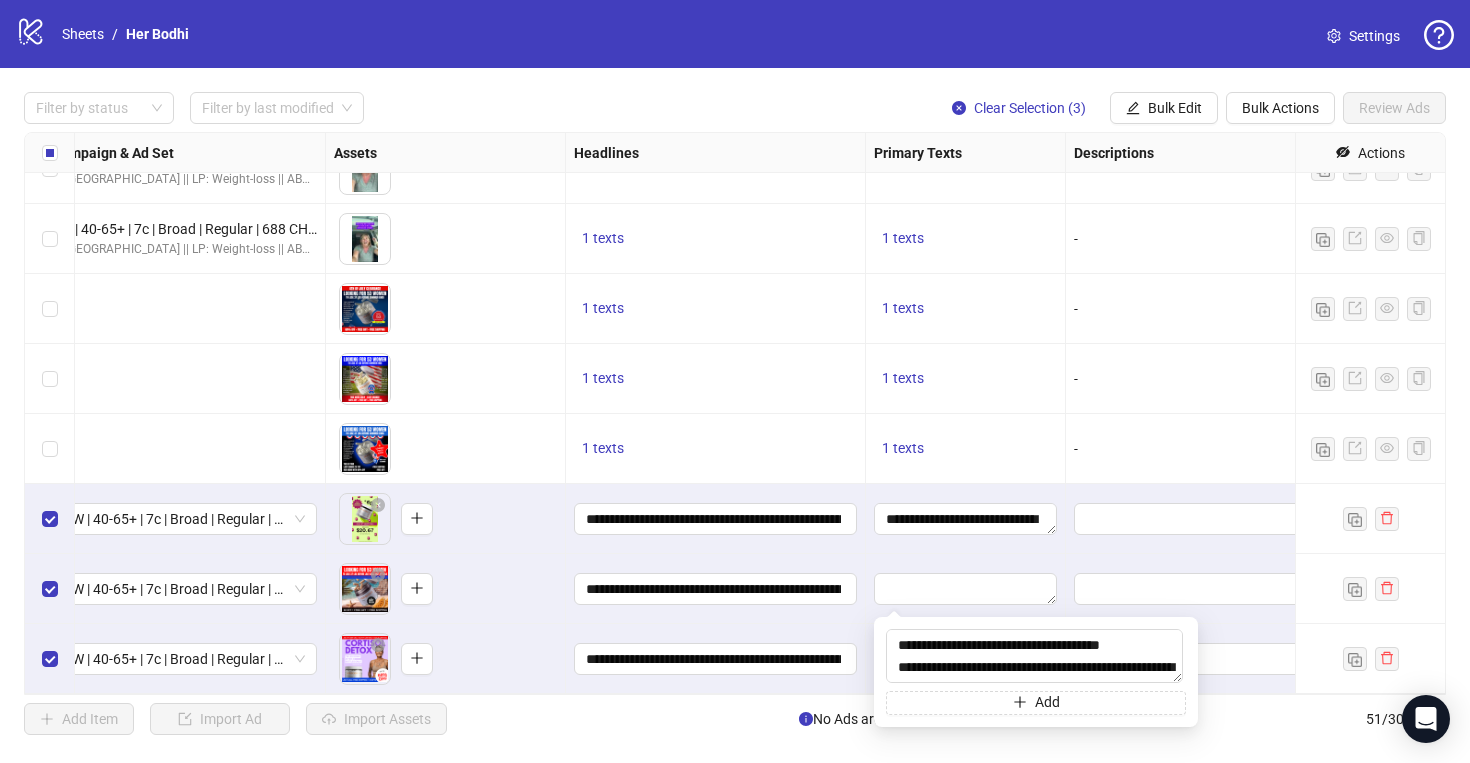 scroll, scrollTop: 477, scrollLeft: 0, axis: vertical 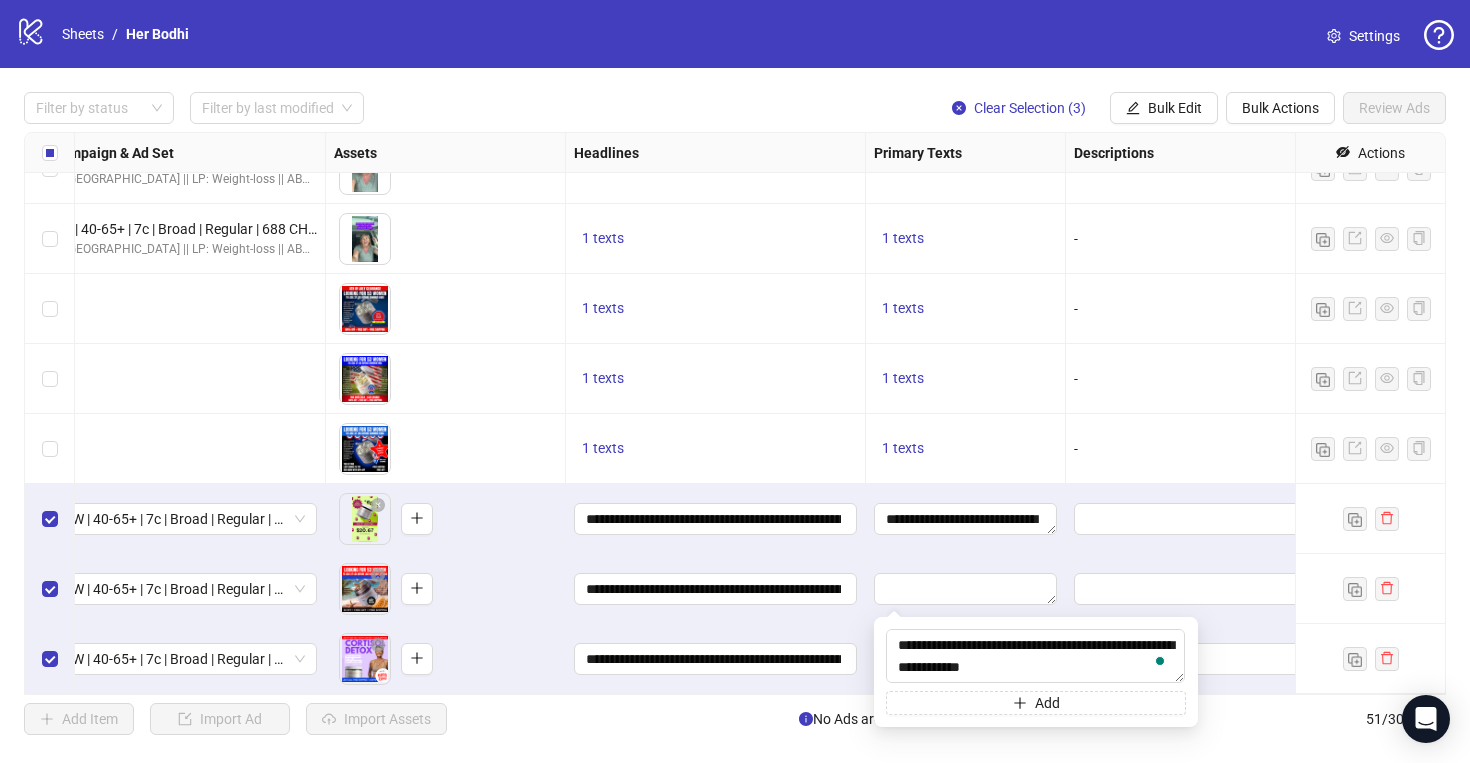 click on "**********" at bounding box center [716, 659] 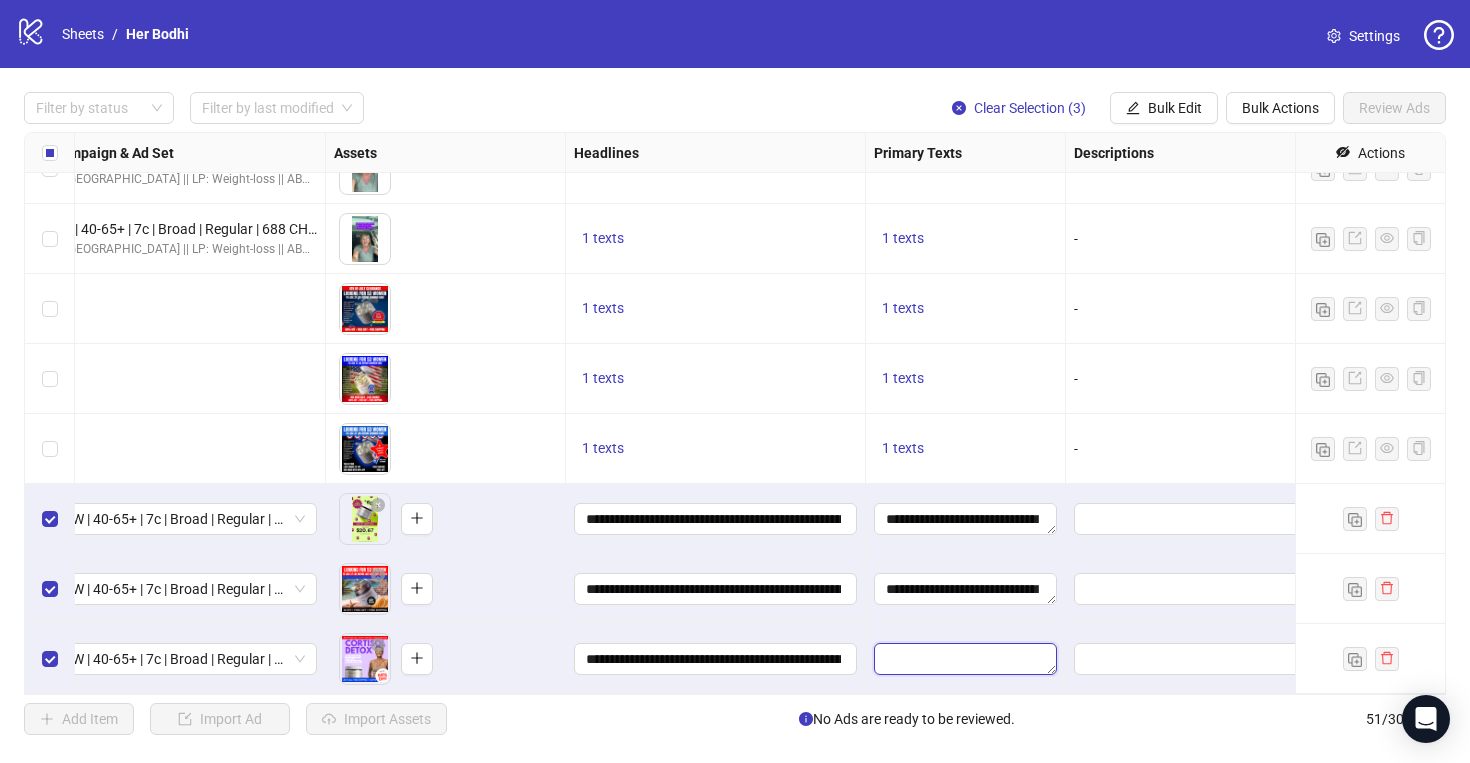 click at bounding box center [965, 659] 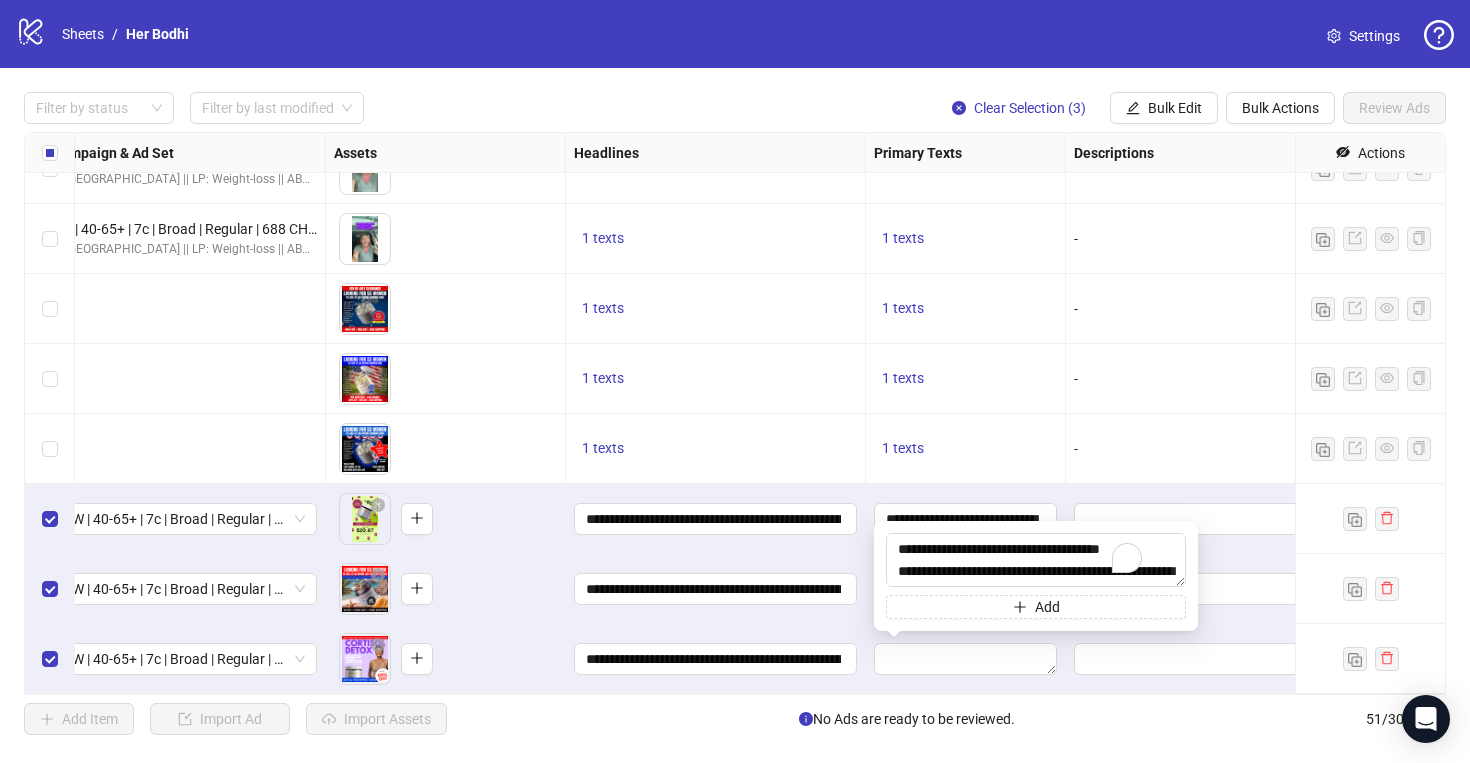 scroll, scrollTop: 477, scrollLeft: 0, axis: vertical 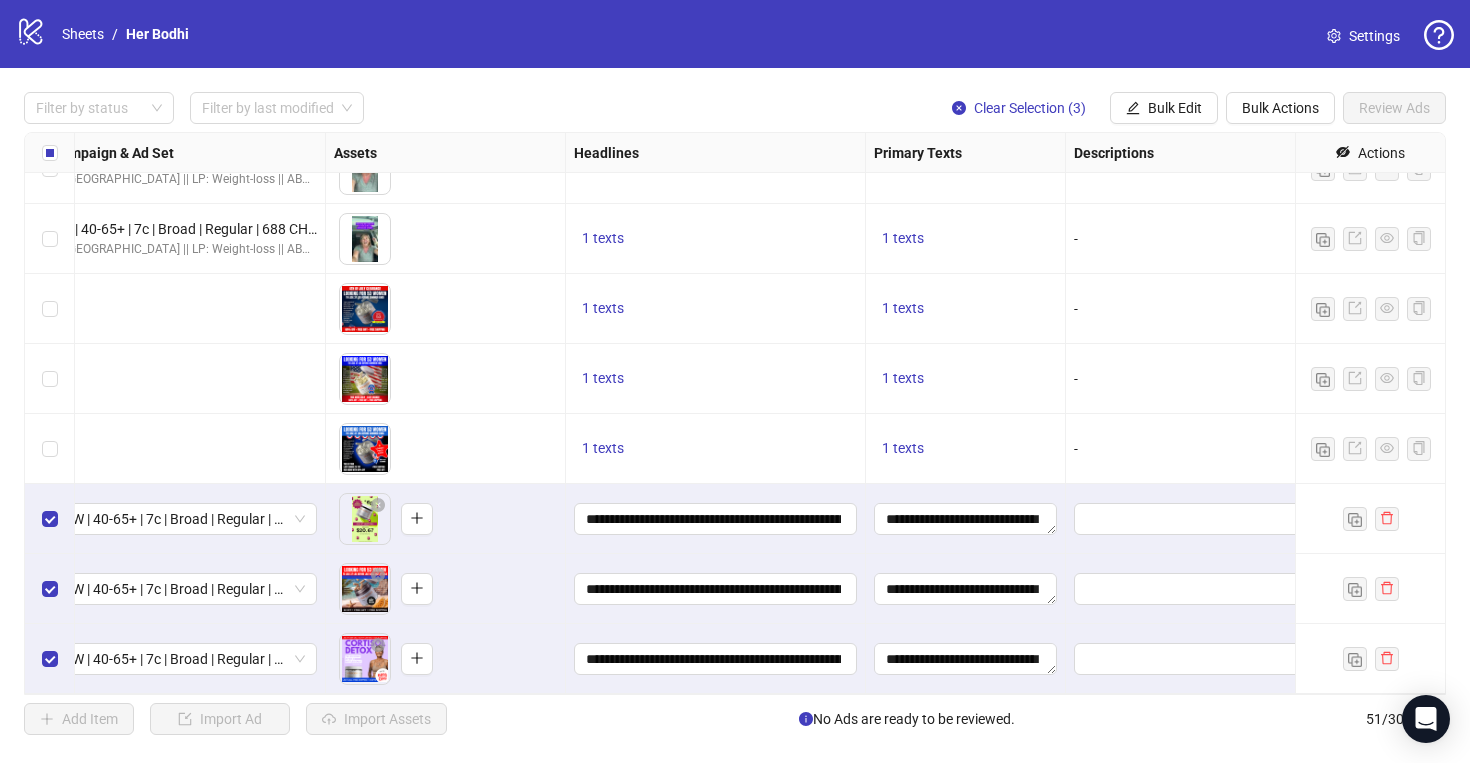 click on "**********" at bounding box center [716, 589] 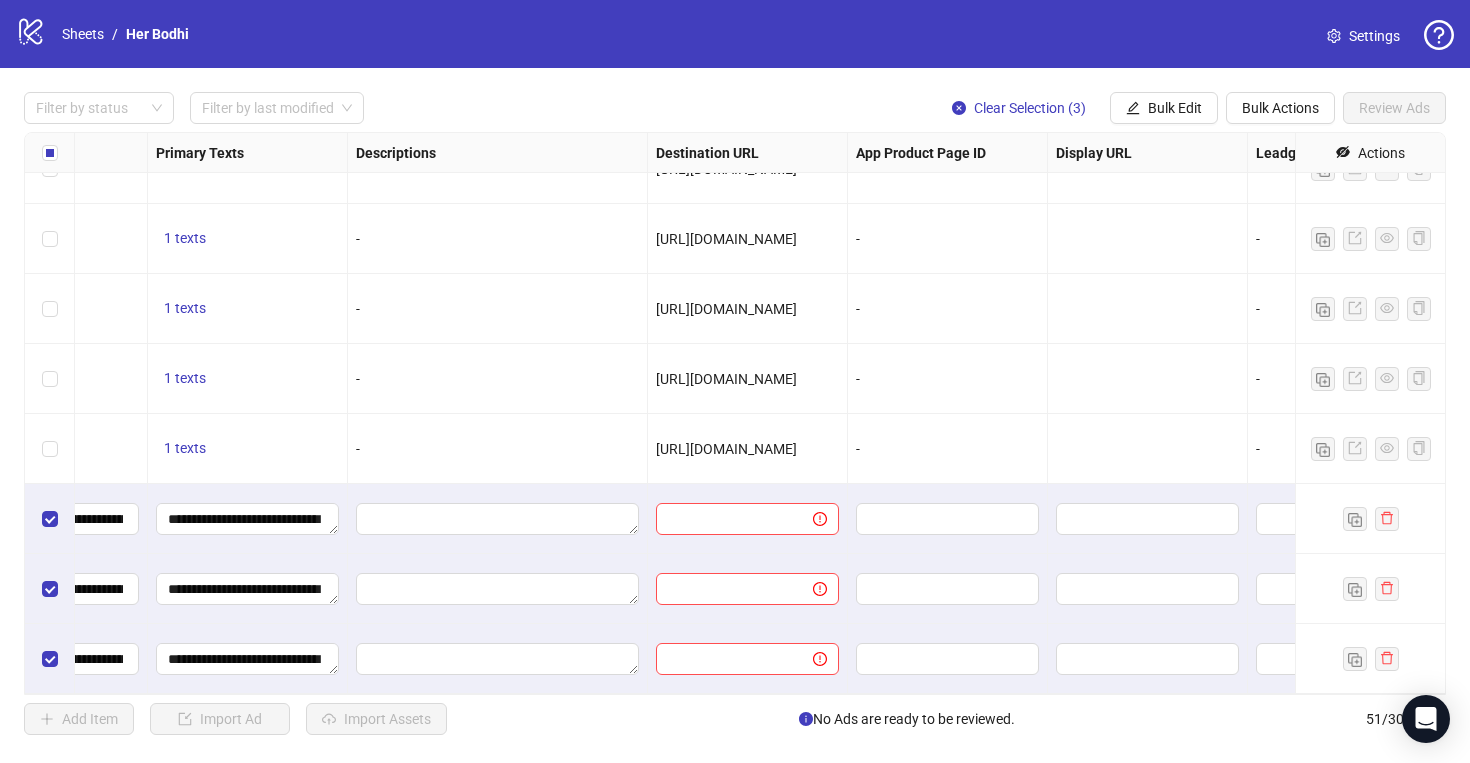 scroll, scrollTop: 3049, scrollLeft: 1472, axis: both 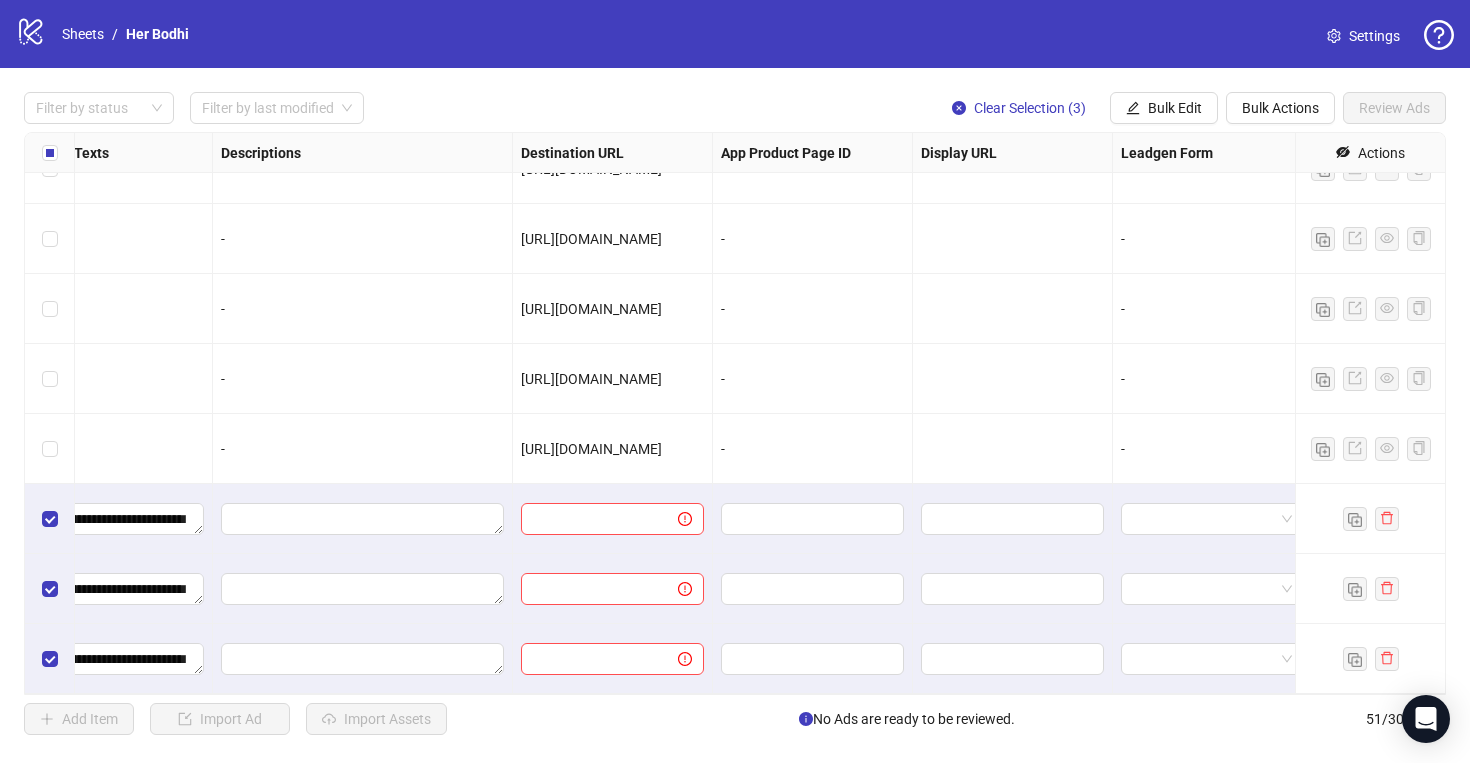 click on "[URL][DOMAIN_NAME]" at bounding box center (591, 449) 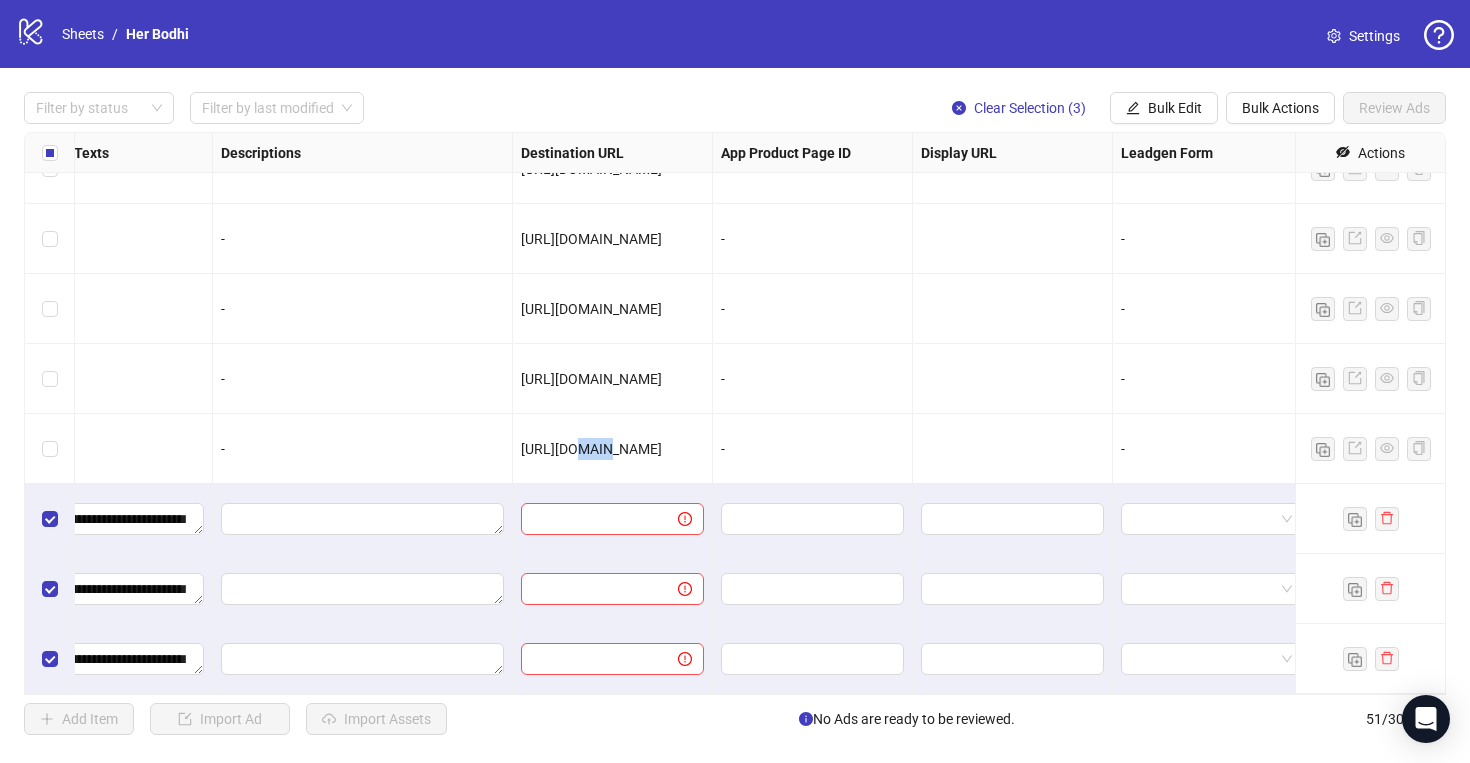 click on "[URL][DOMAIN_NAME]" at bounding box center (591, 449) 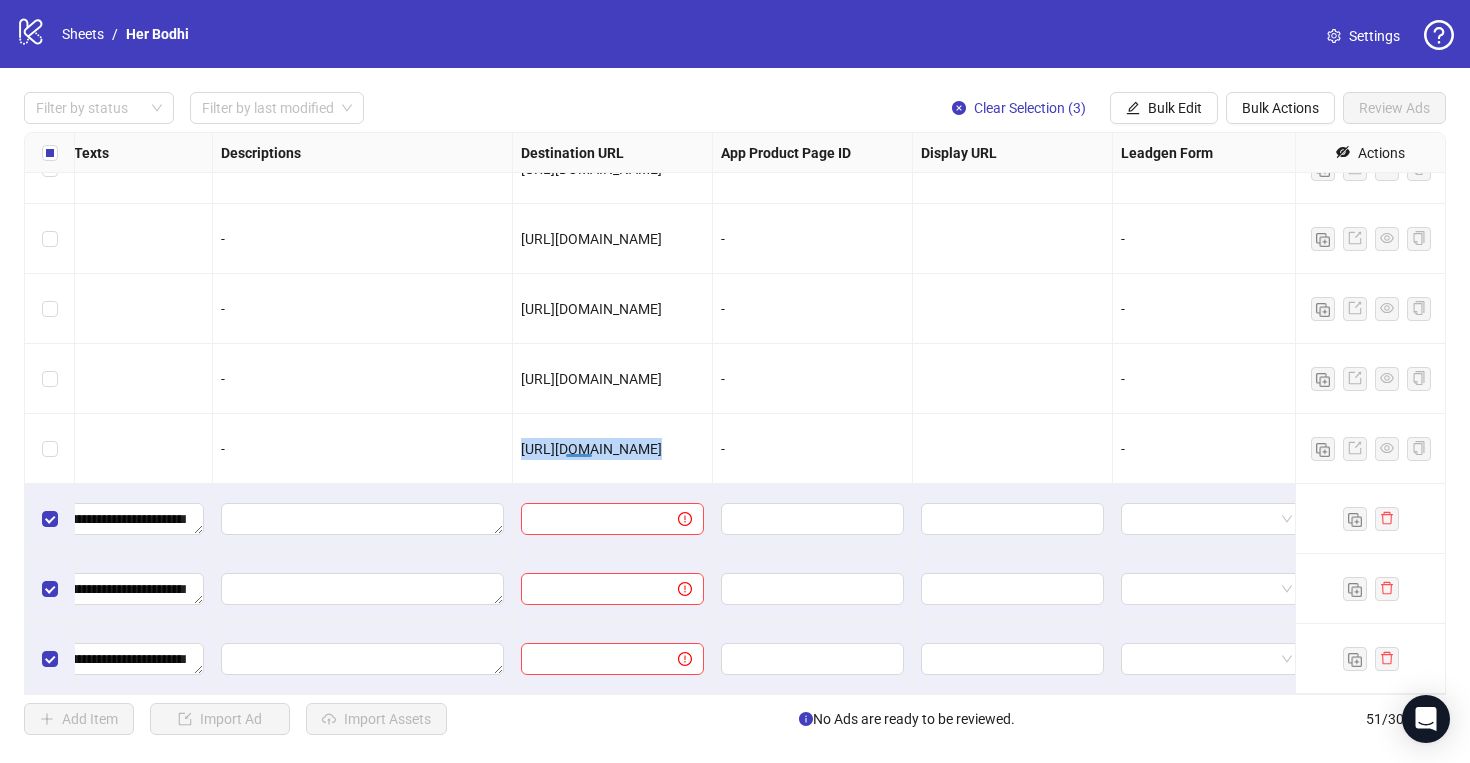 click on "[URL][DOMAIN_NAME]" at bounding box center (591, 449) 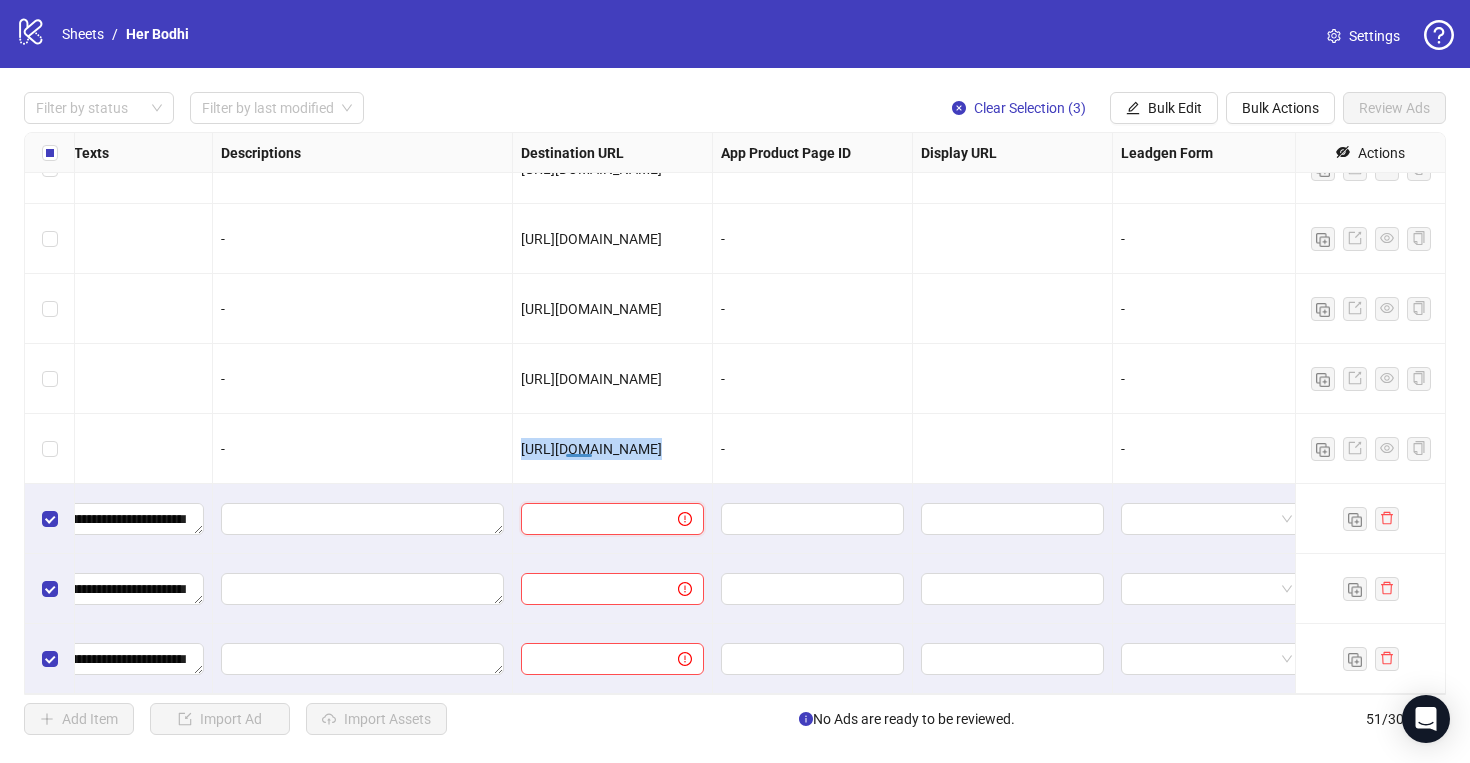 click at bounding box center [591, 519] 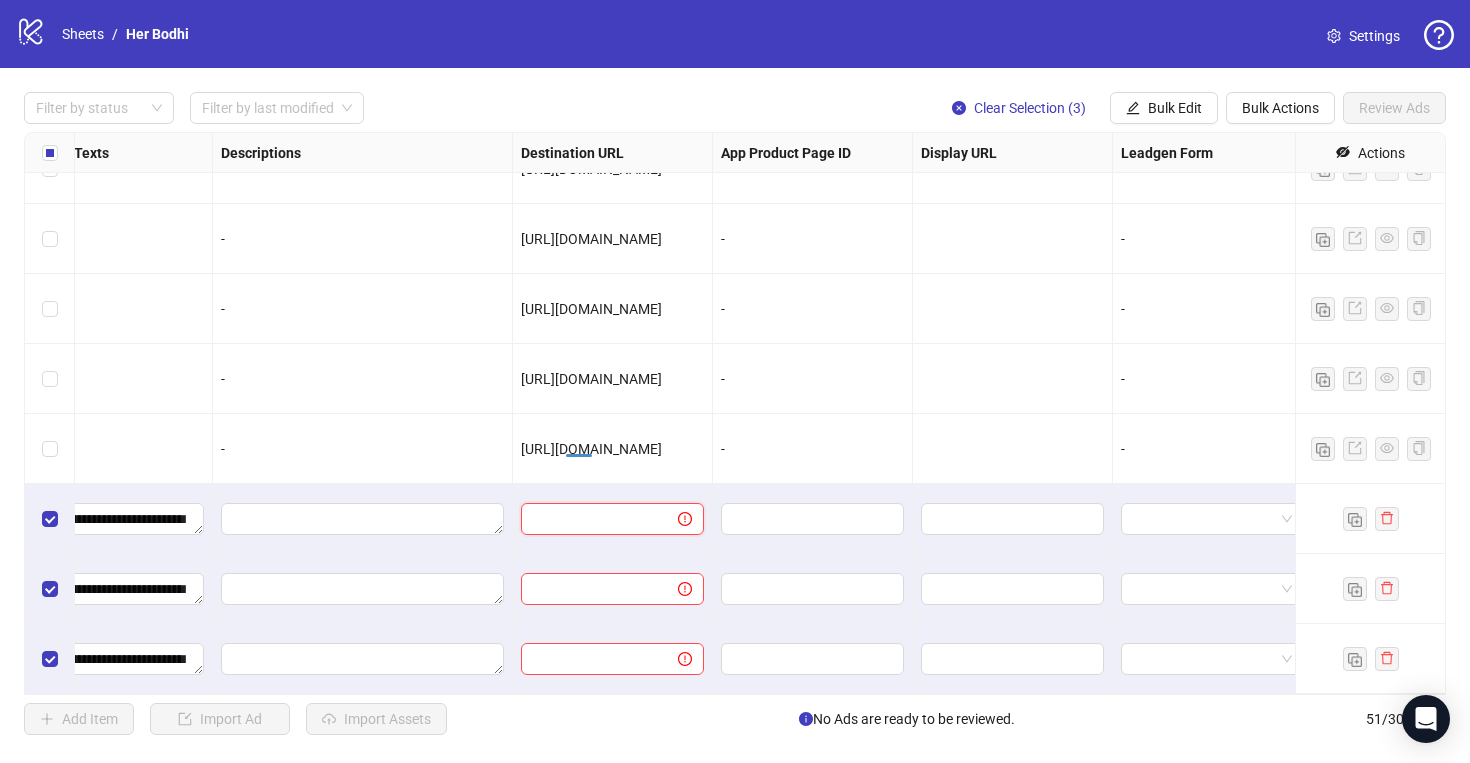 paste on "**********" 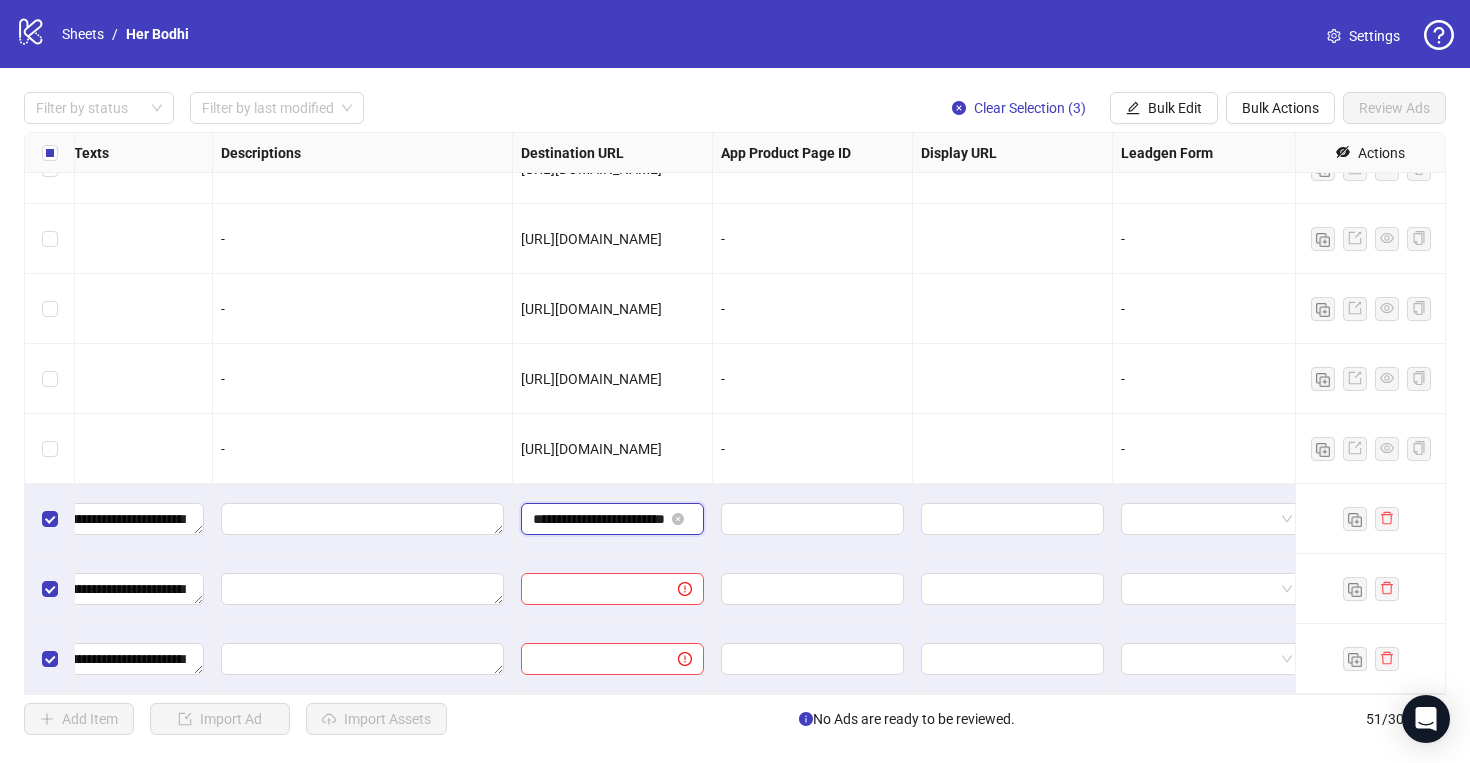 scroll, scrollTop: 0, scrollLeft: 35, axis: horizontal 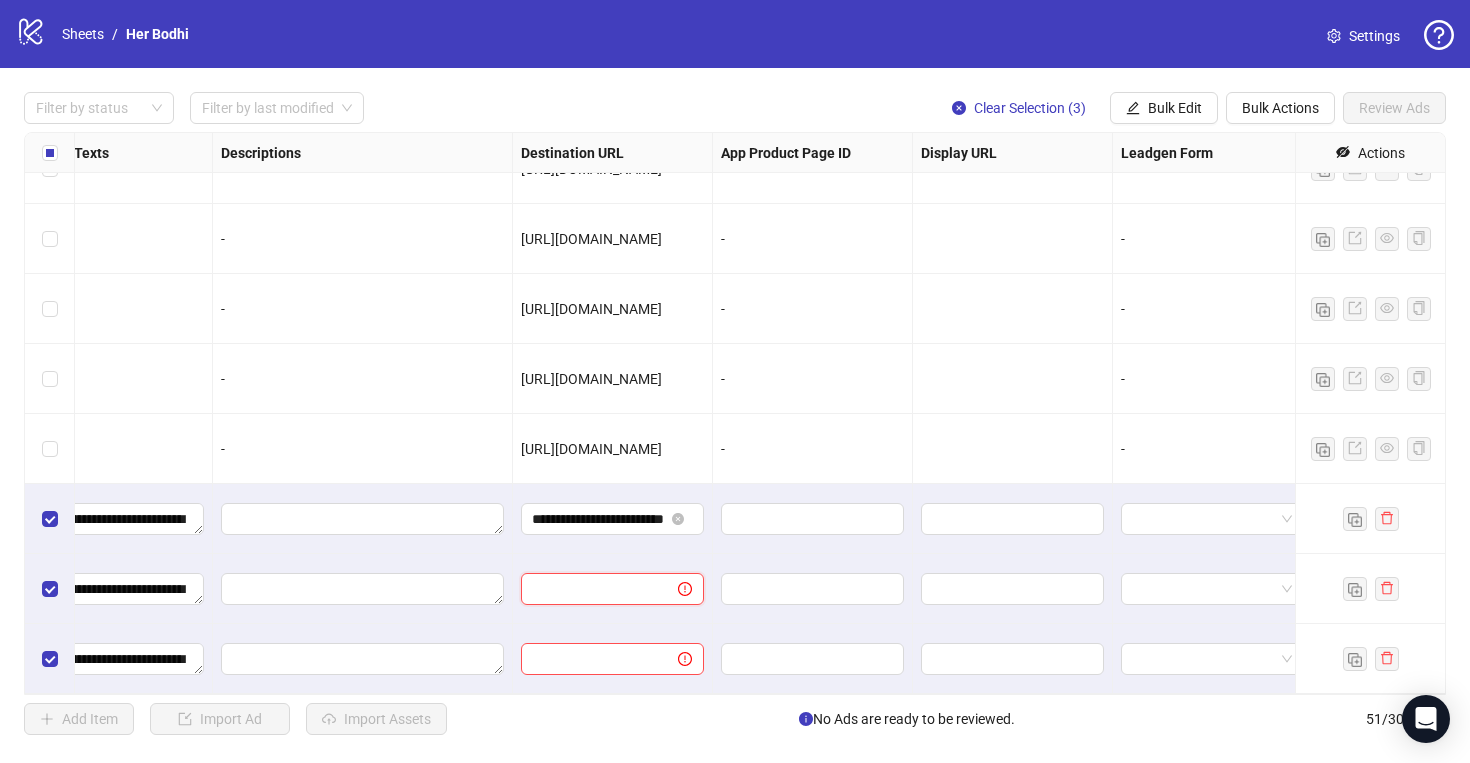 click at bounding box center (591, 589) 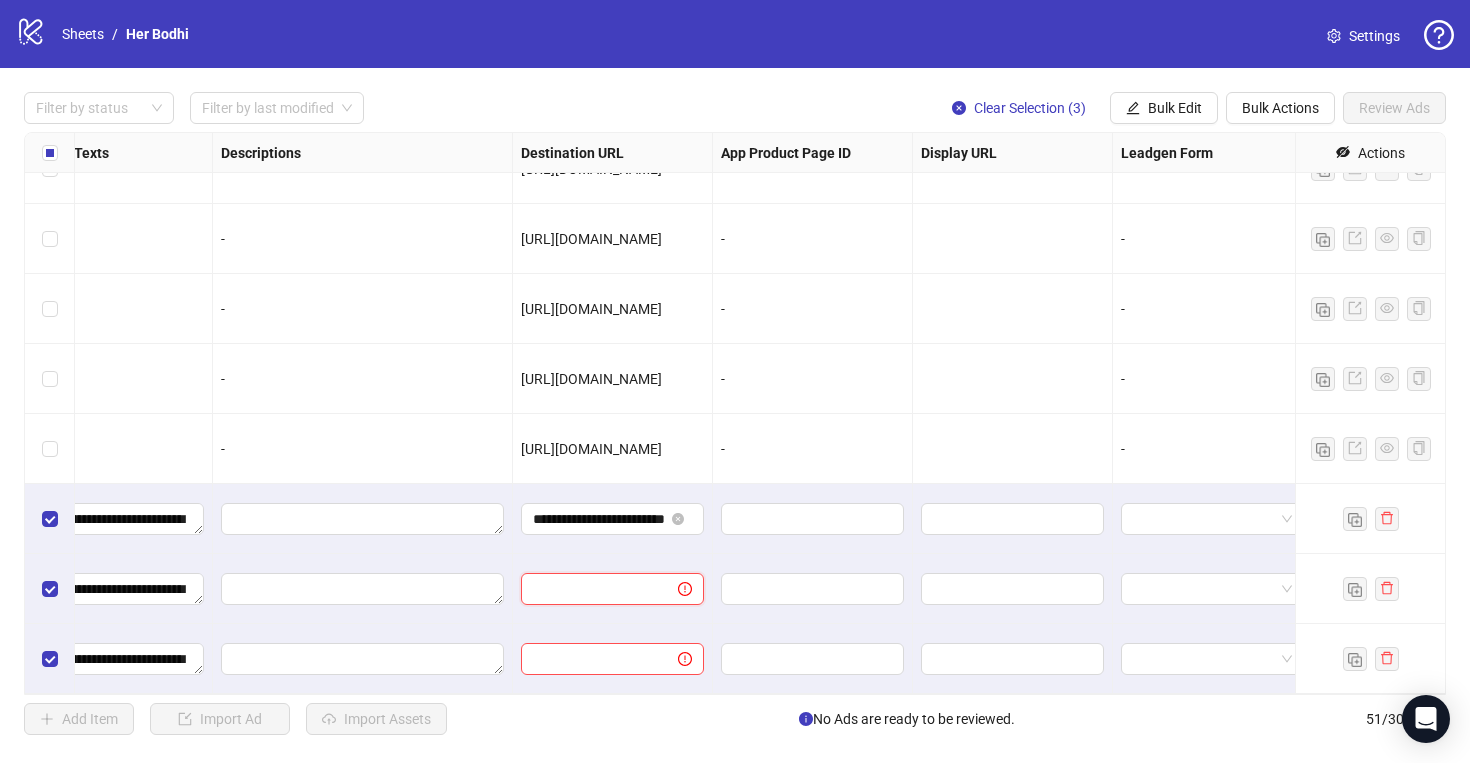 paste on "**********" 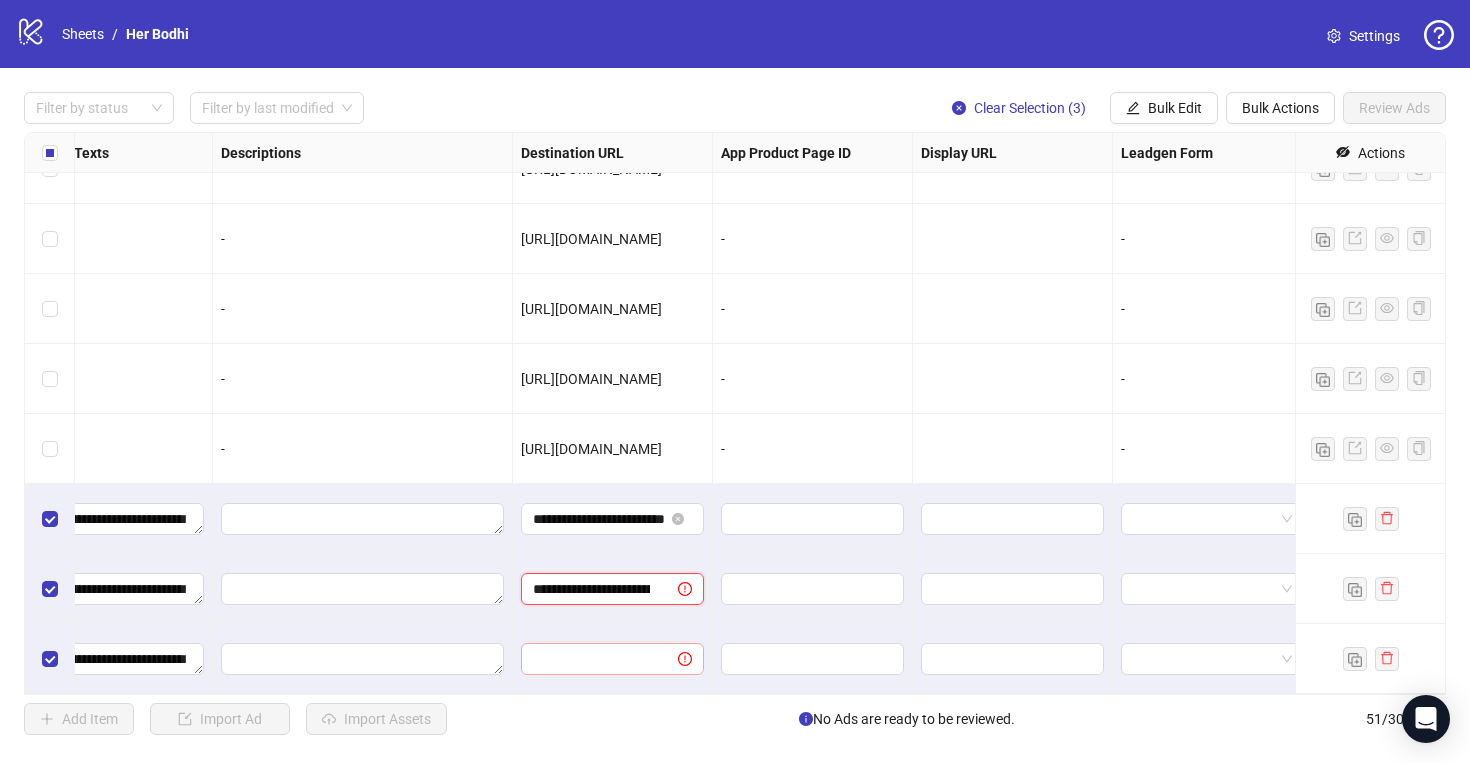 scroll, scrollTop: 0, scrollLeft: 35, axis: horizontal 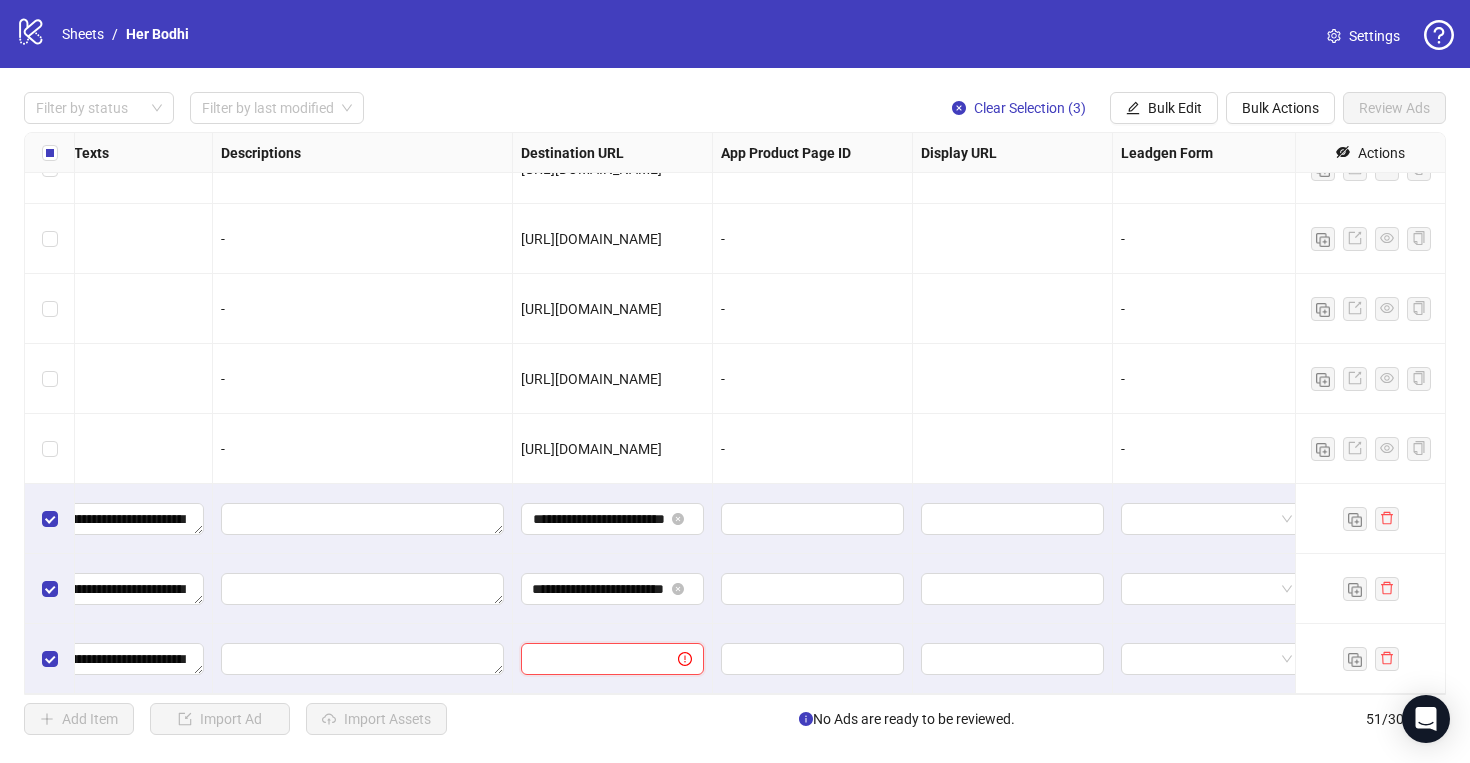 click at bounding box center (591, 659) 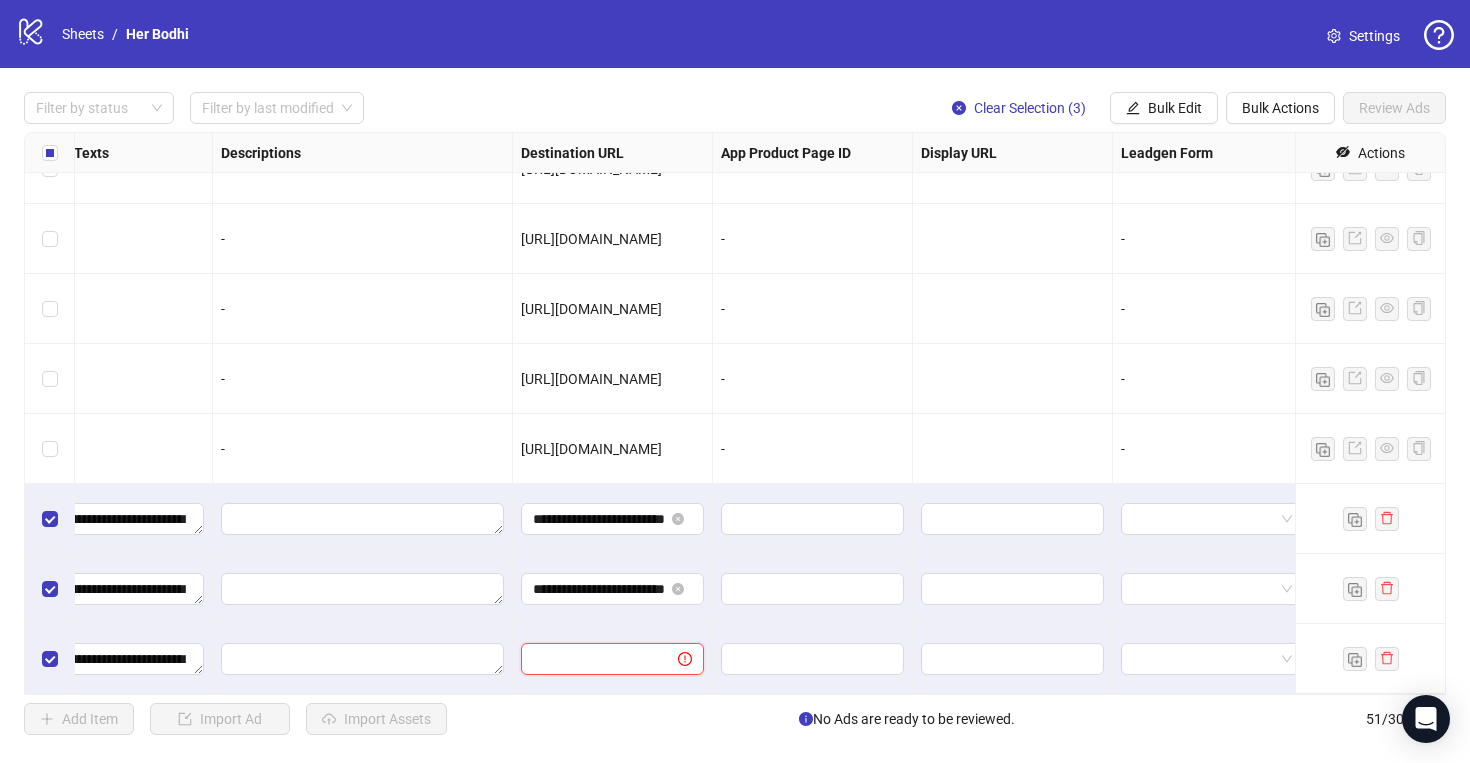 paste on "**********" 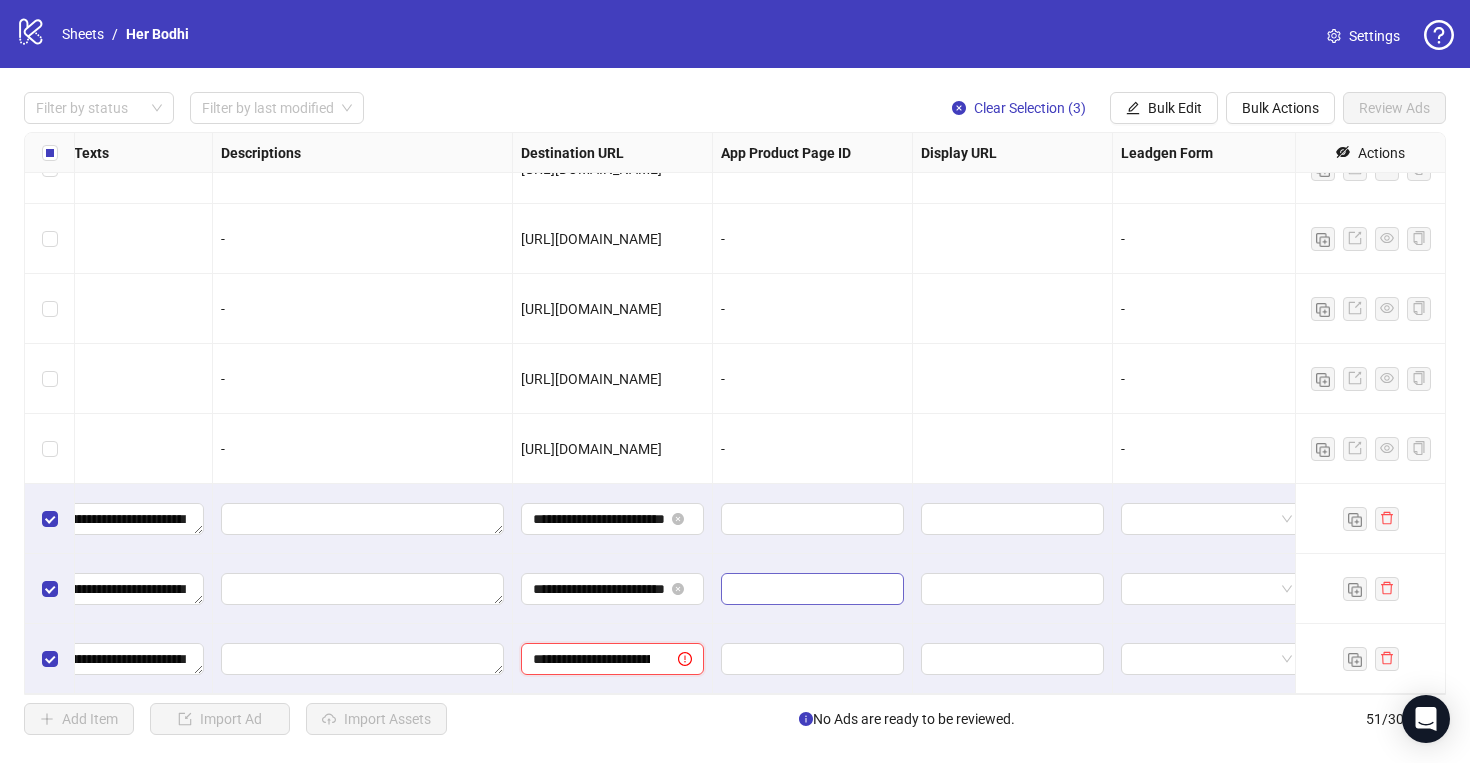 scroll, scrollTop: 0, scrollLeft: 35, axis: horizontal 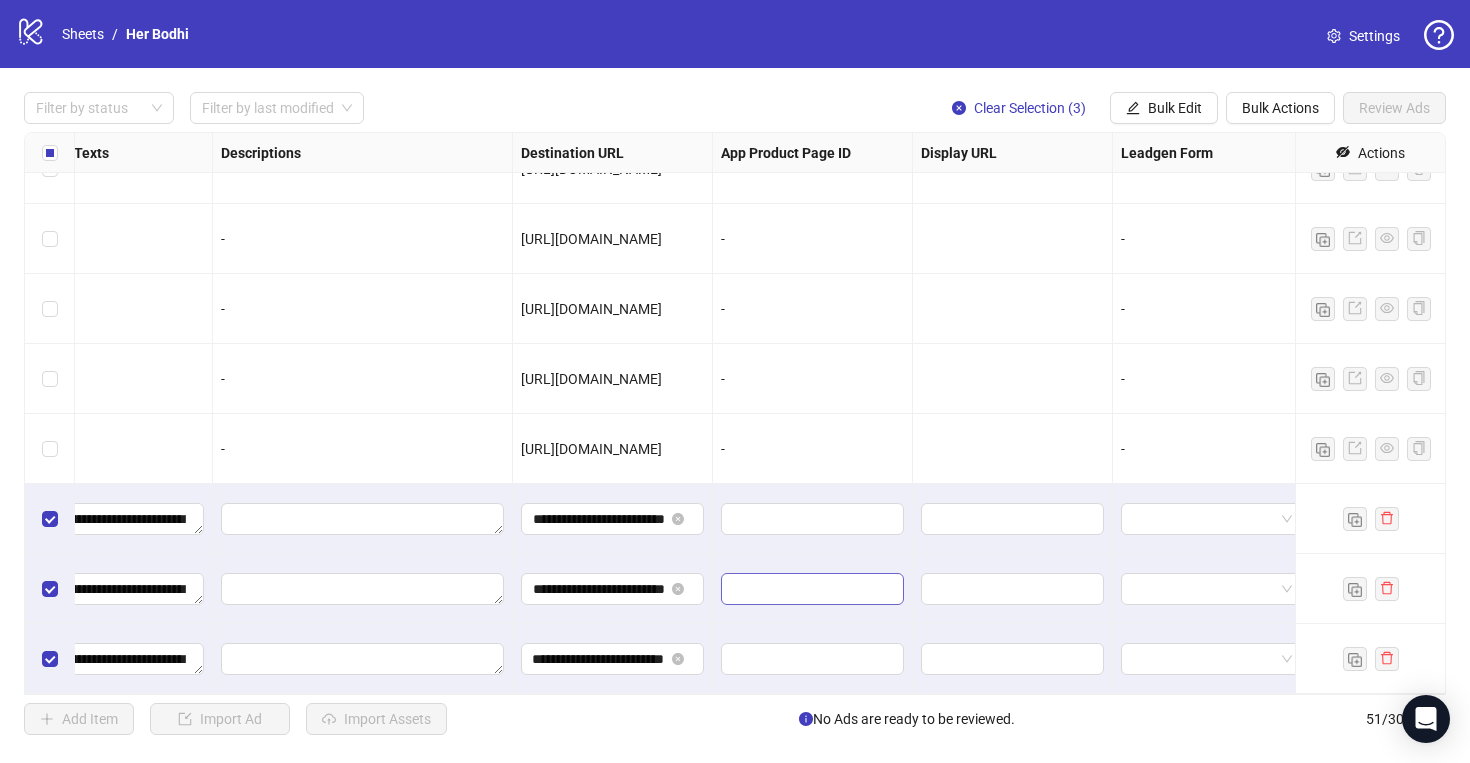 click at bounding box center [812, 589] 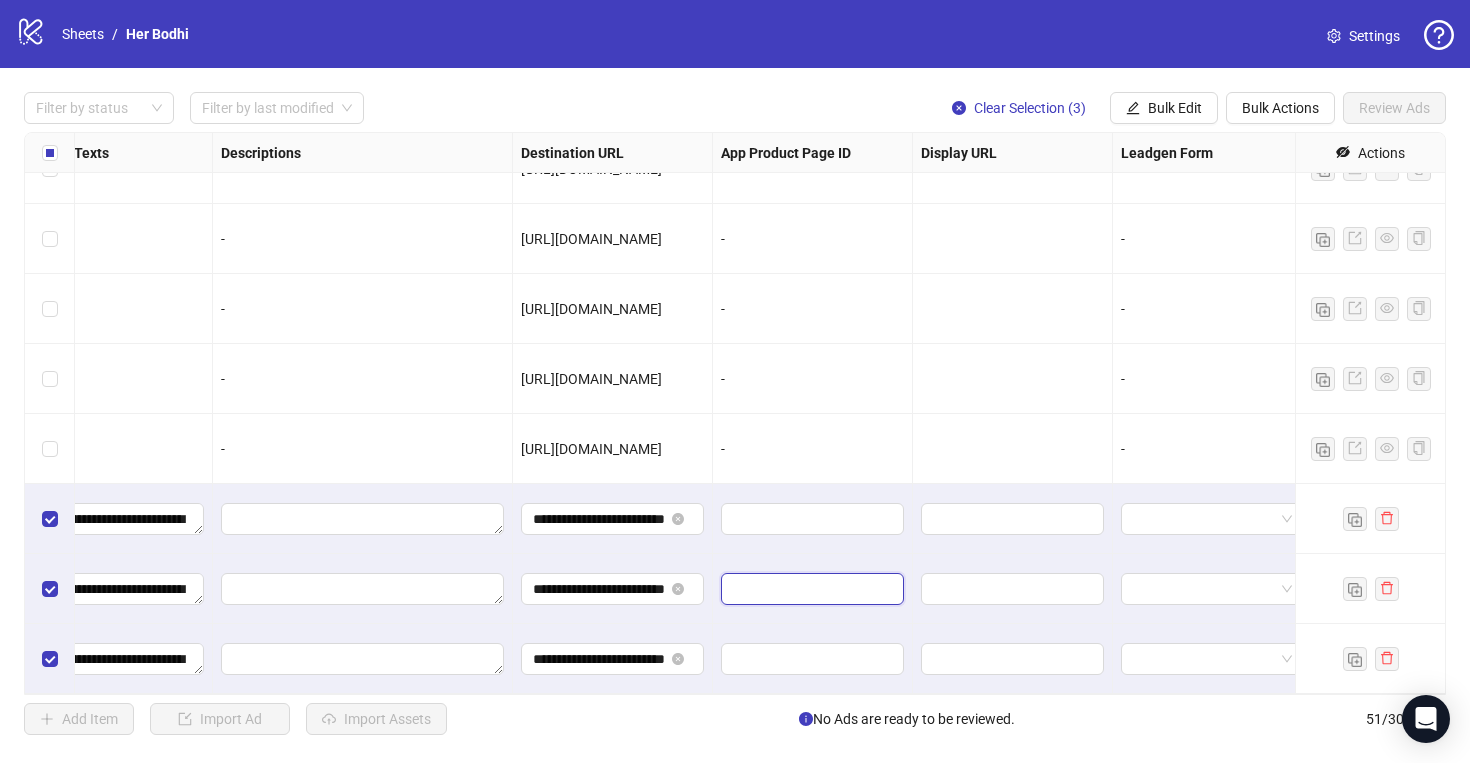 scroll, scrollTop: 3049, scrollLeft: 1850, axis: both 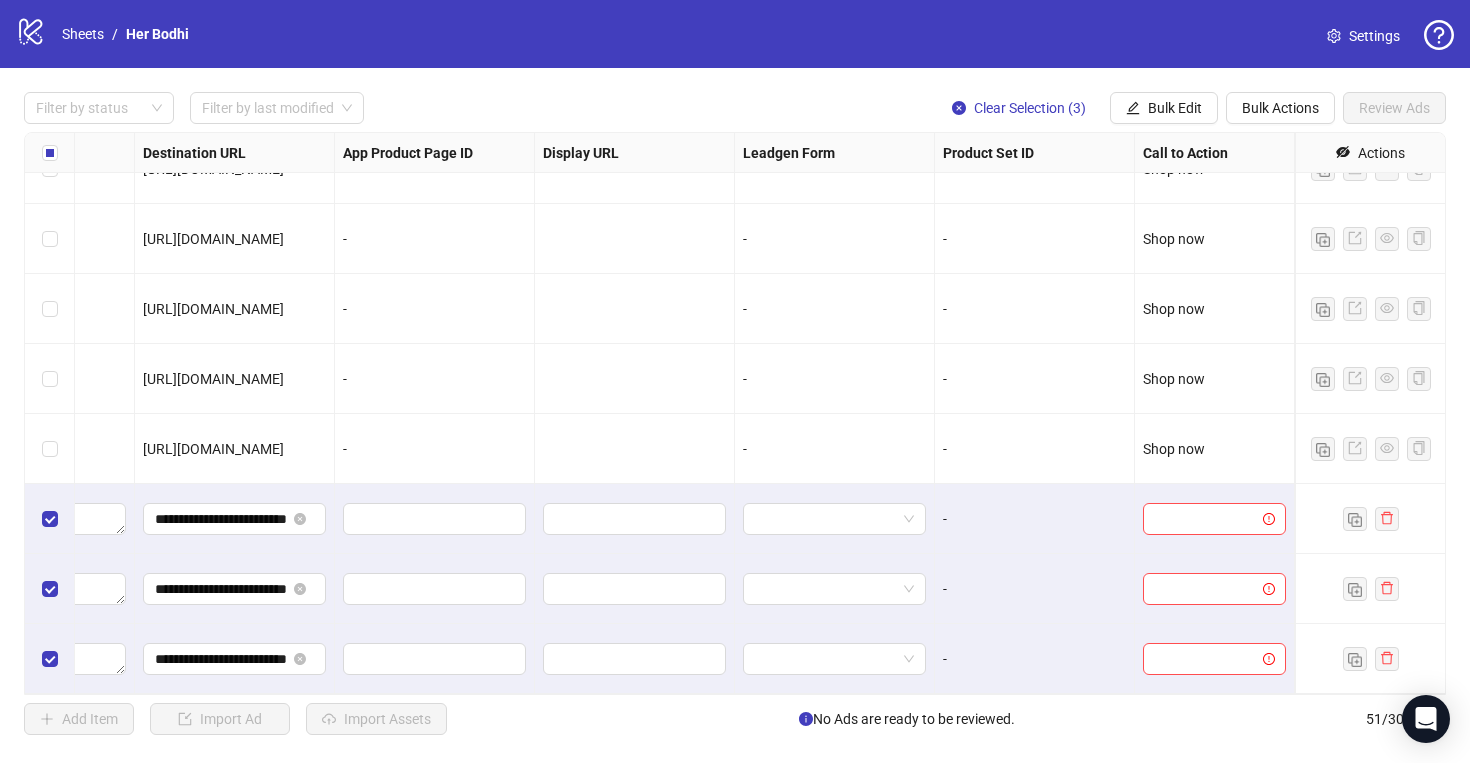 click on "Shop now" at bounding box center [1214, 449] 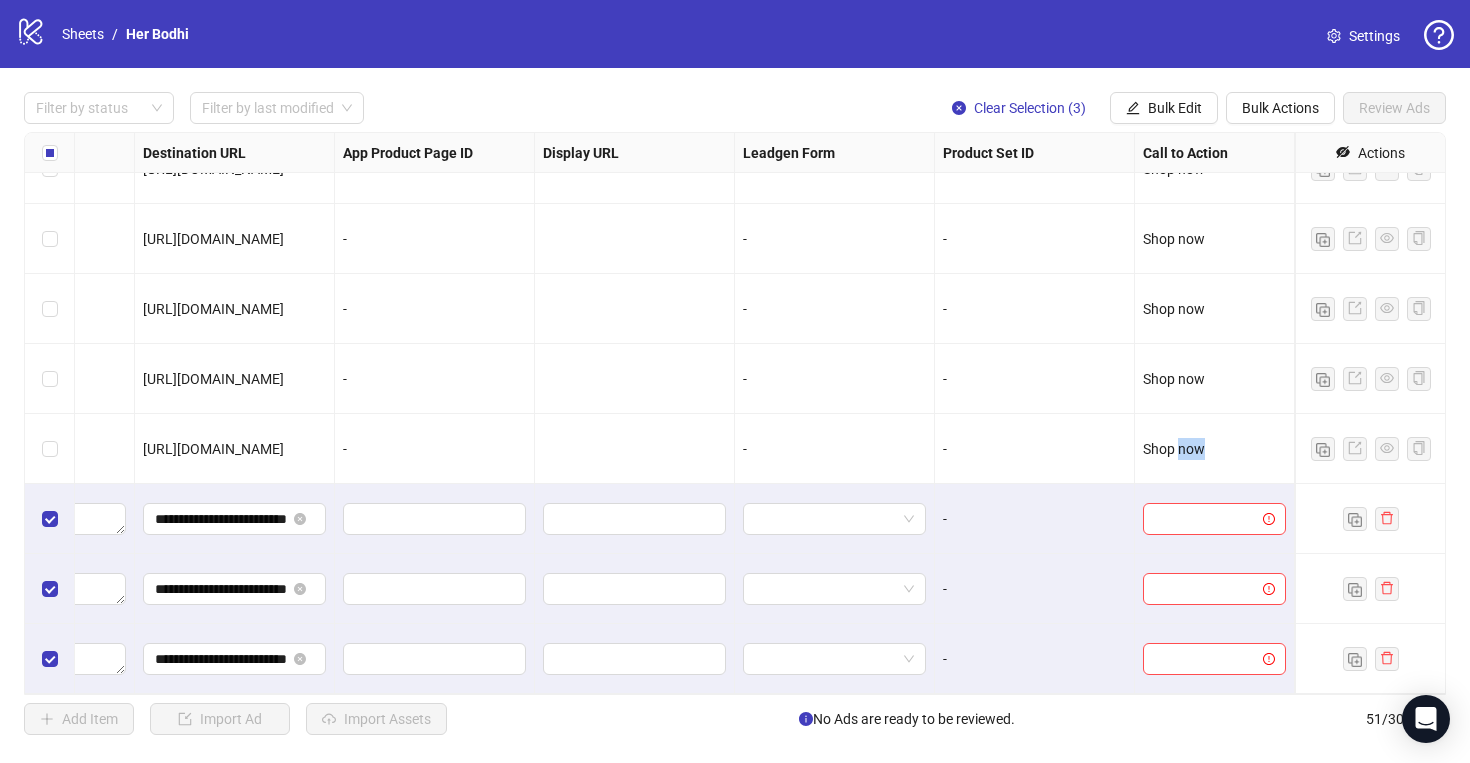 click on "Shop now" at bounding box center (1214, 449) 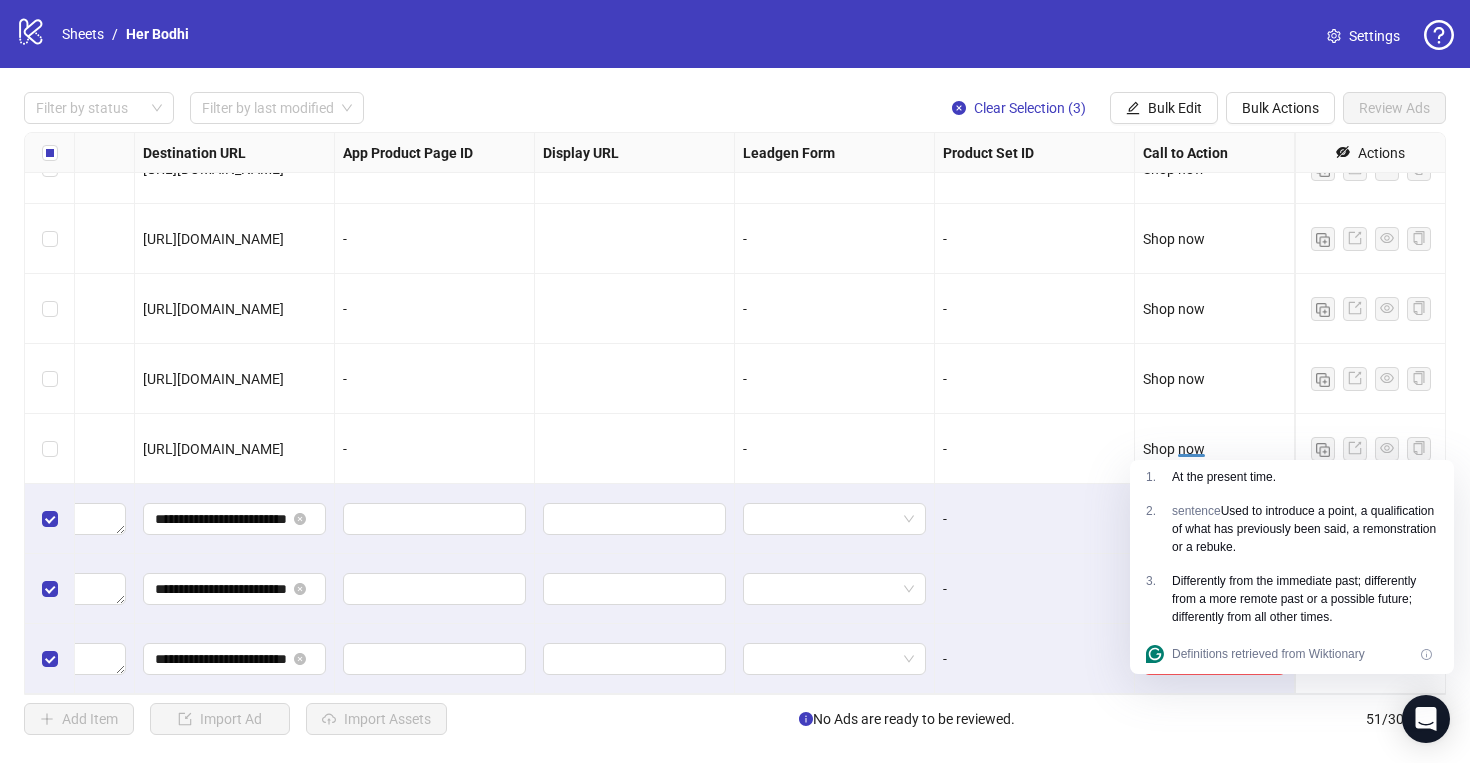 click on "Shop now" at bounding box center [1174, 449] 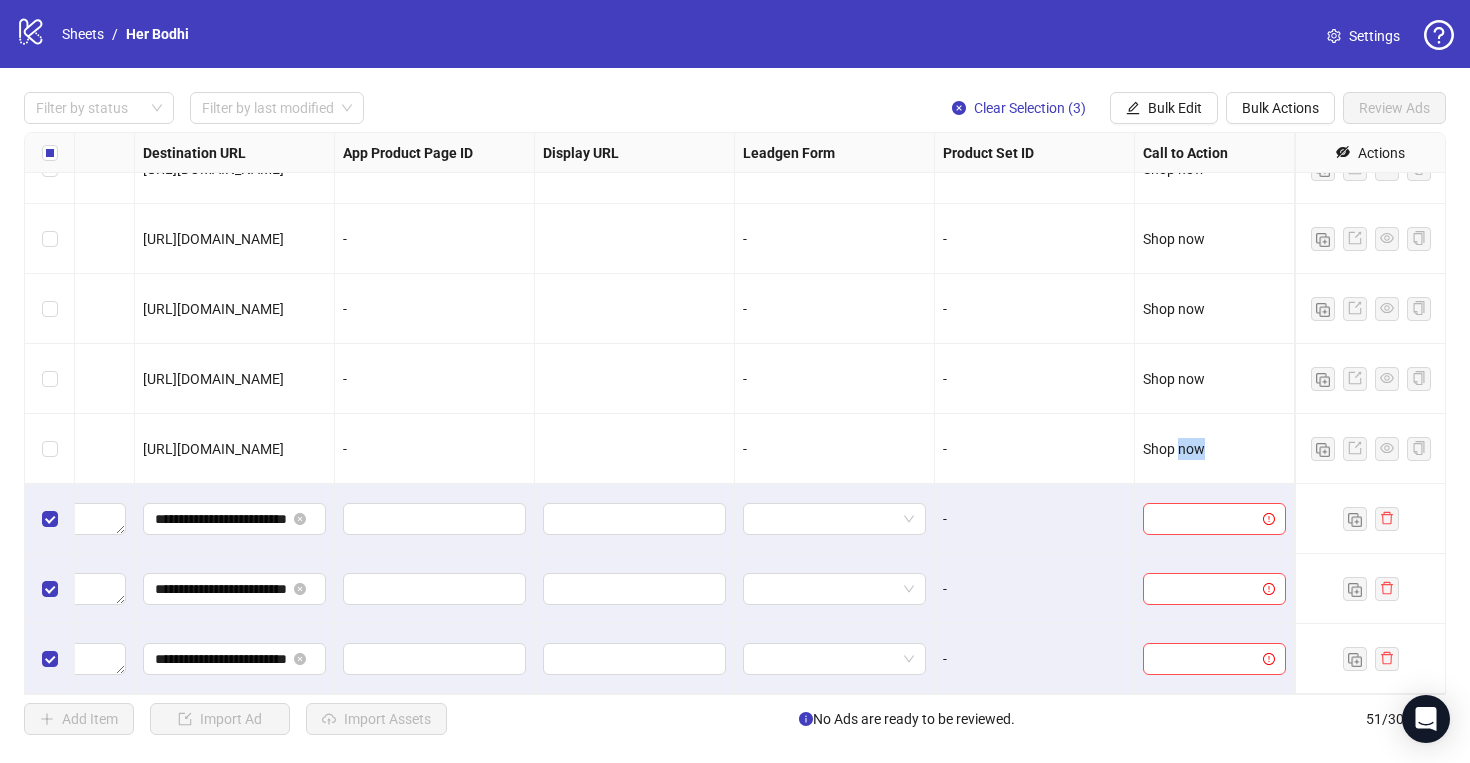 click on "Shop now" at bounding box center (1174, 449) 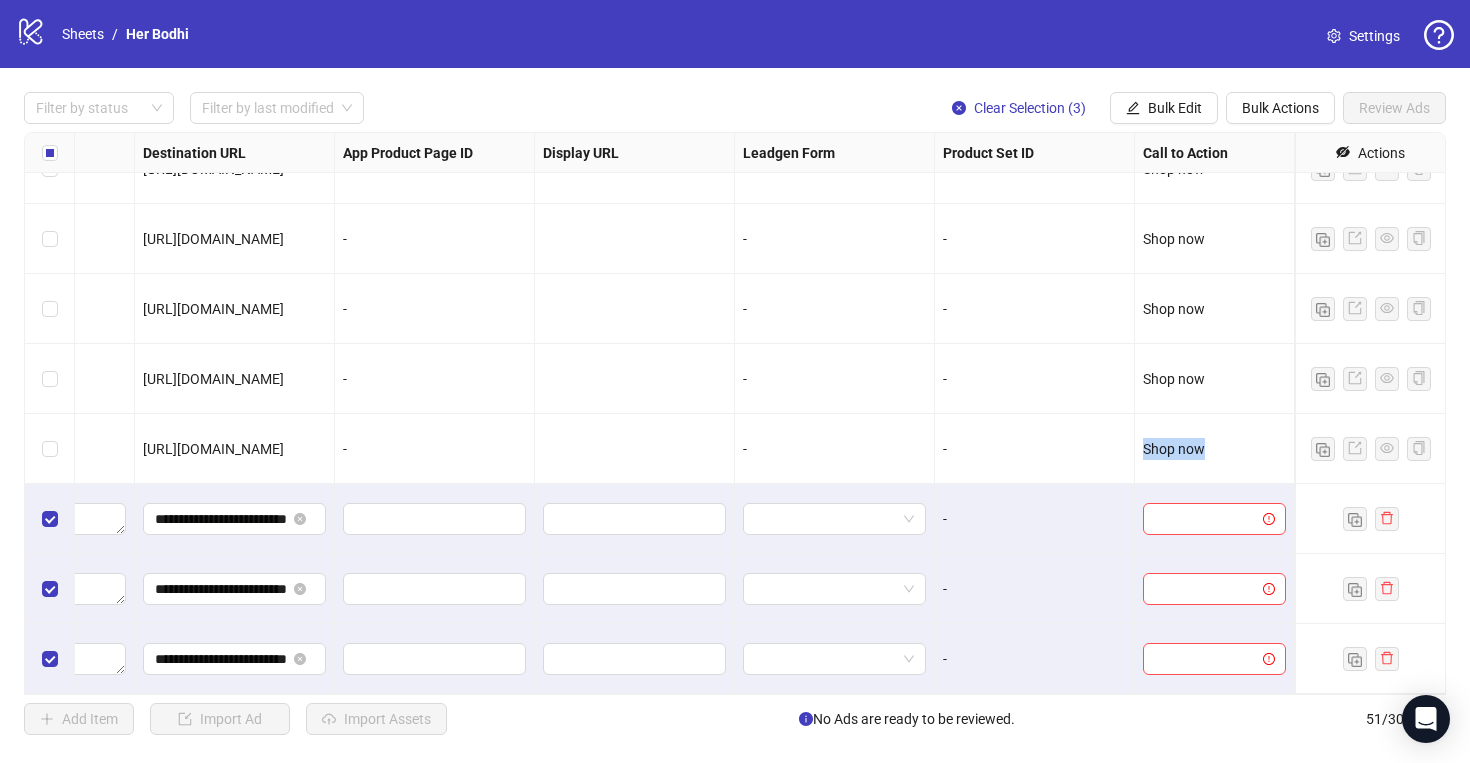 click on "Shop now" at bounding box center [1174, 449] 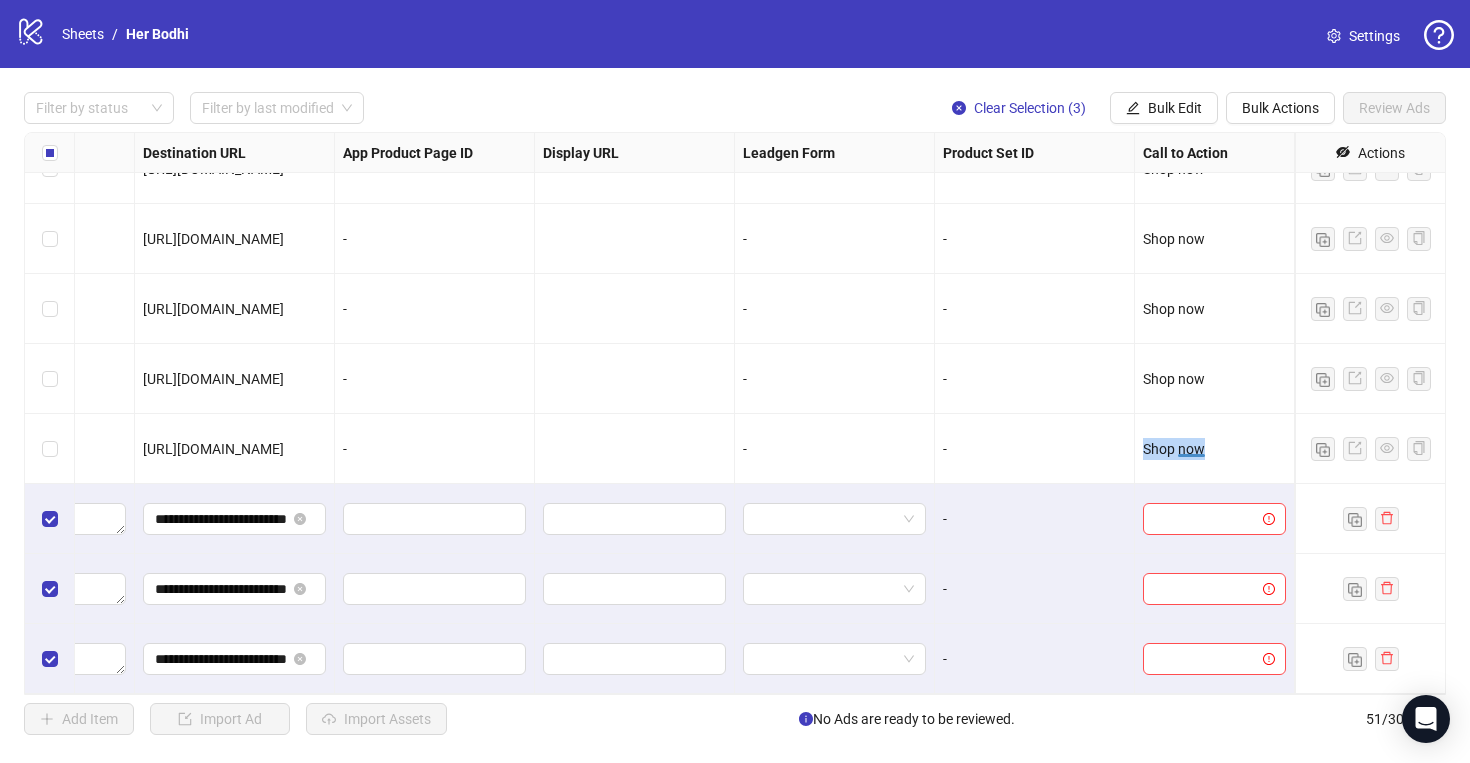 copy on "Shop now" 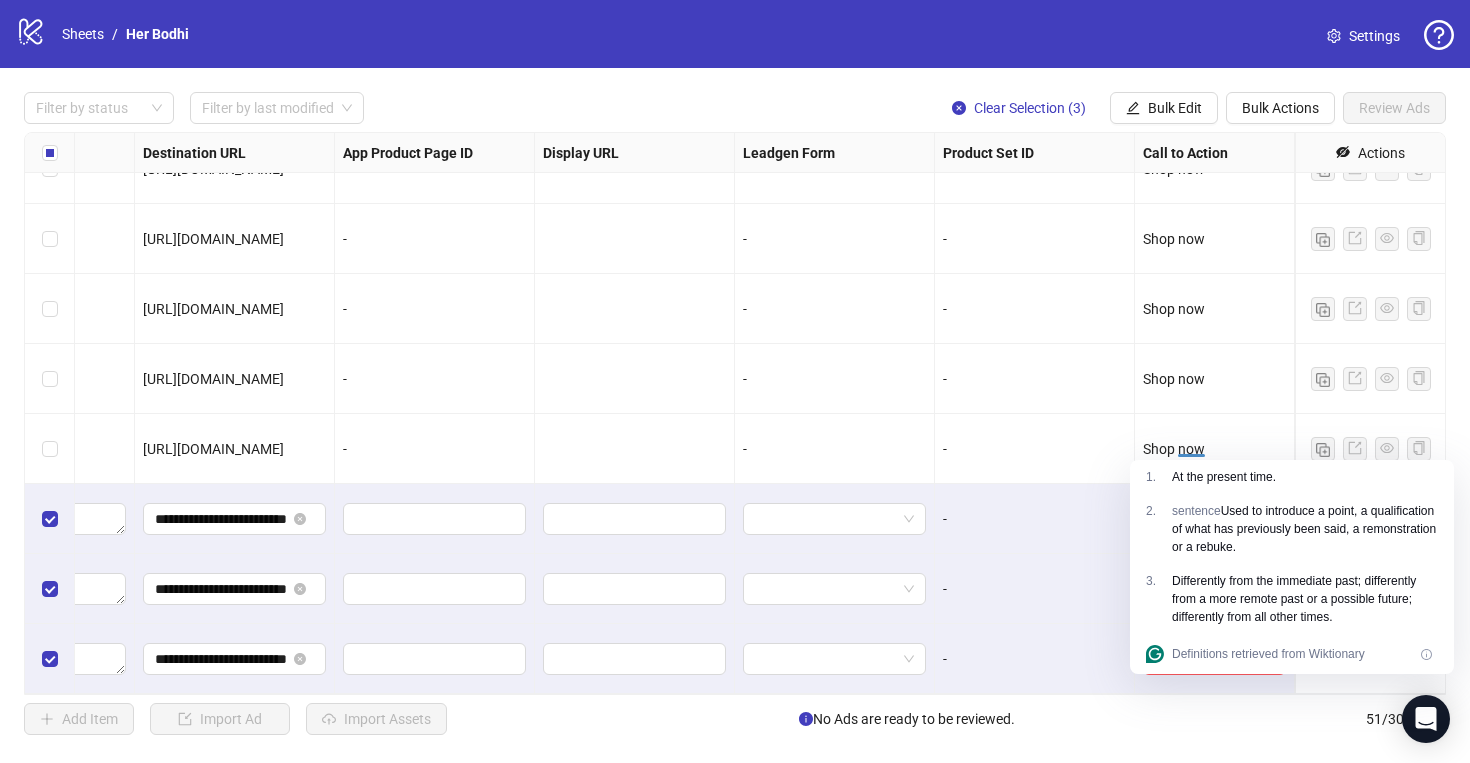 click on "sentence" 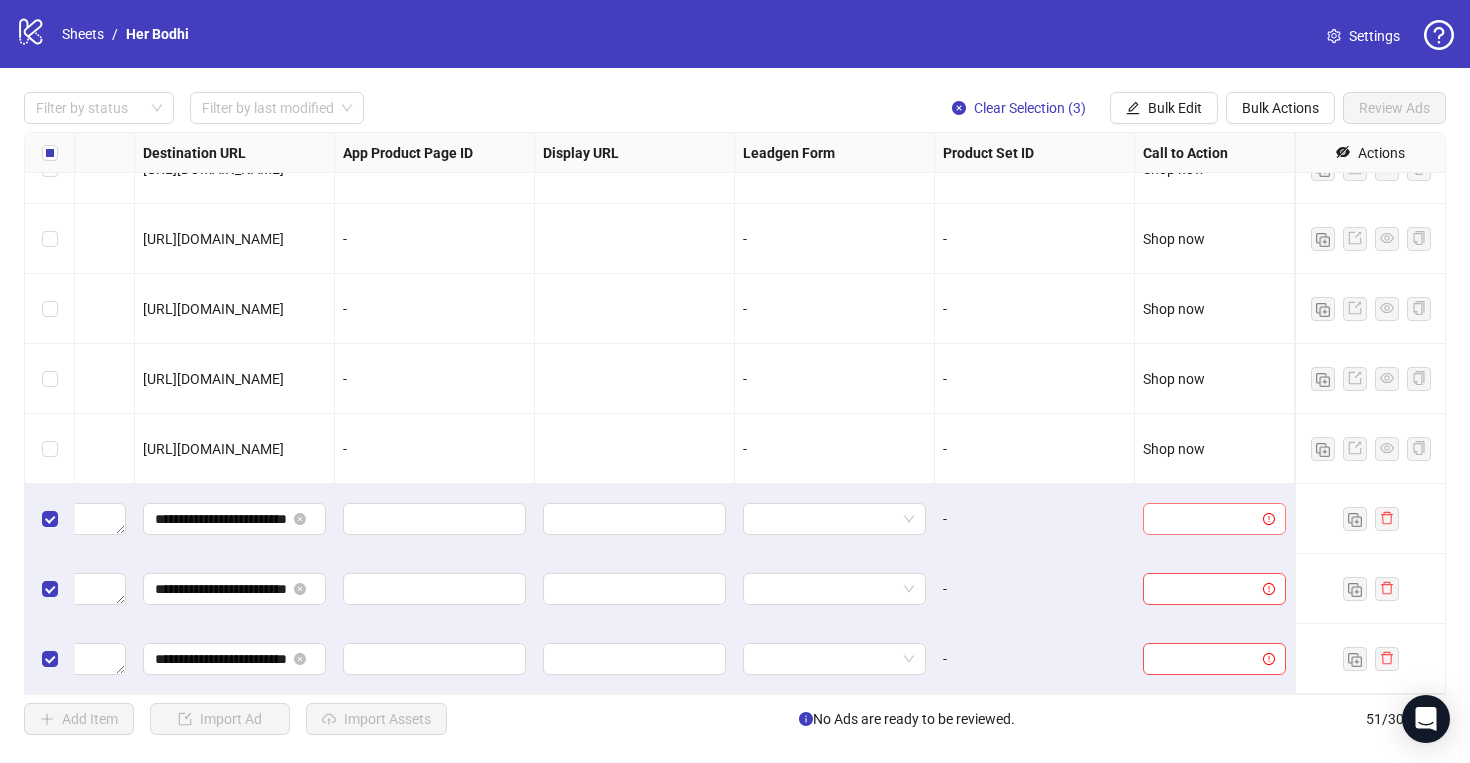 click at bounding box center (1205, 519) 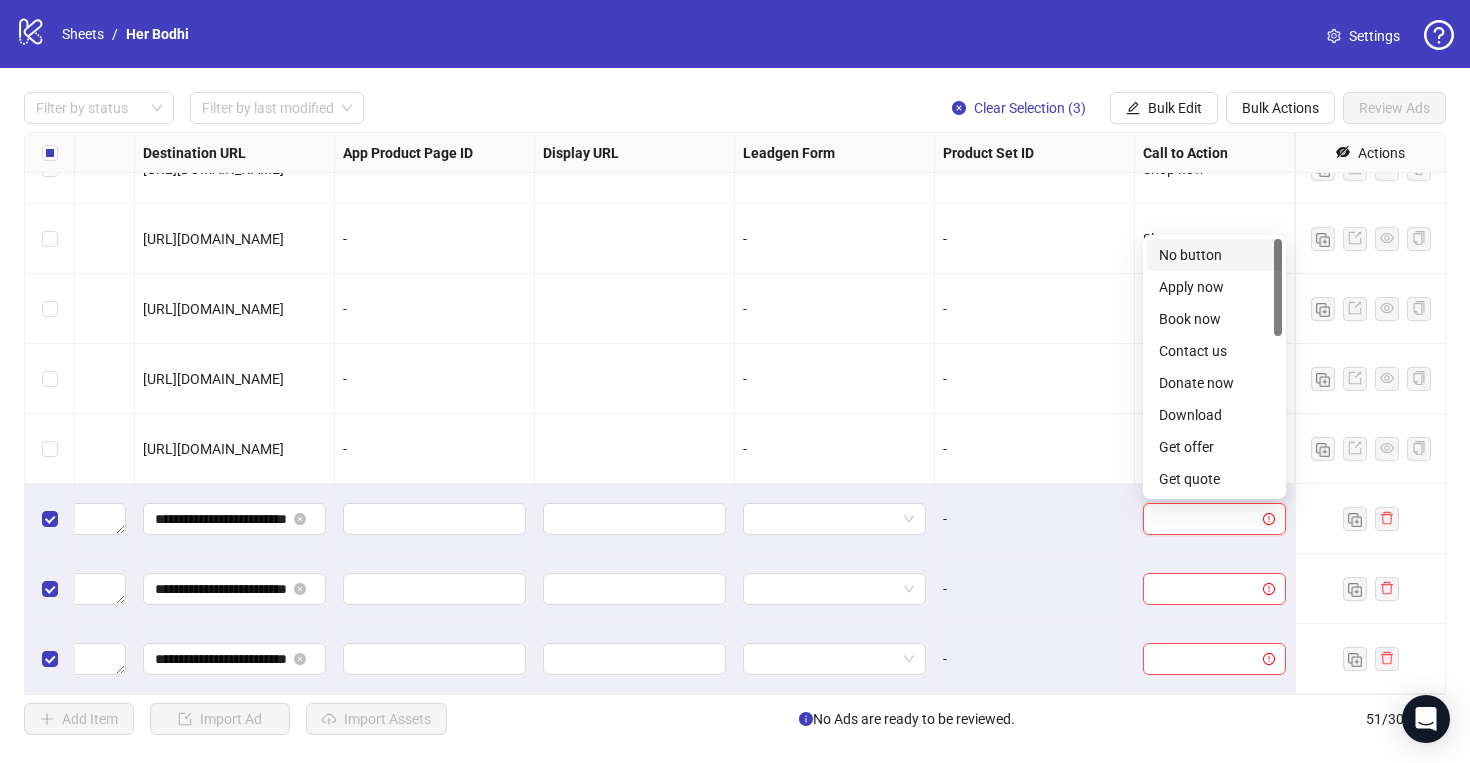 paste on "********" 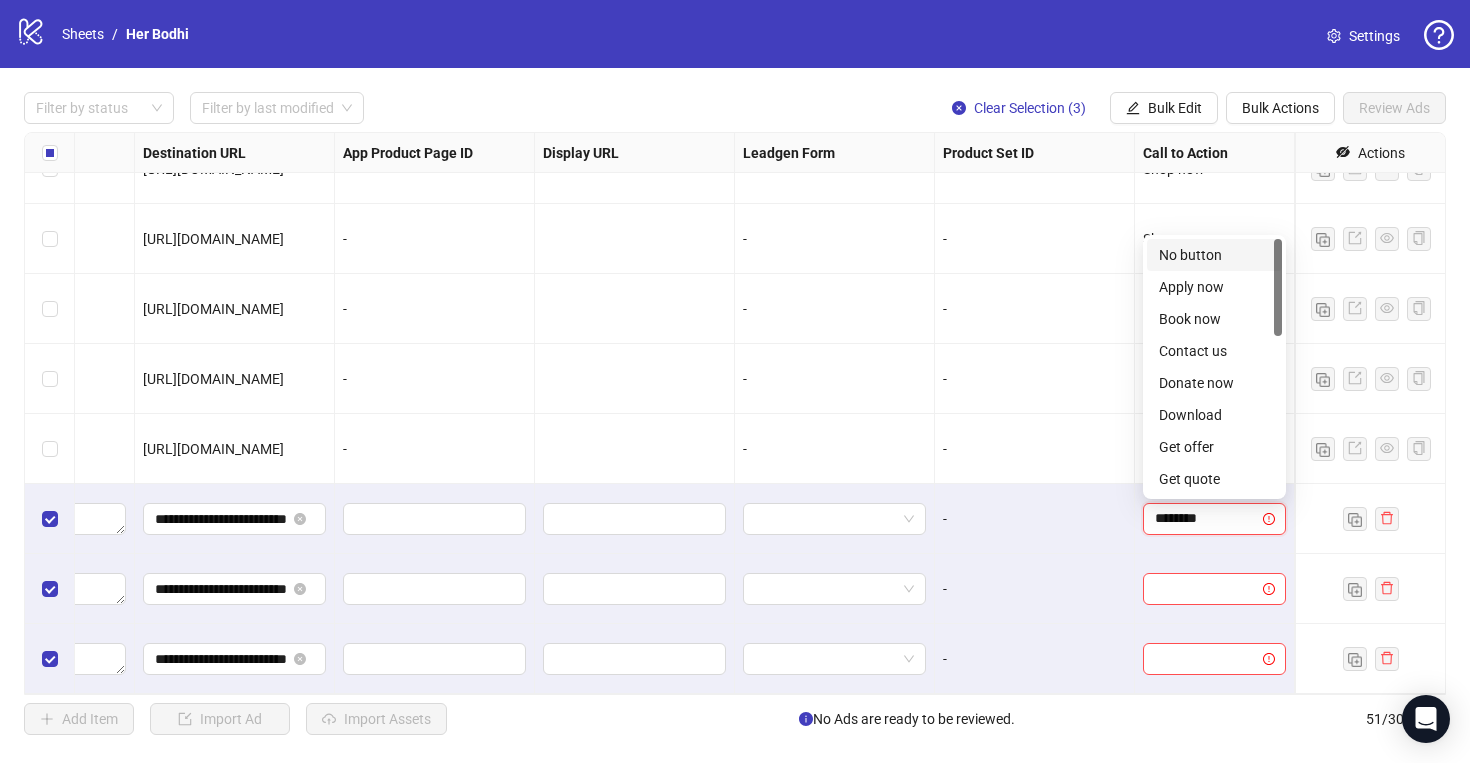 type on "********" 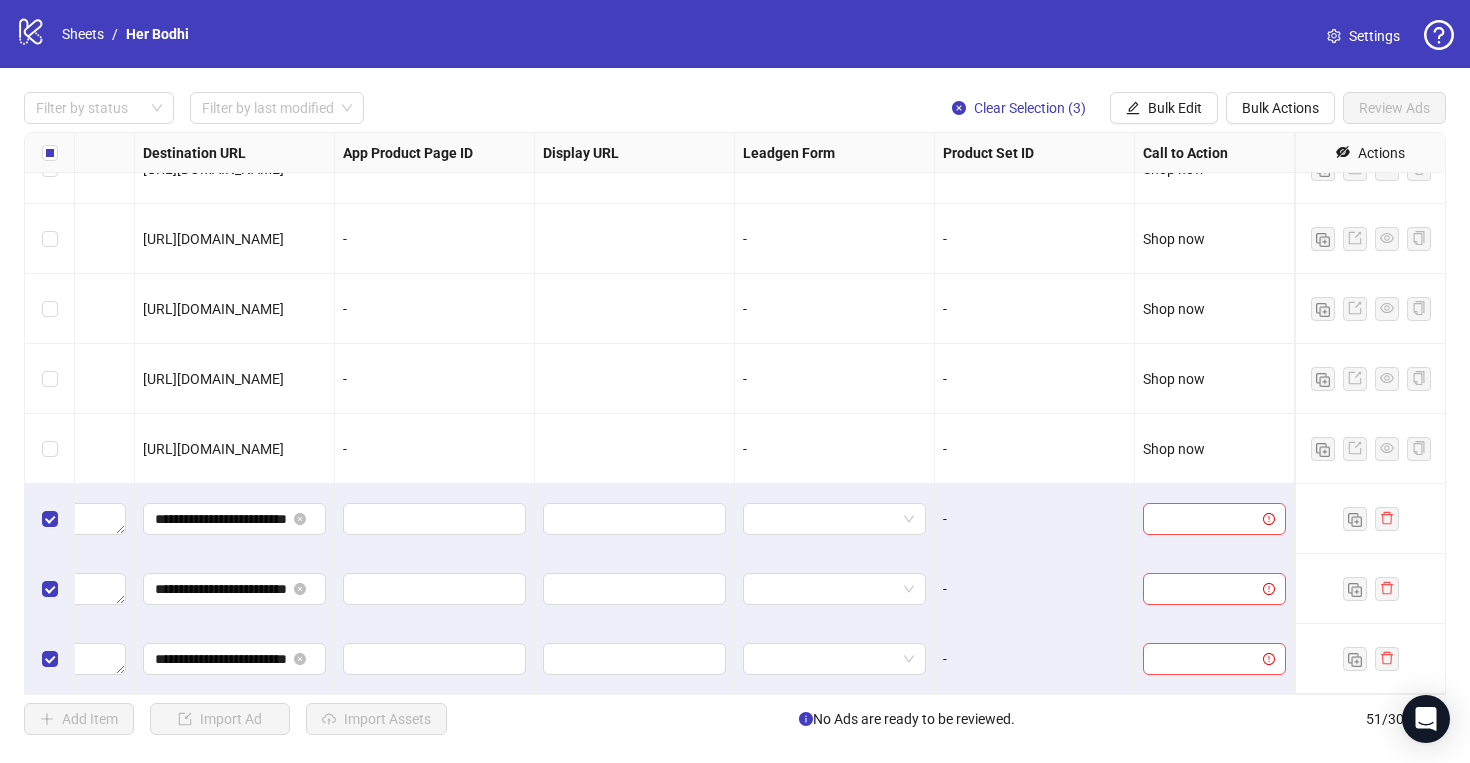 click on "-" at bounding box center (1035, 519) 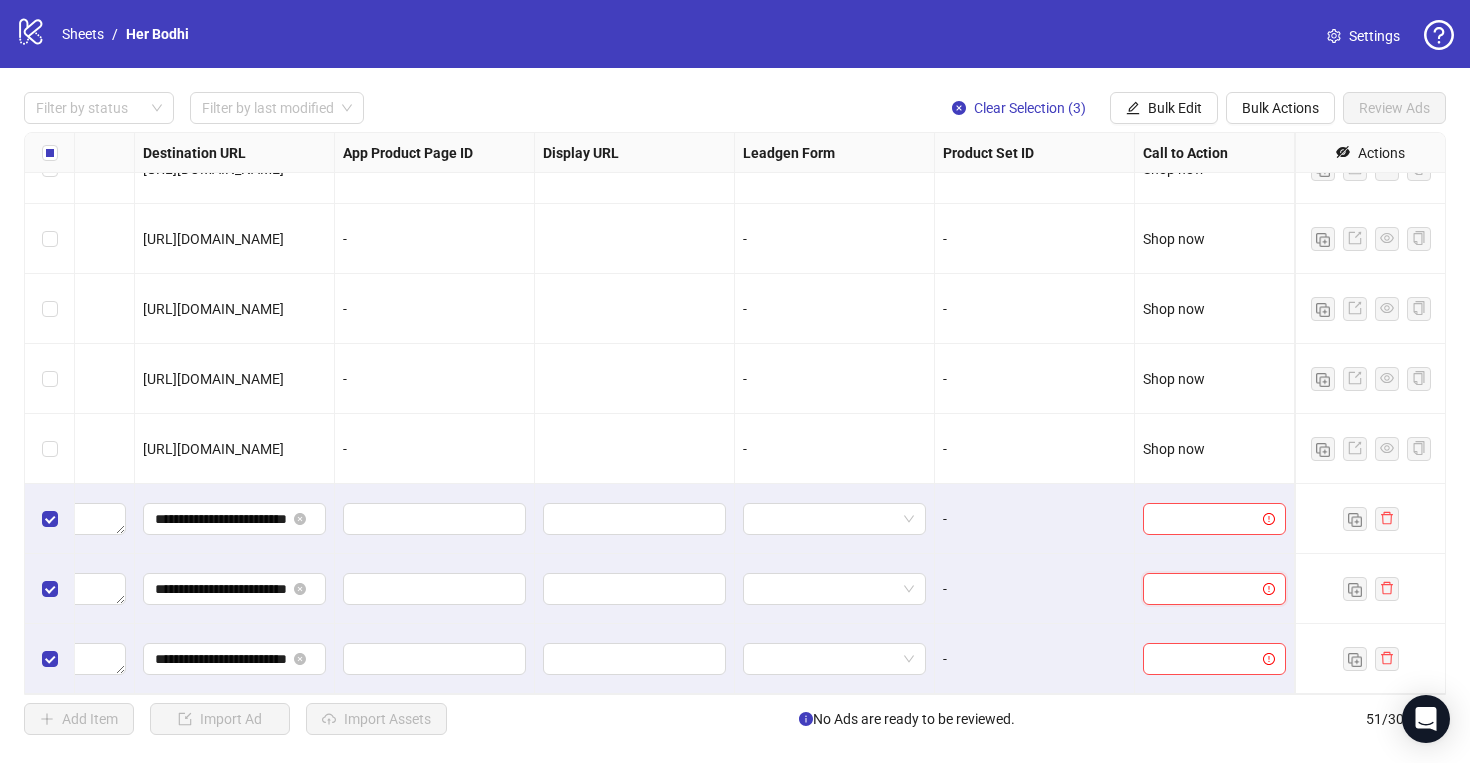 click at bounding box center [1205, 589] 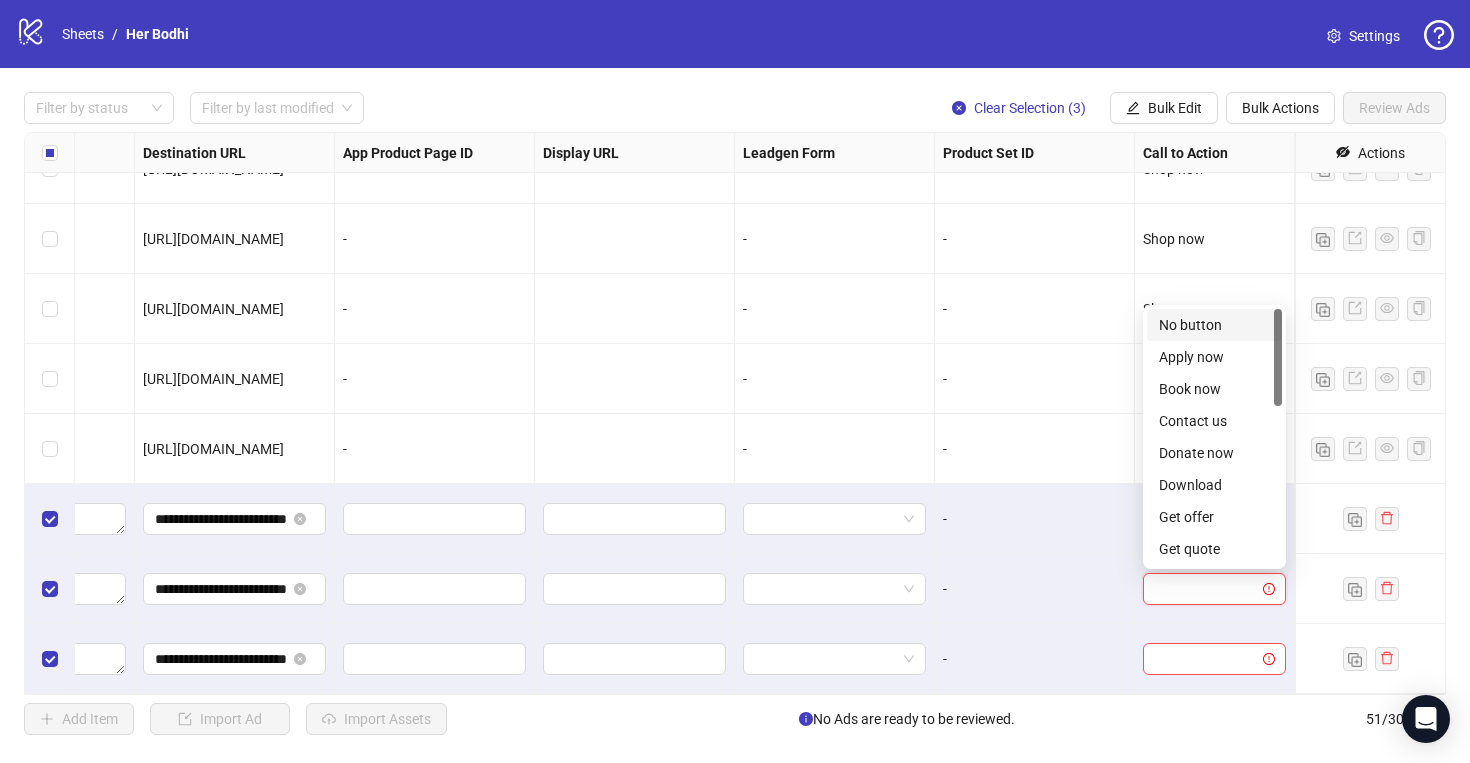 paste on "********" 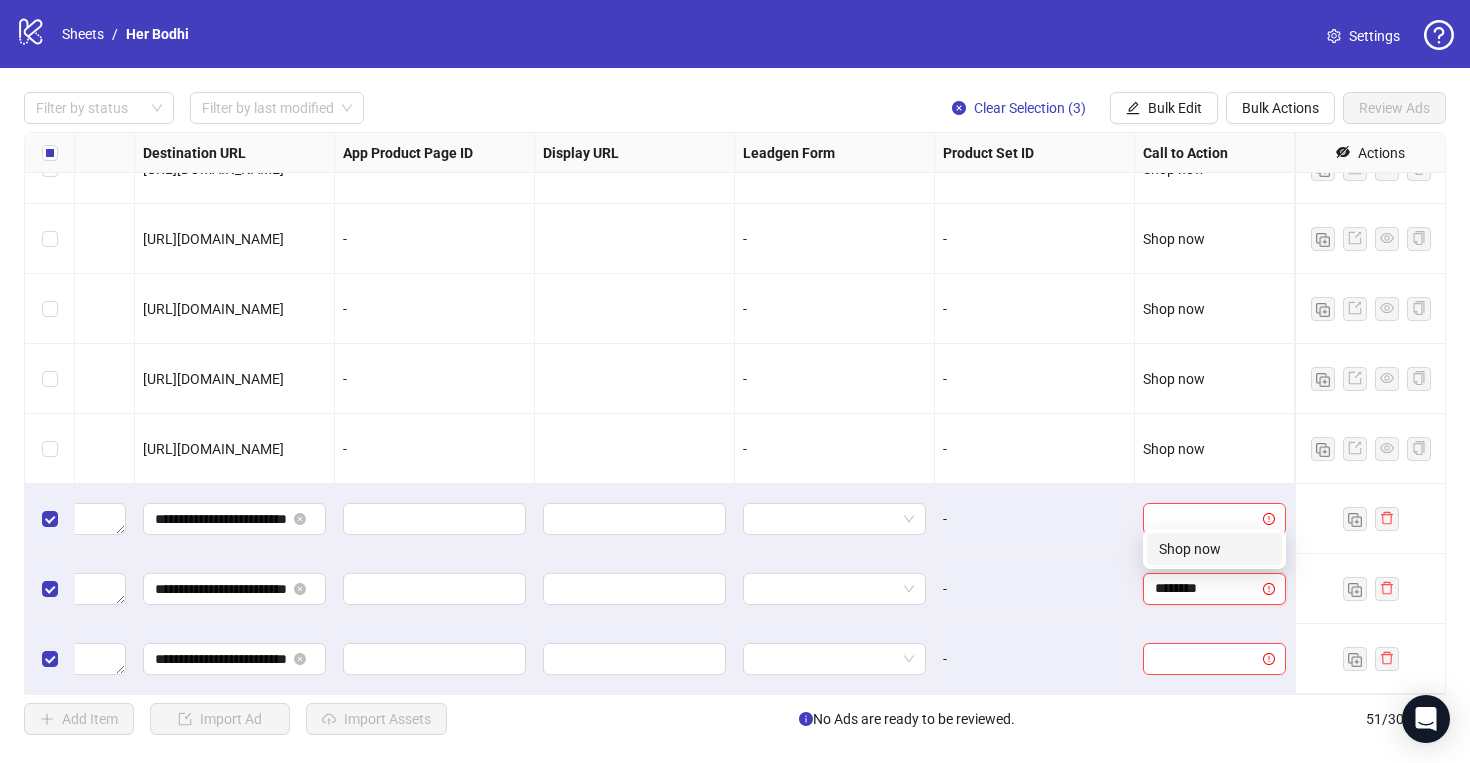 click on "Shop now" at bounding box center [1214, 549] 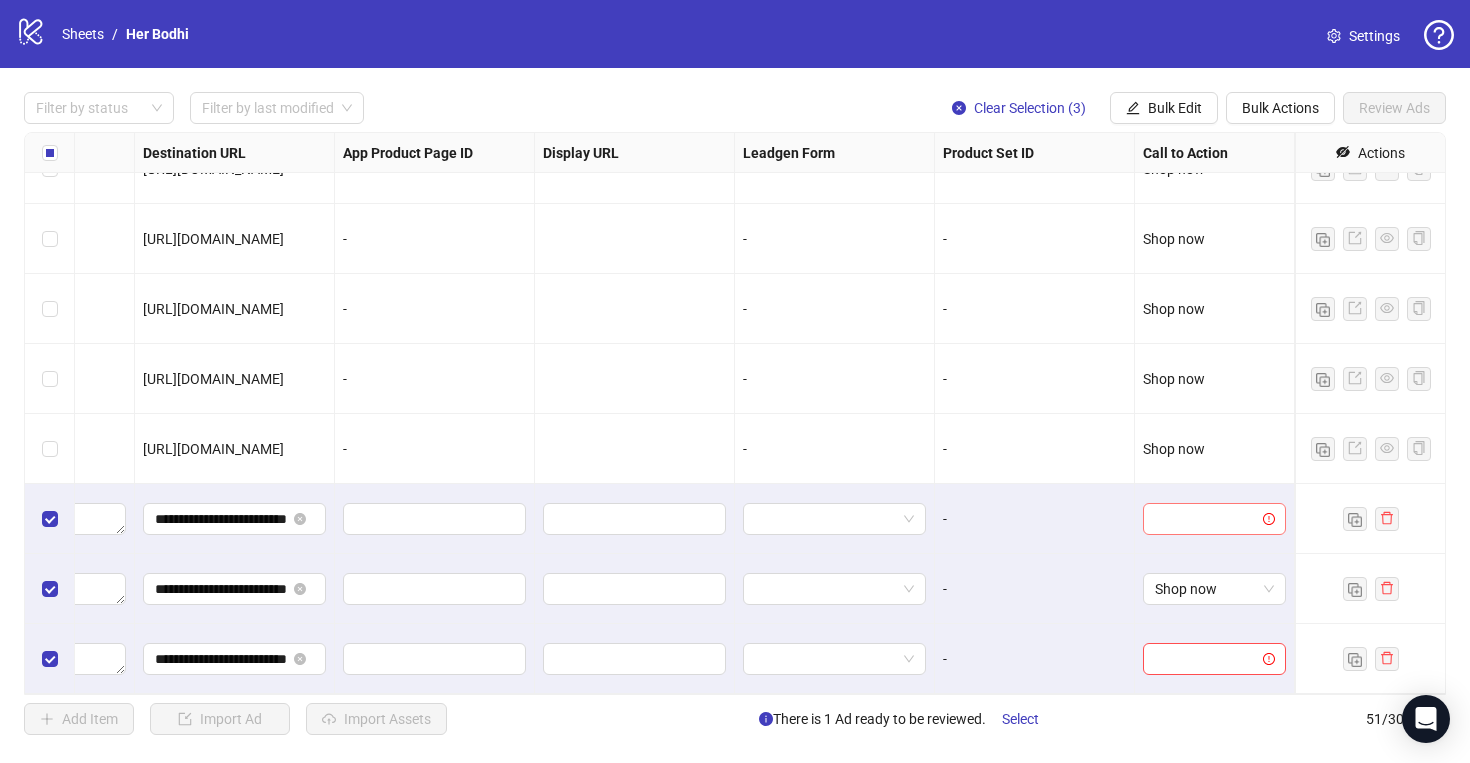 click at bounding box center [1205, 519] 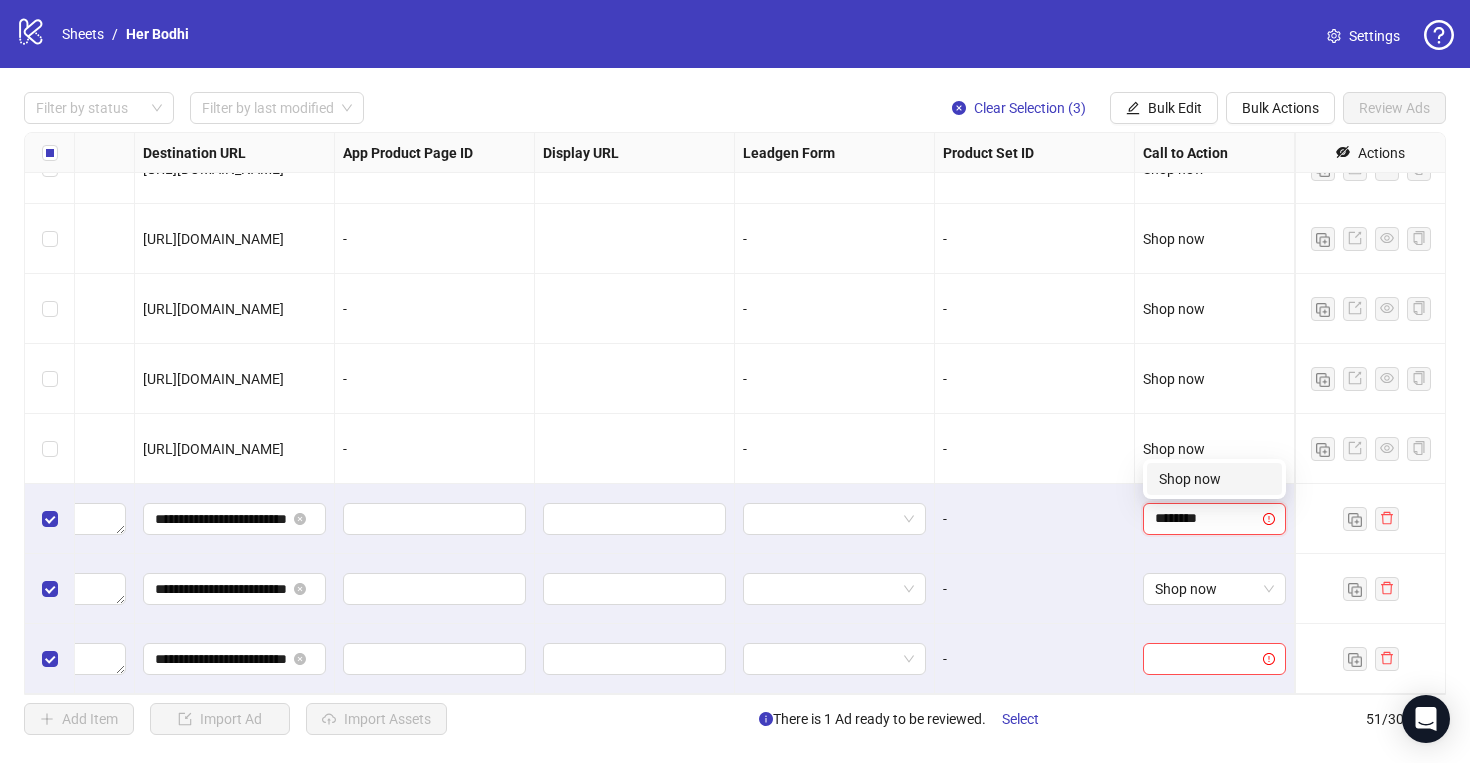 click on "Shop now" at bounding box center (1214, 479) 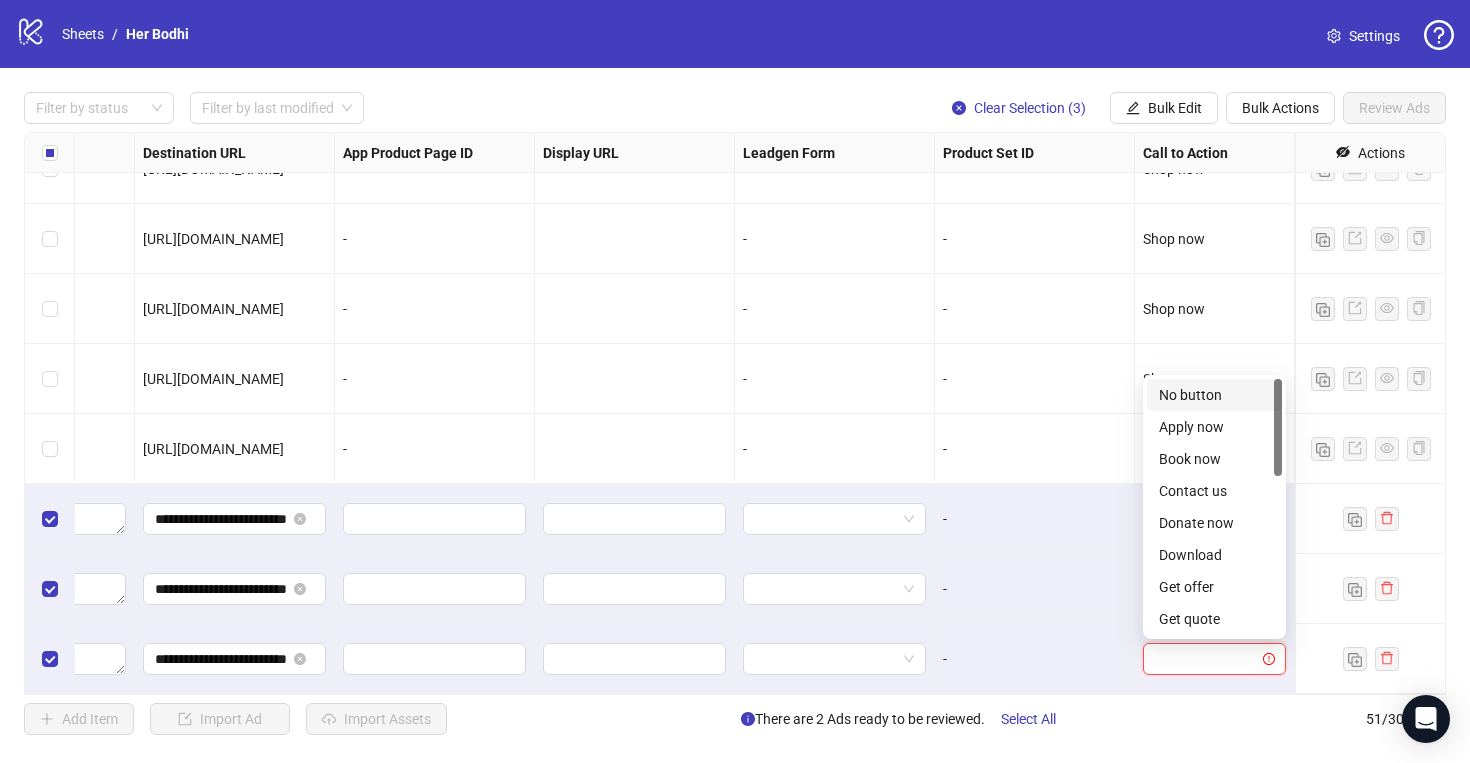 click at bounding box center (1205, 659) 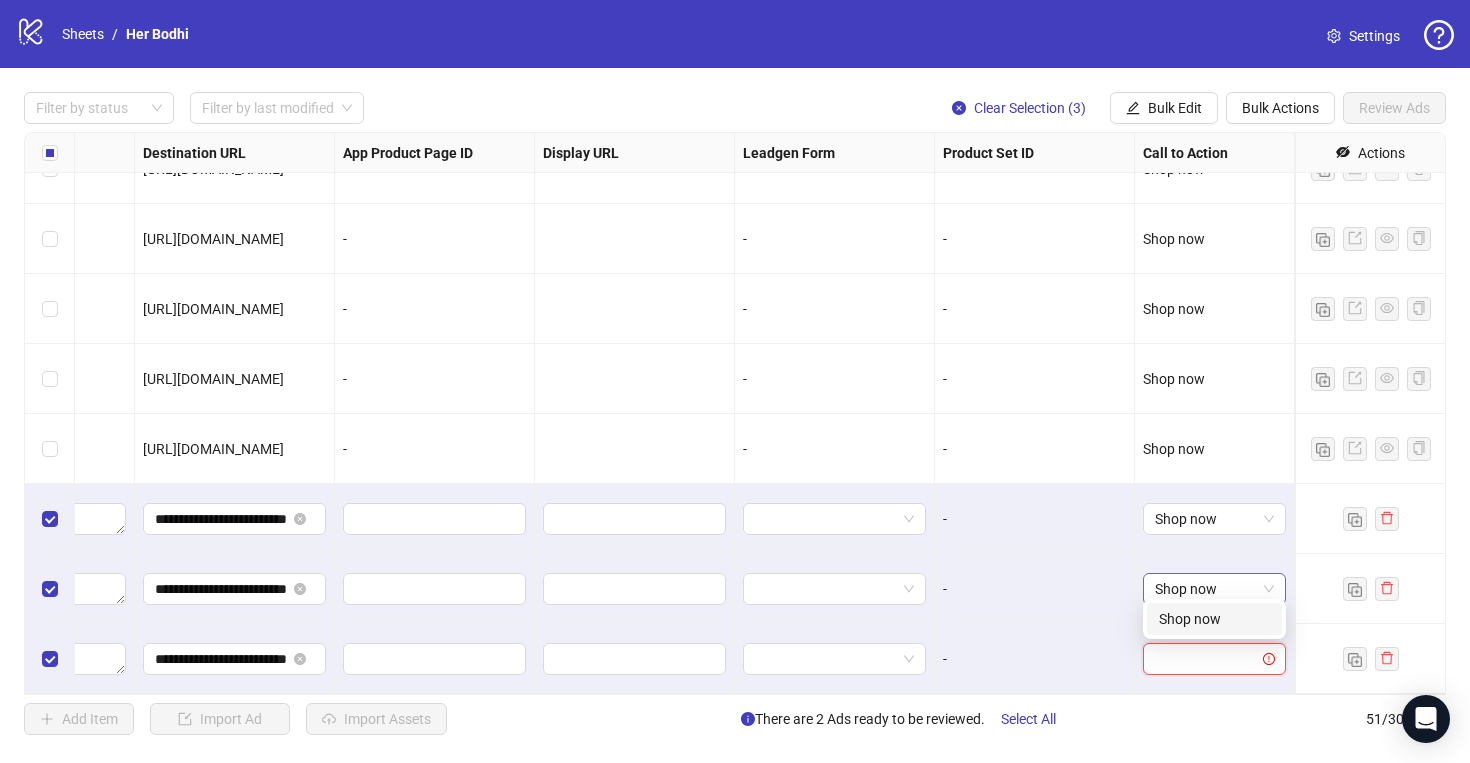 click on "Shop now" at bounding box center (1214, 589) 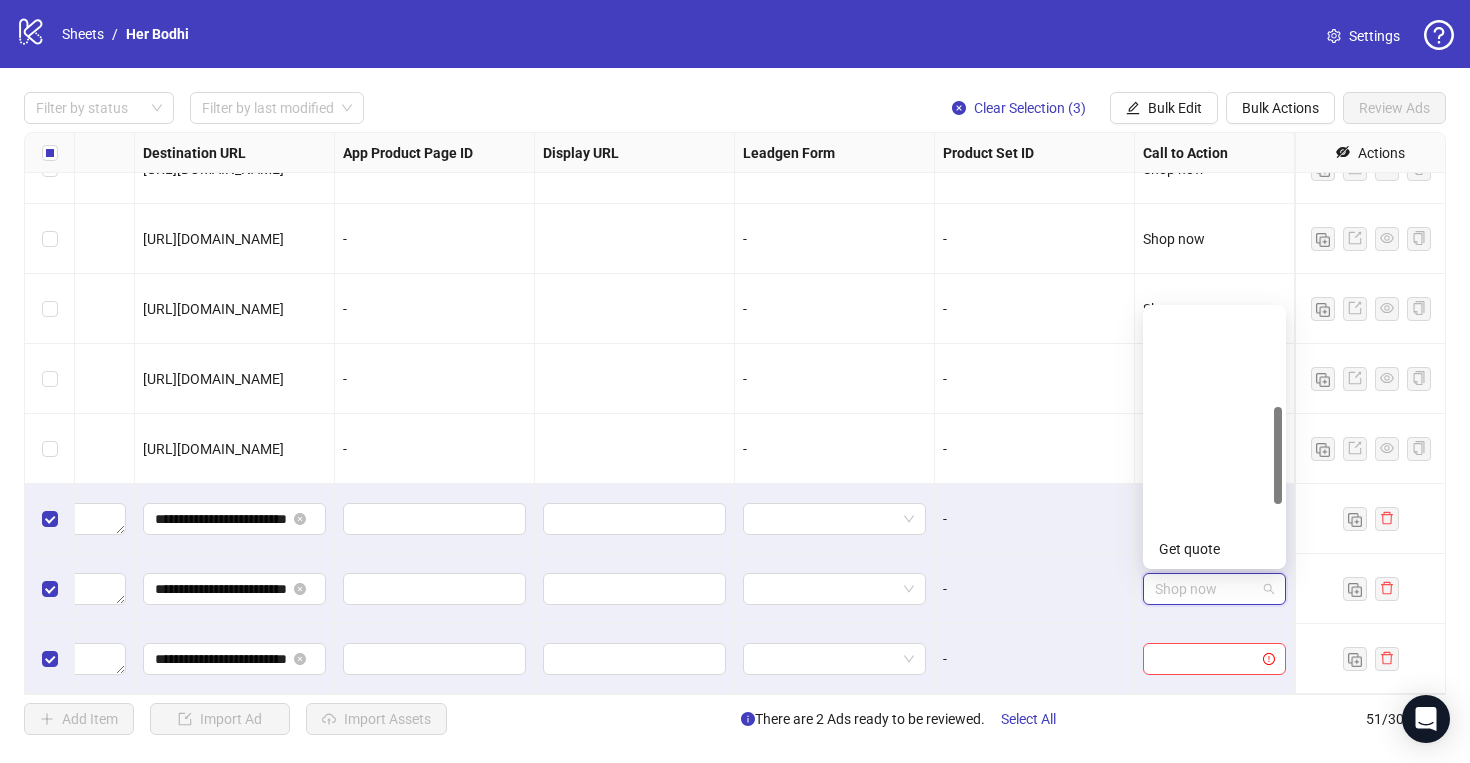 scroll, scrollTop: 256, scrollLeft: 0, axis: vertical 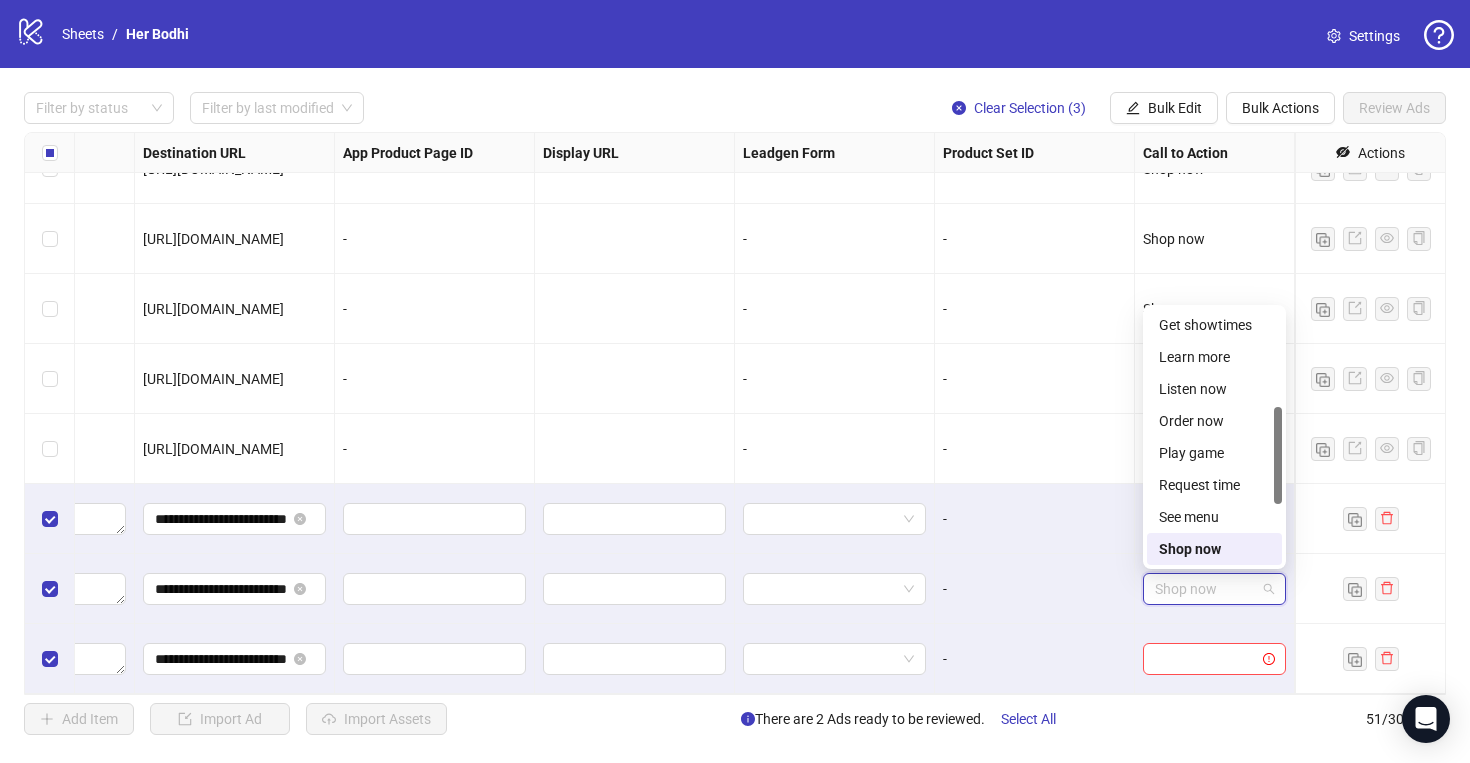 click on "Shop now" at bounding box center (1215, 589) 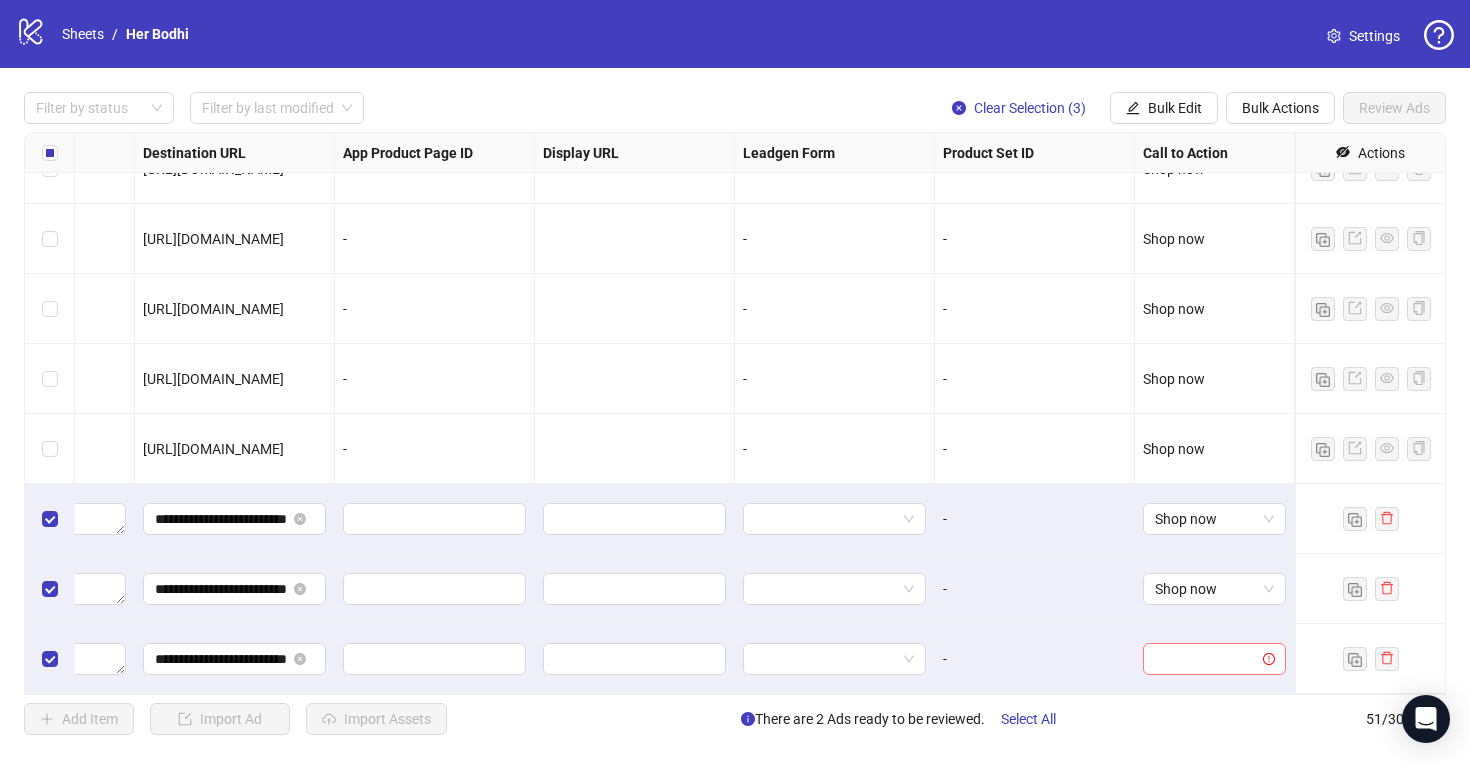 click at bounding box center [1205, 659] 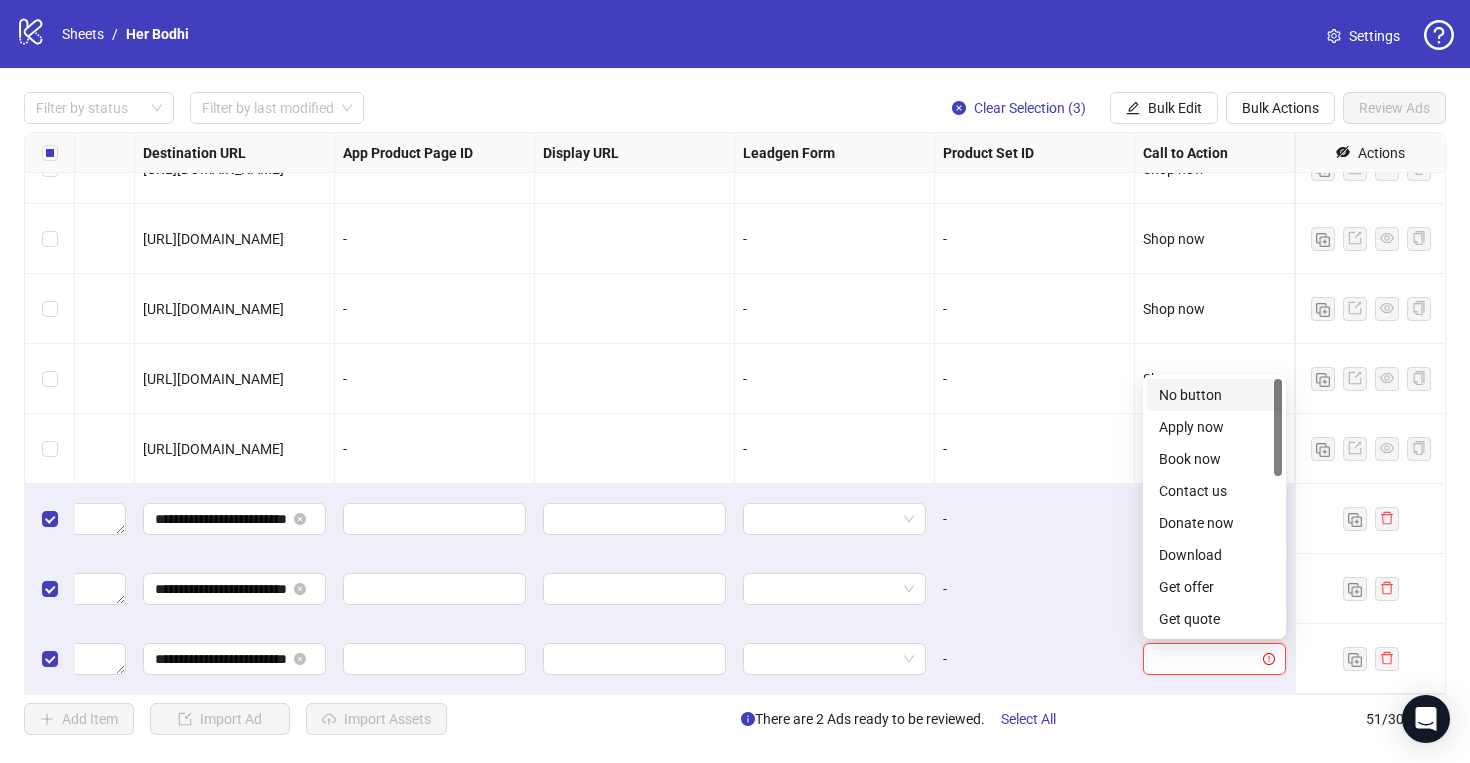 paste on "********" 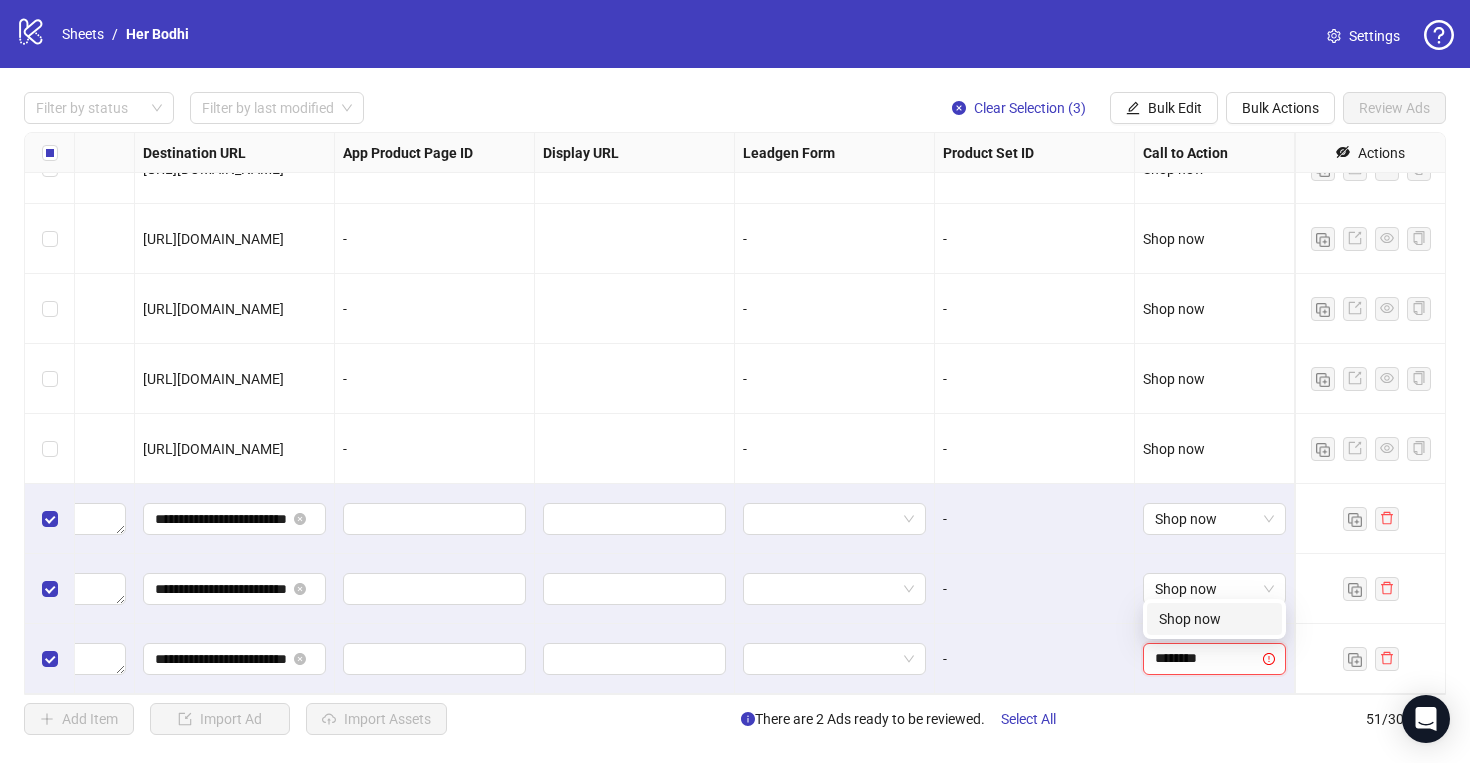 click on "Shop now" at bounding box center (1214, 619) 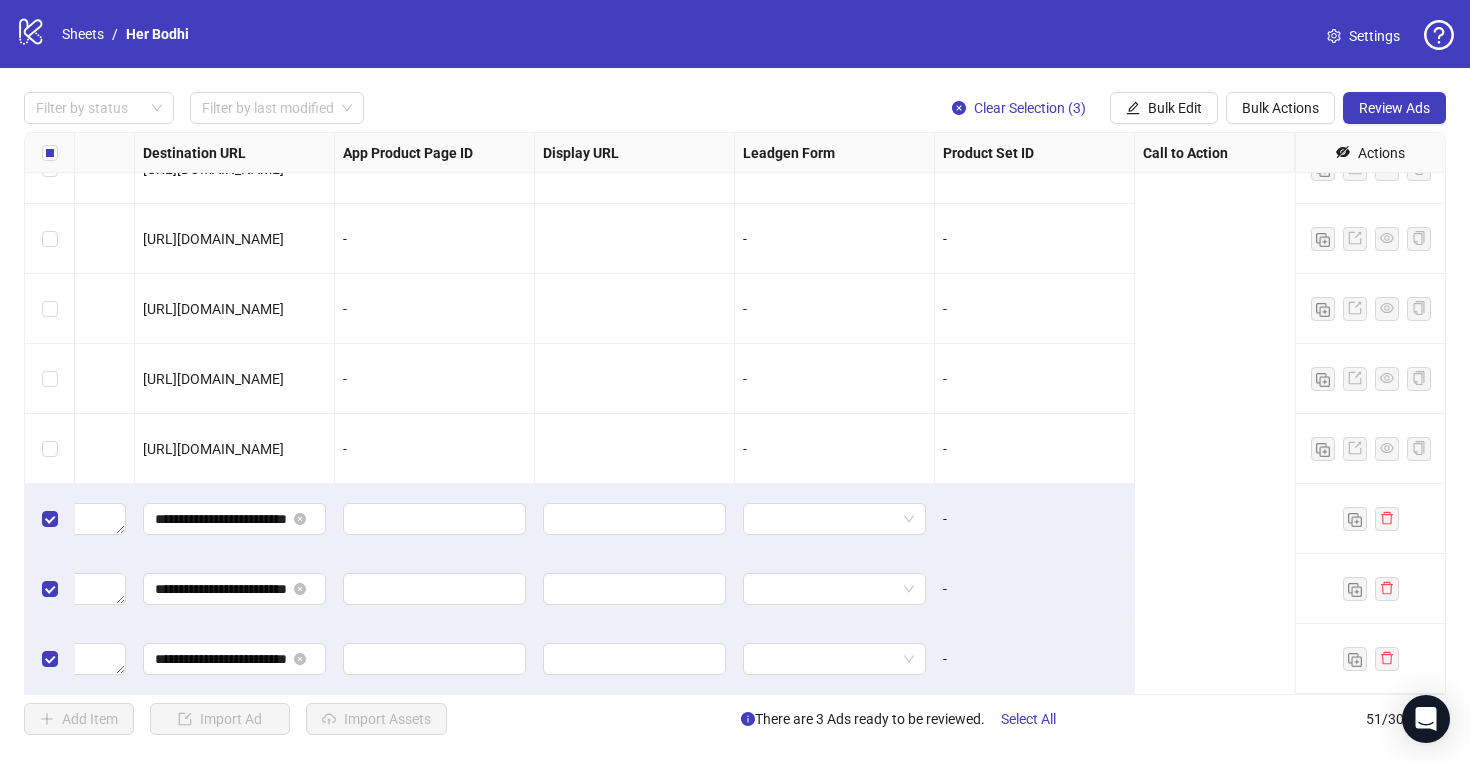 scroll, scrollTop: 3049, scrollLeft: 0, axis: vertical 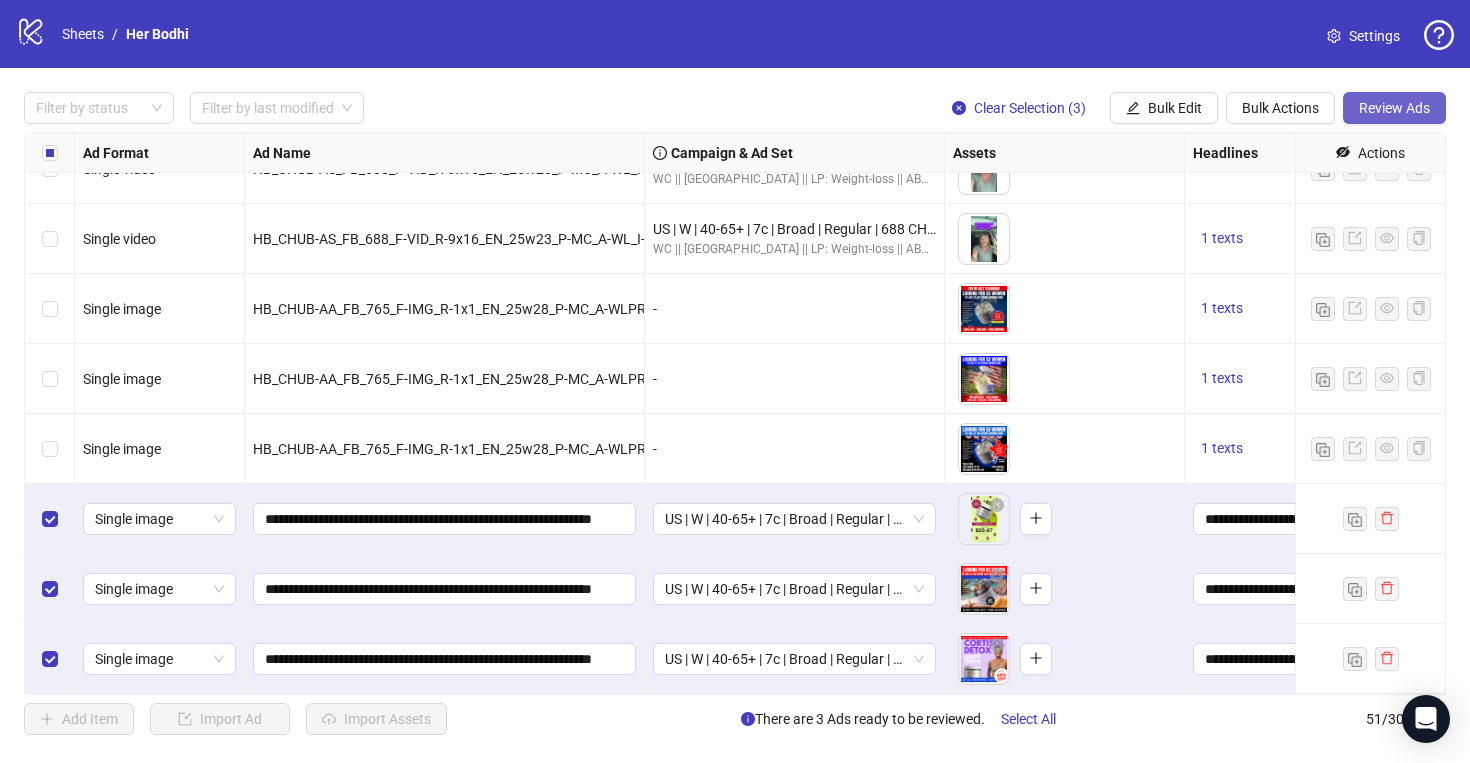 click on "Review Ads" at bounding box center (1394, 108) 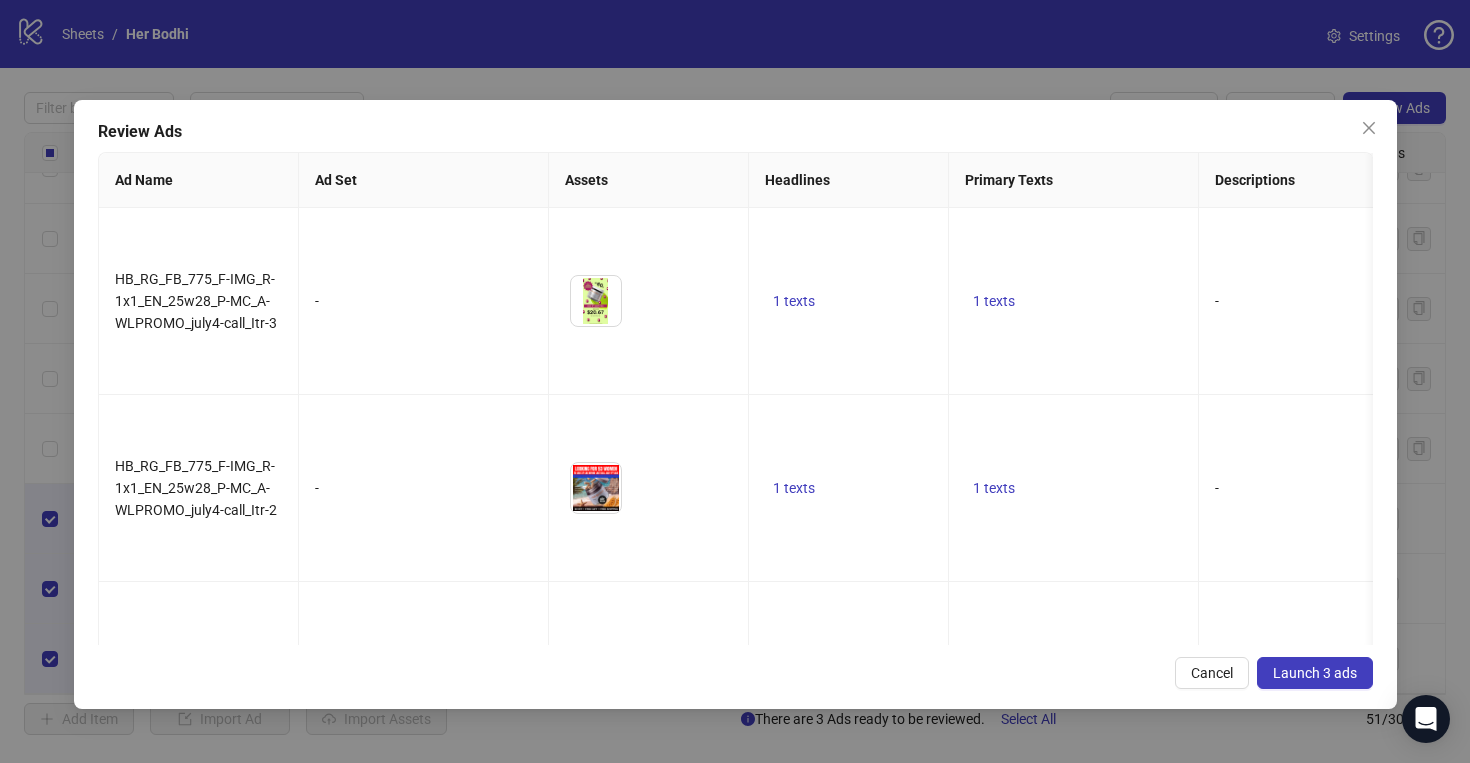 click on "Review Ads Ad Name Ad Set Assets Headlines Primary Texts Descriptions Destination URL Display URL Call to Action Facebook Page Product Set ID Leadgen Form Instagram User Status Pixel URL Parameters                                 HB_RG_FB_775_F-IMG_R-1x1_EN_25w28_P-MC_A-WLPROMO_july4-call_Itr-3 -
To pick up a draggable item, press the space bar.
While dragging, use the arrow keys to move the item.
Press space again to drop the item in its new position, or press escape to cancel.
1 texts 1 texts - [URL][DOMAIN_NAME] Shop now Supplements That Really Helps - Use Facebook Page PAUSED Her.Bodhi utm_source=facebook&utm_medium=cpc&utm_campaign={{[DOMAIN_NAME]}}&utm_content={{[DOMAIN_NAME]}}&utm_term={{[DOMAIN_NAME]}}&campaign_id={{[DOMAIN_NAME]}}&adset_id={{[DOMAIN_NAME]}}&ad_id={{[DOMAIN_NAME]}}&fbc_id={{[DOMAIN_NAME]}}&h_ad_id={{[DOMAIN_NAME]}} HB_RG_FB_775_F-IMG_R-1x1_EN_25w28_P-MC_A-WLPROMO_july4-call_Itr-2 - 1 texts 1 texts - [URL][DOMAIN_NAME] Shop now Supplements That Really Helps - PAUSED - - -" at bounding box center [735, 404] 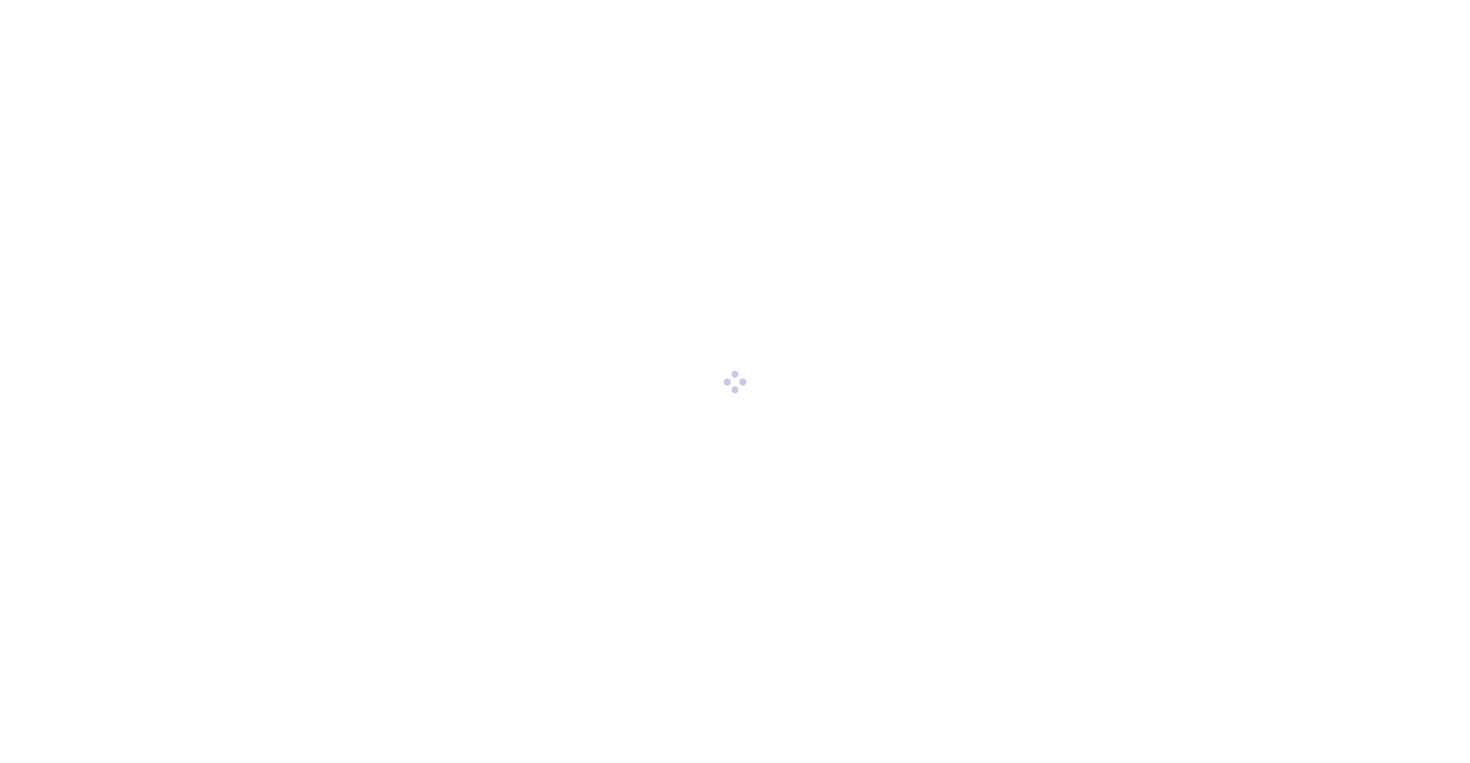 scroll, scrollTop: 0, scrollLeft: 0, axis: both 